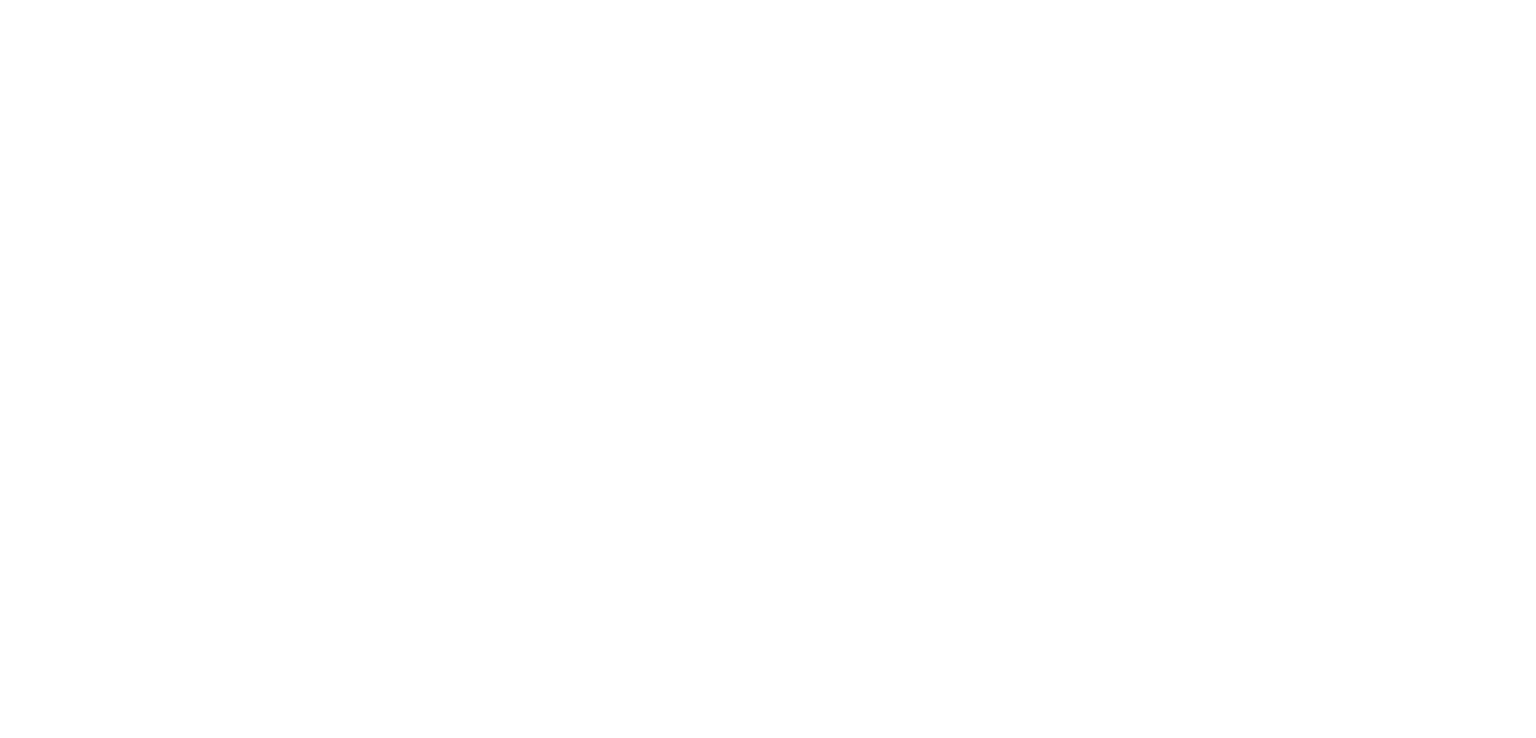scroll, scrollTop: 0, scrollLeft: 0, axis: both 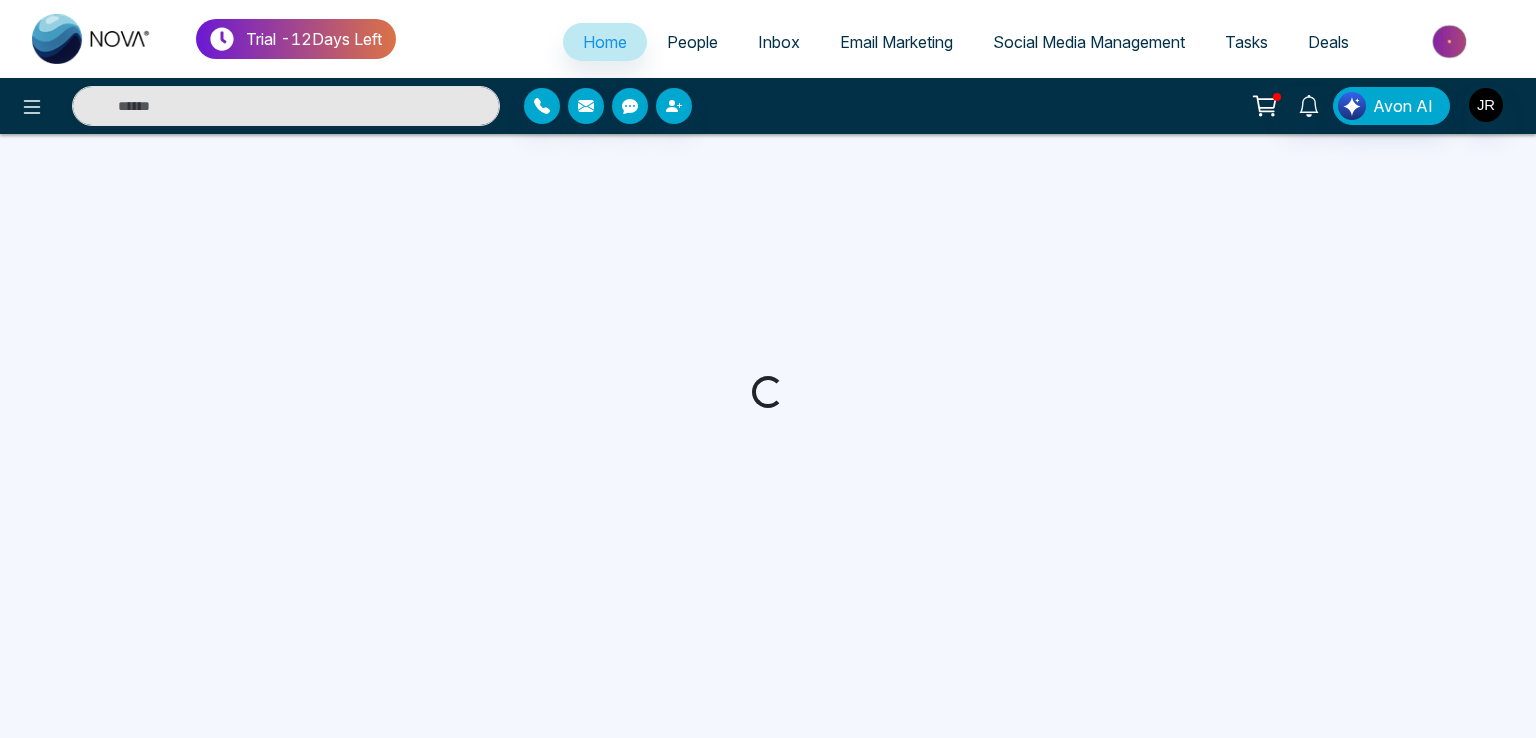 select on "*" 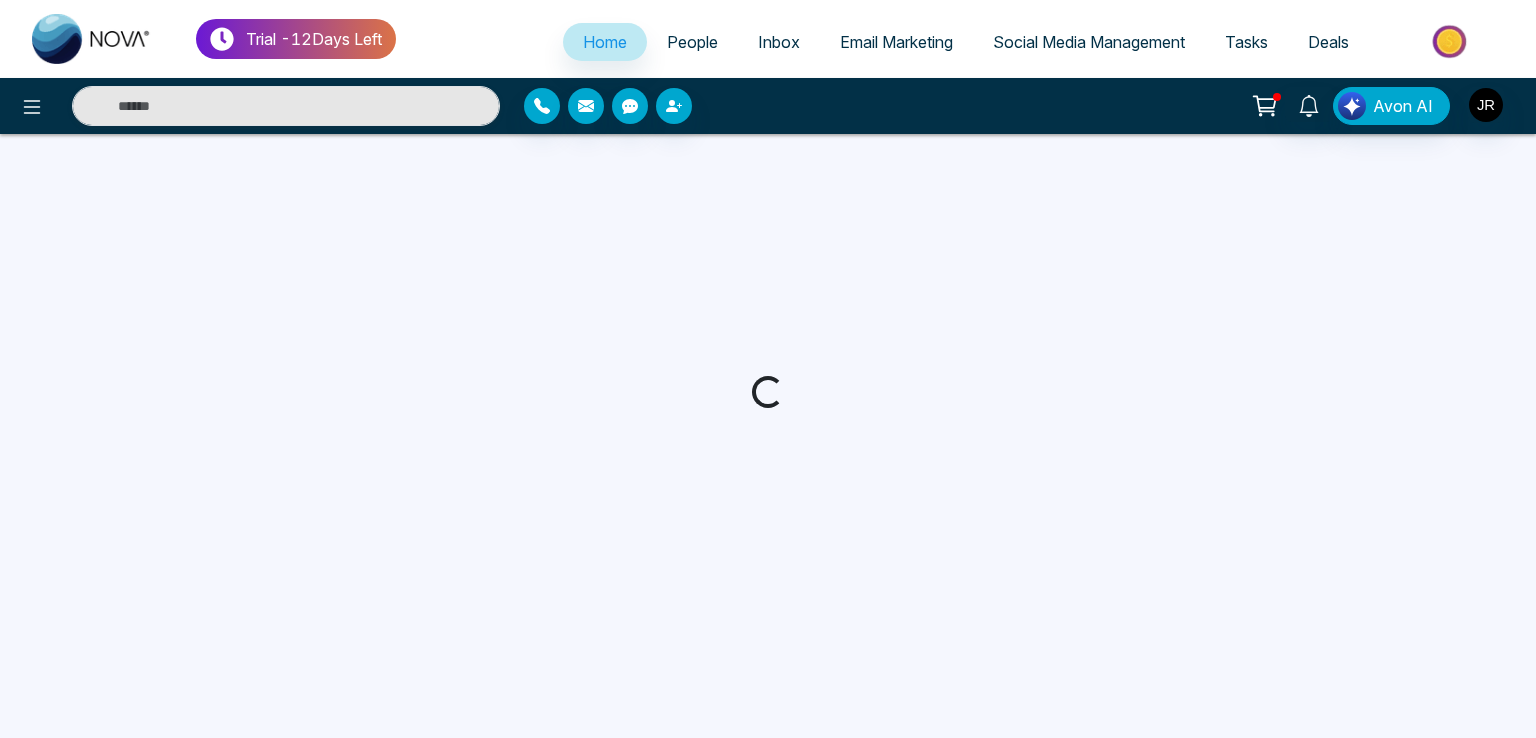 select on "*" 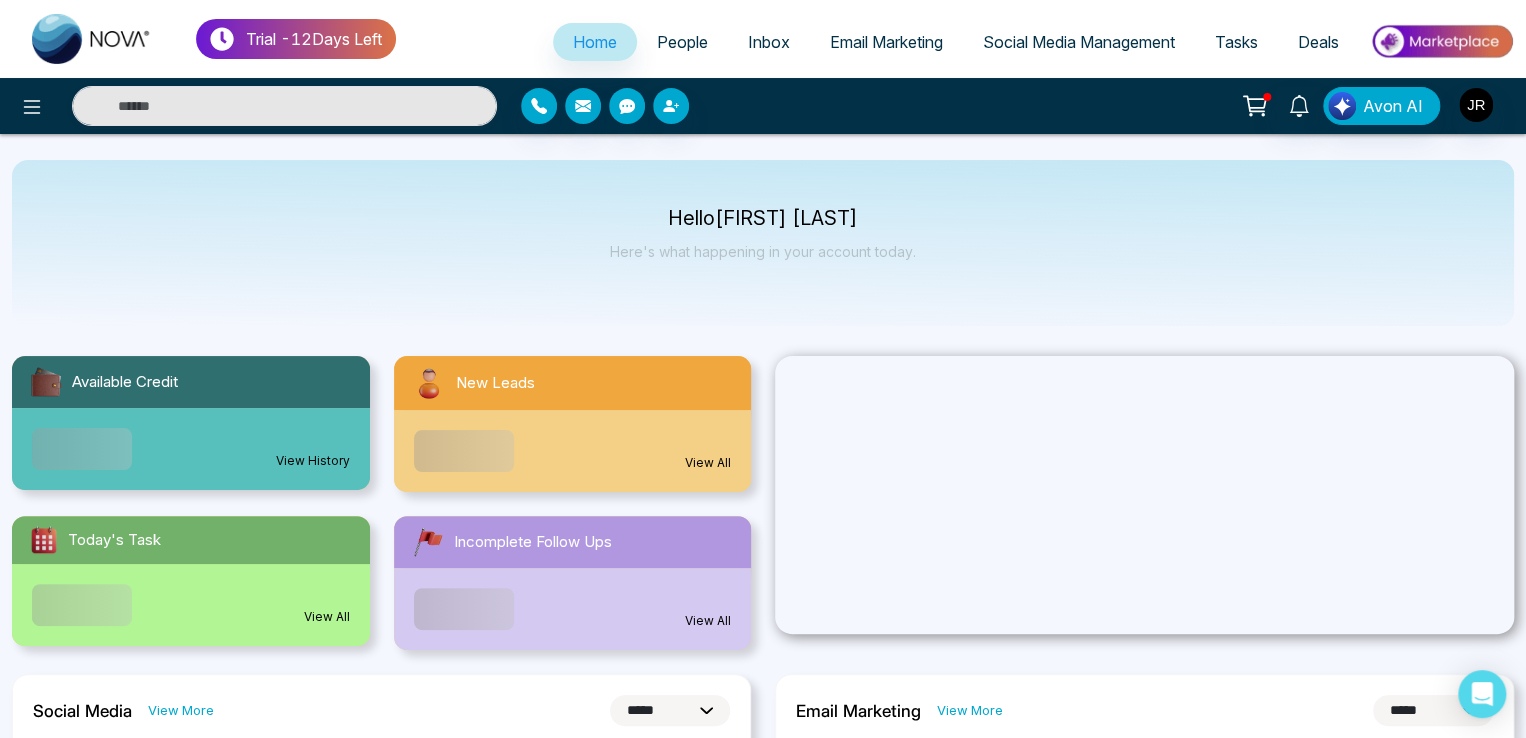 click on "People" at bounding box center (682, 42) 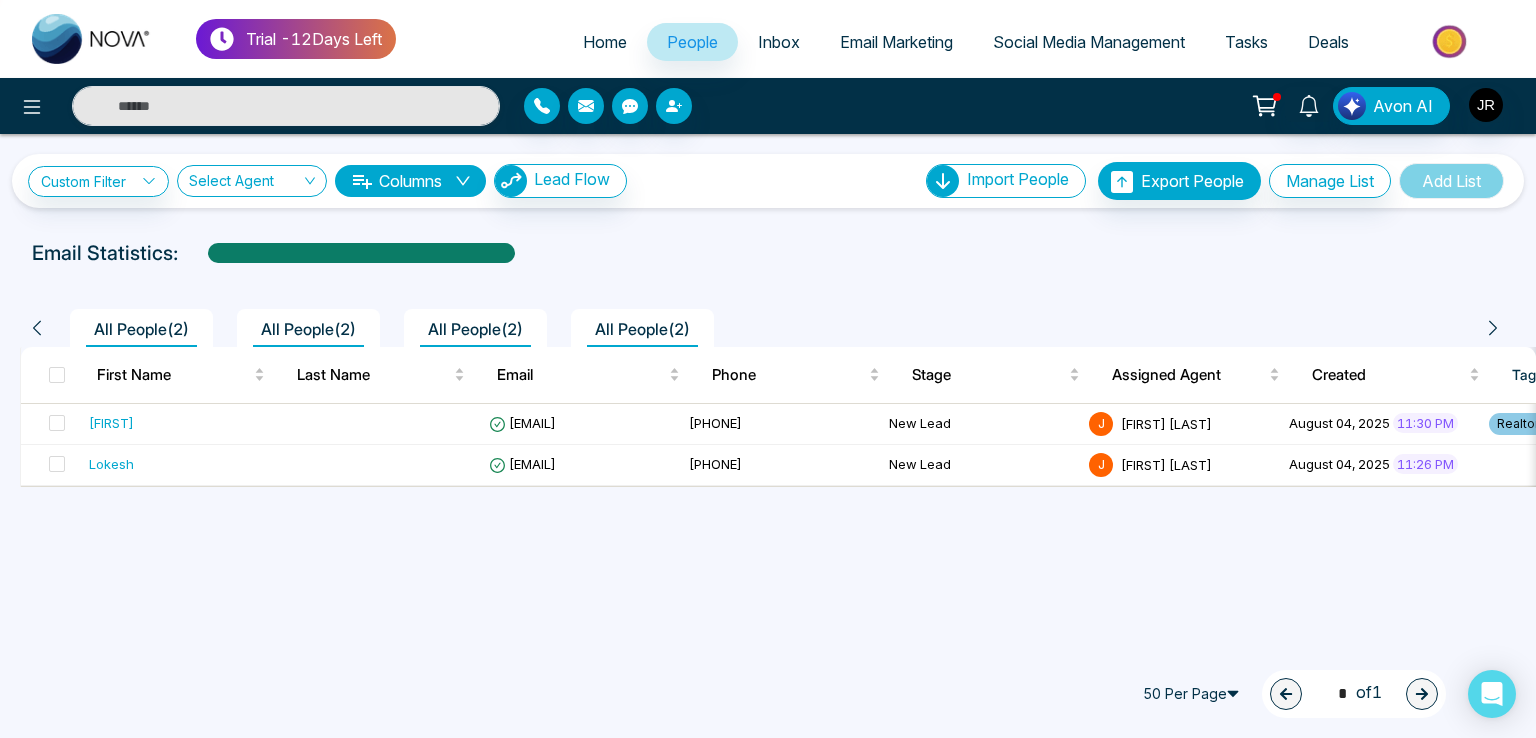 click on "**********" at bounding box center (768, 181) 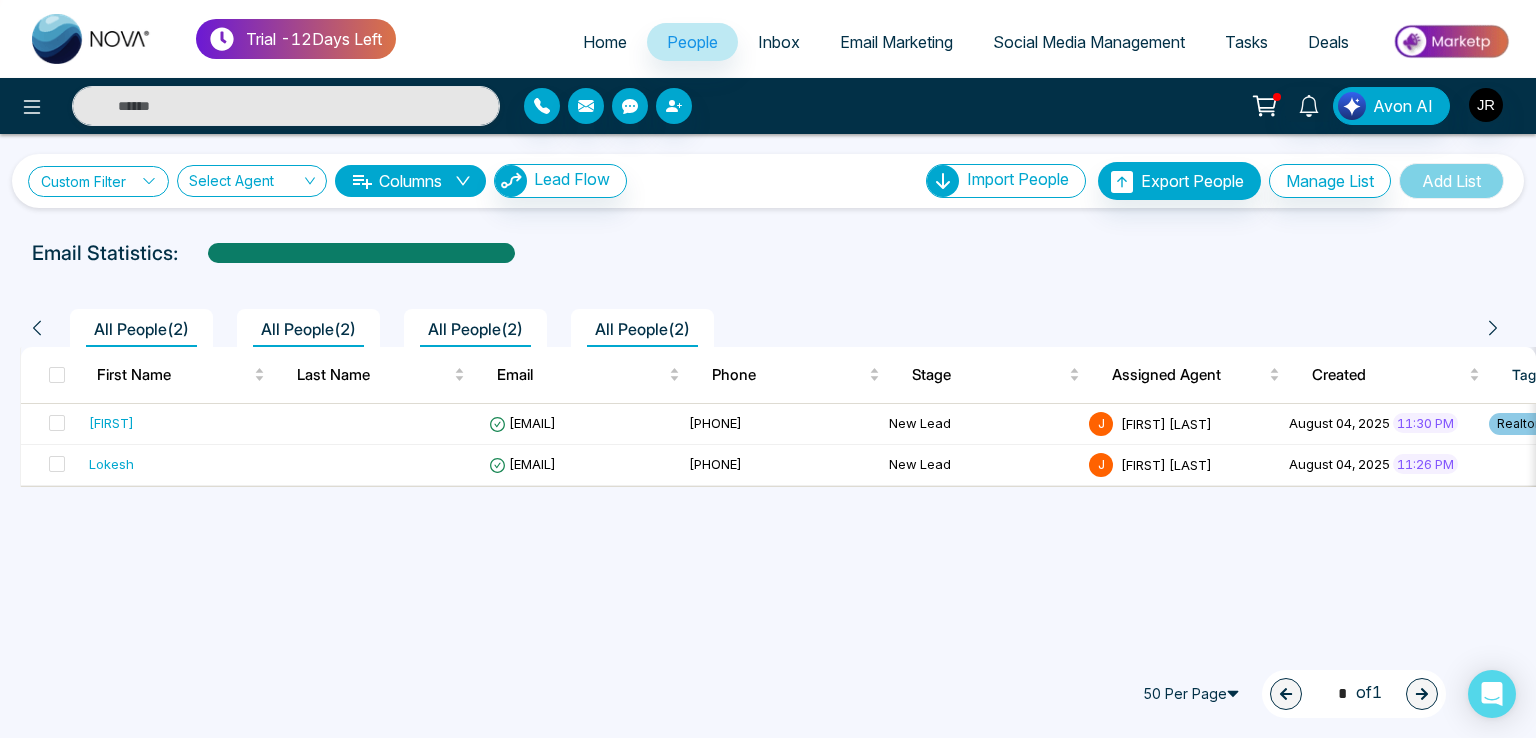 click on "Custom Filter" at bounding box center [98, 181] 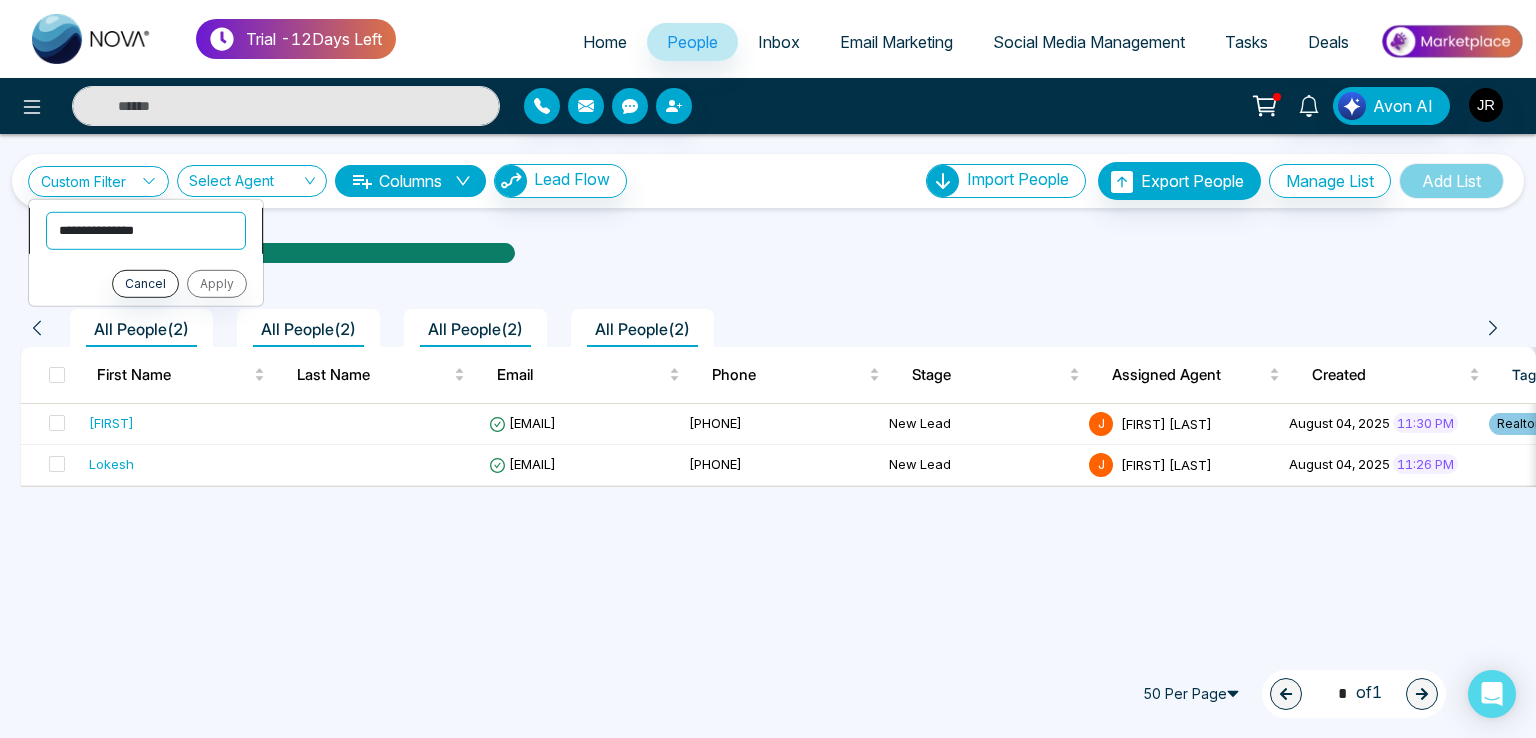 click on "**********" at bounding box center (146, 230) 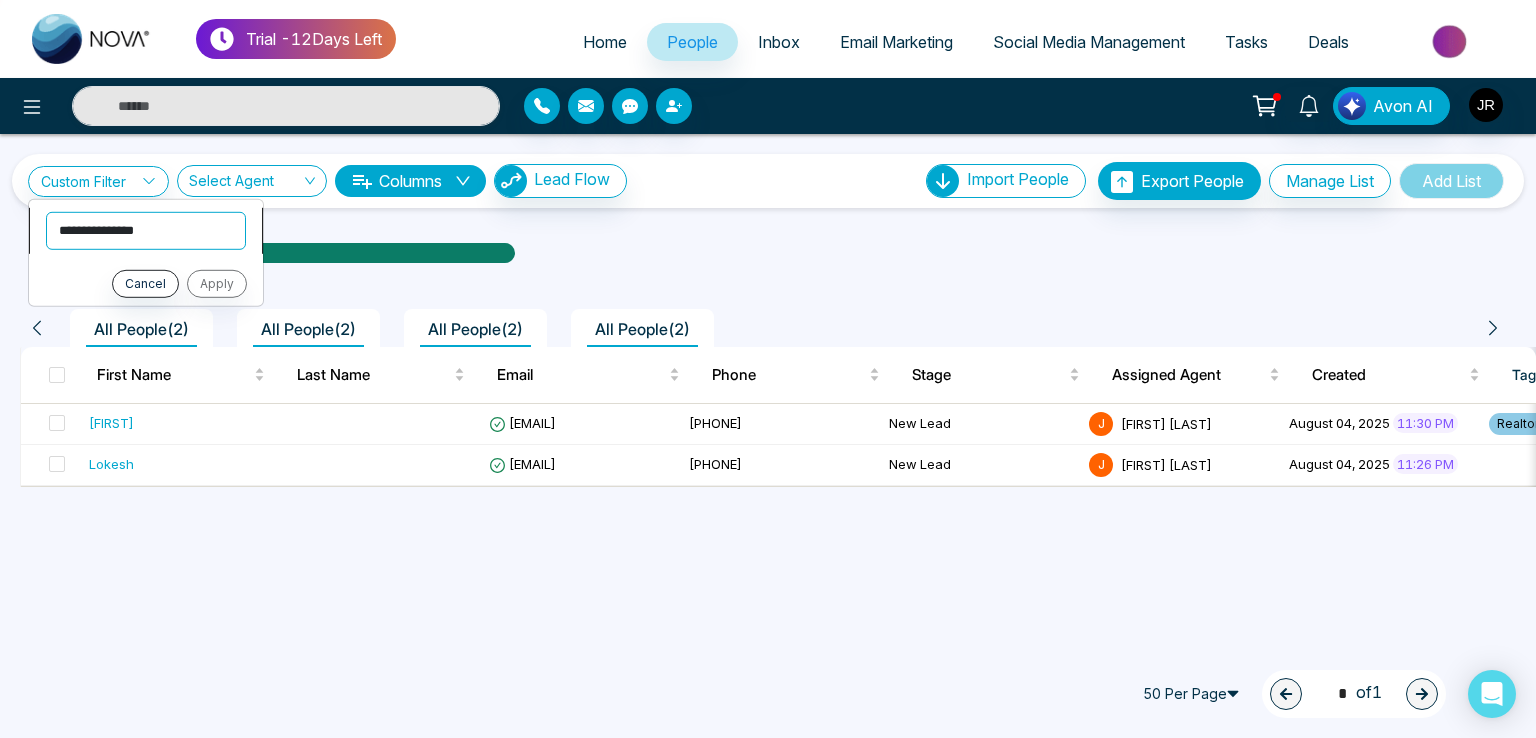 select on "*****" 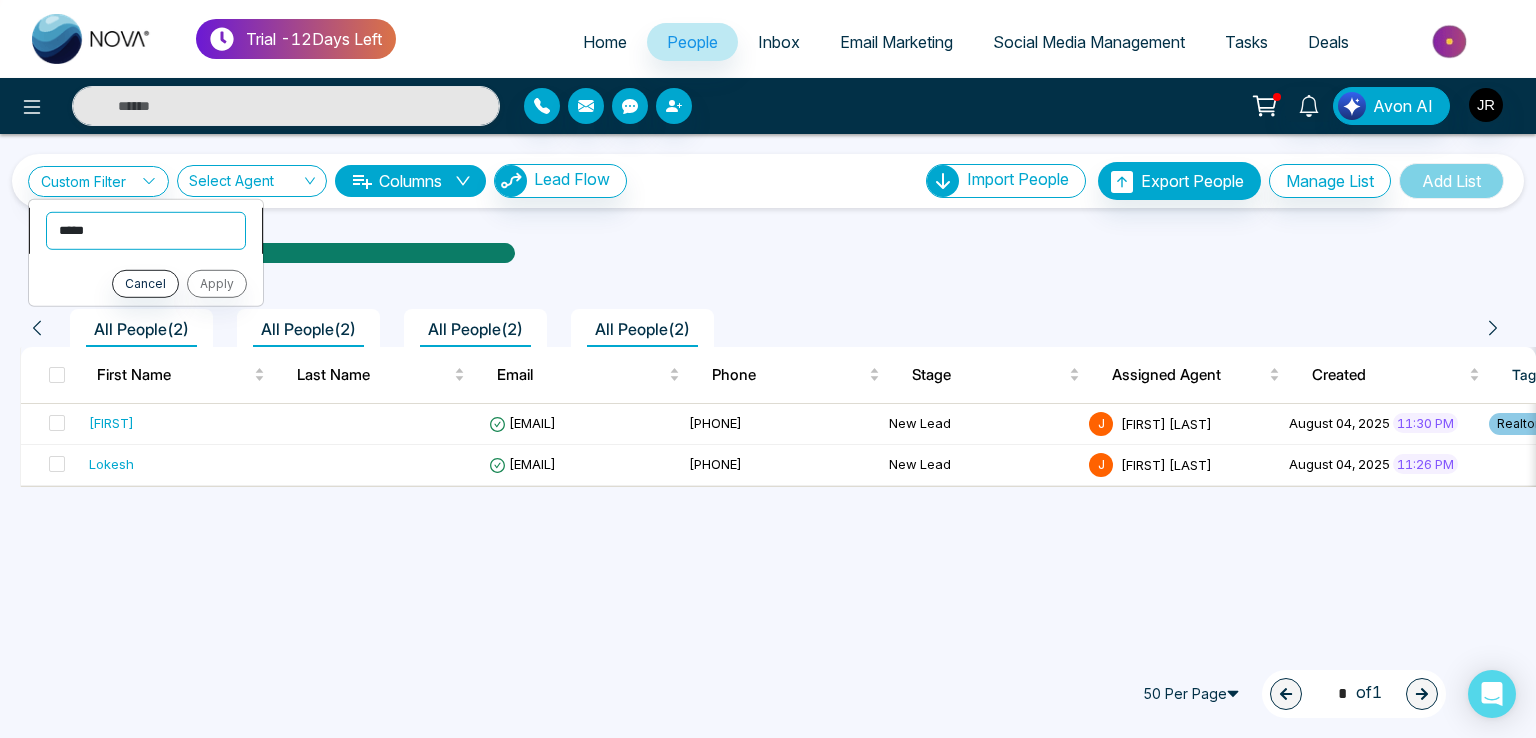 click on "**********" at bounding box center [146, 230] 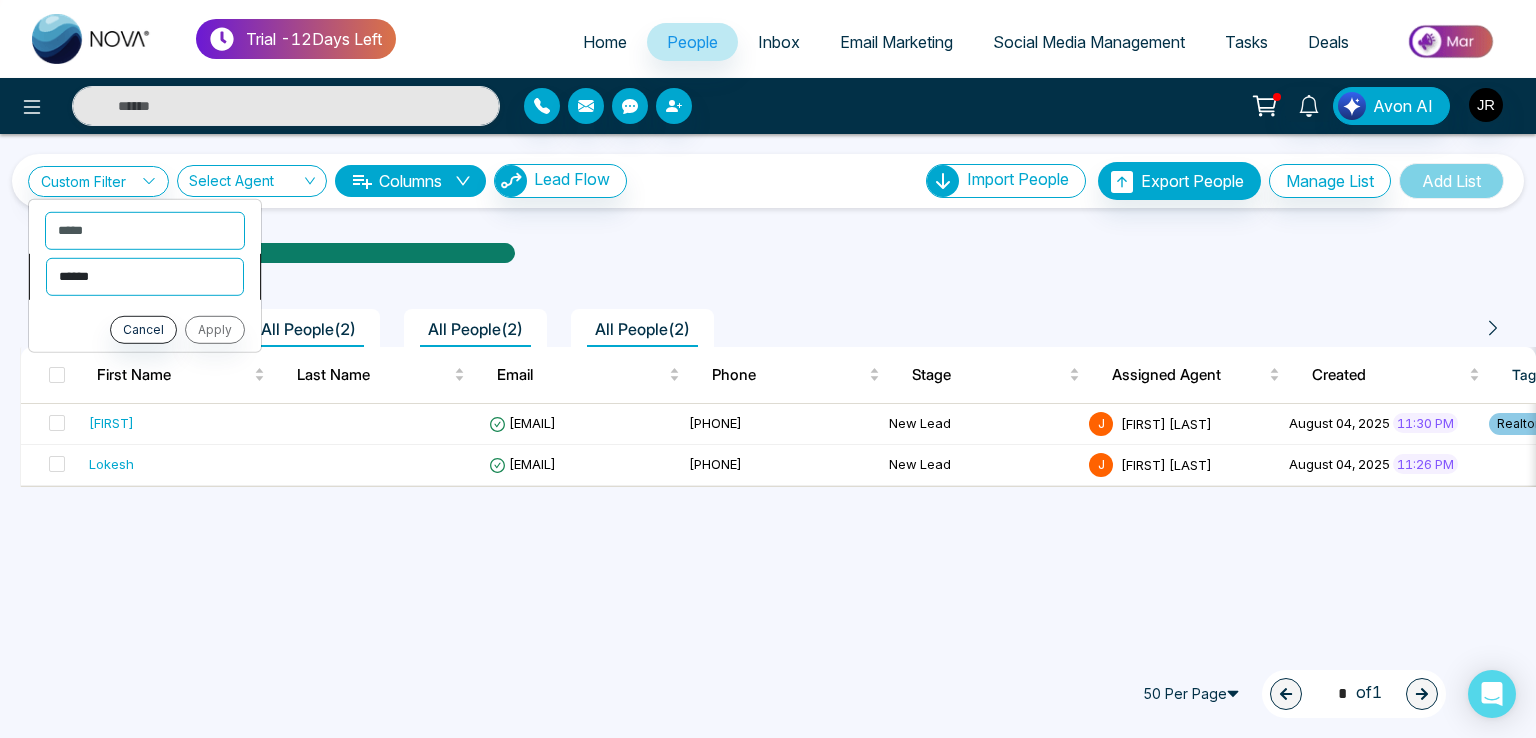 click on "**********" at bounding box center (145, 276) 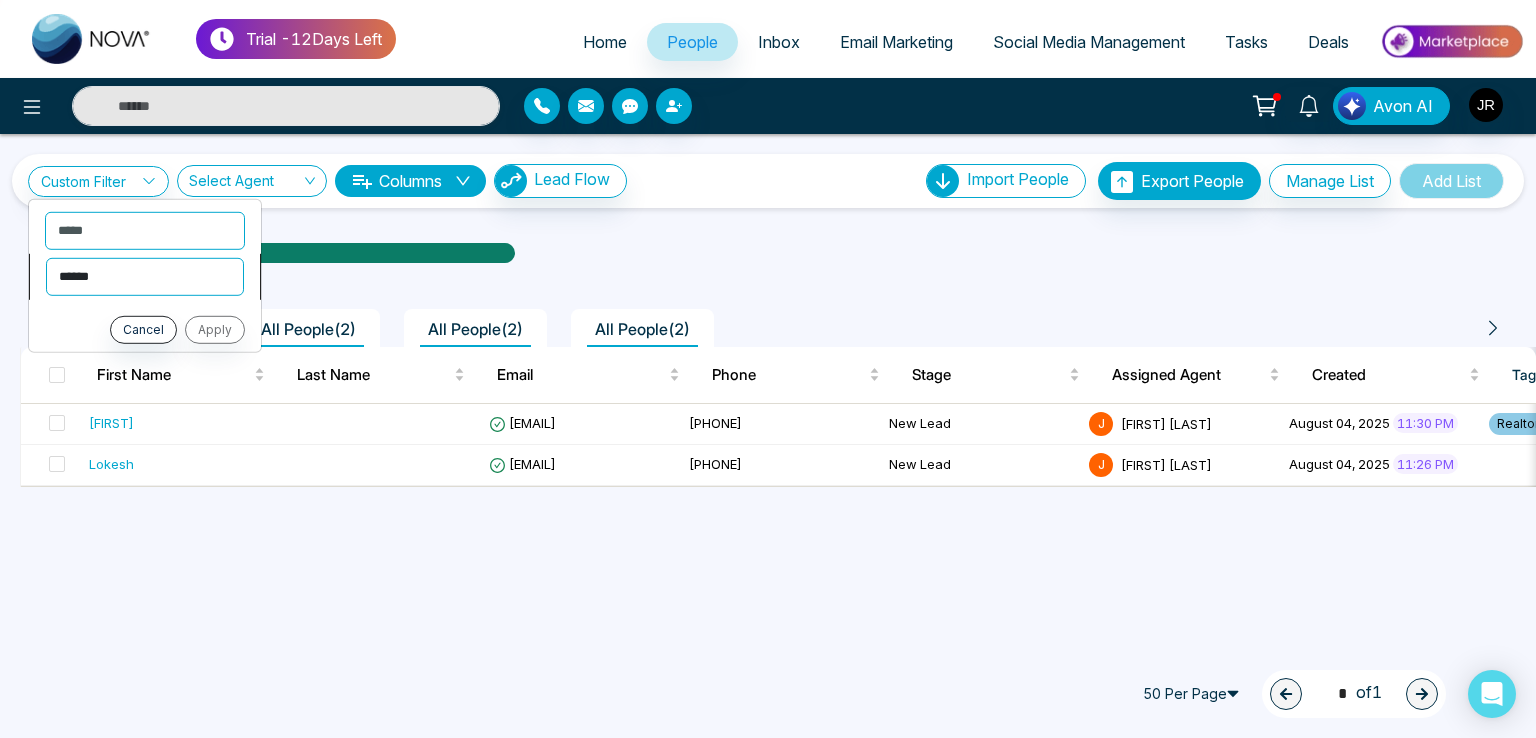 select on "**********" 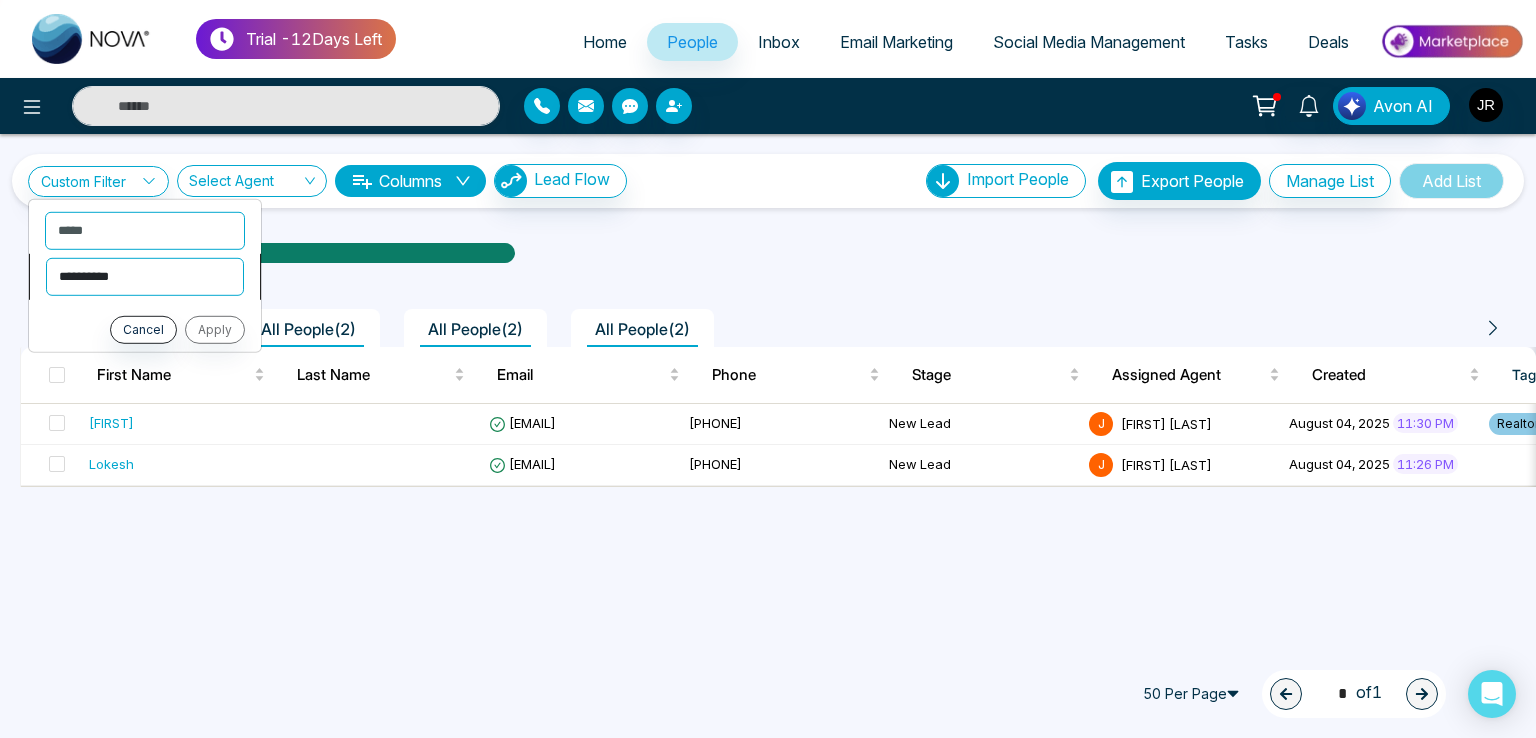 click on "**********" at bounding box center (145, 276) 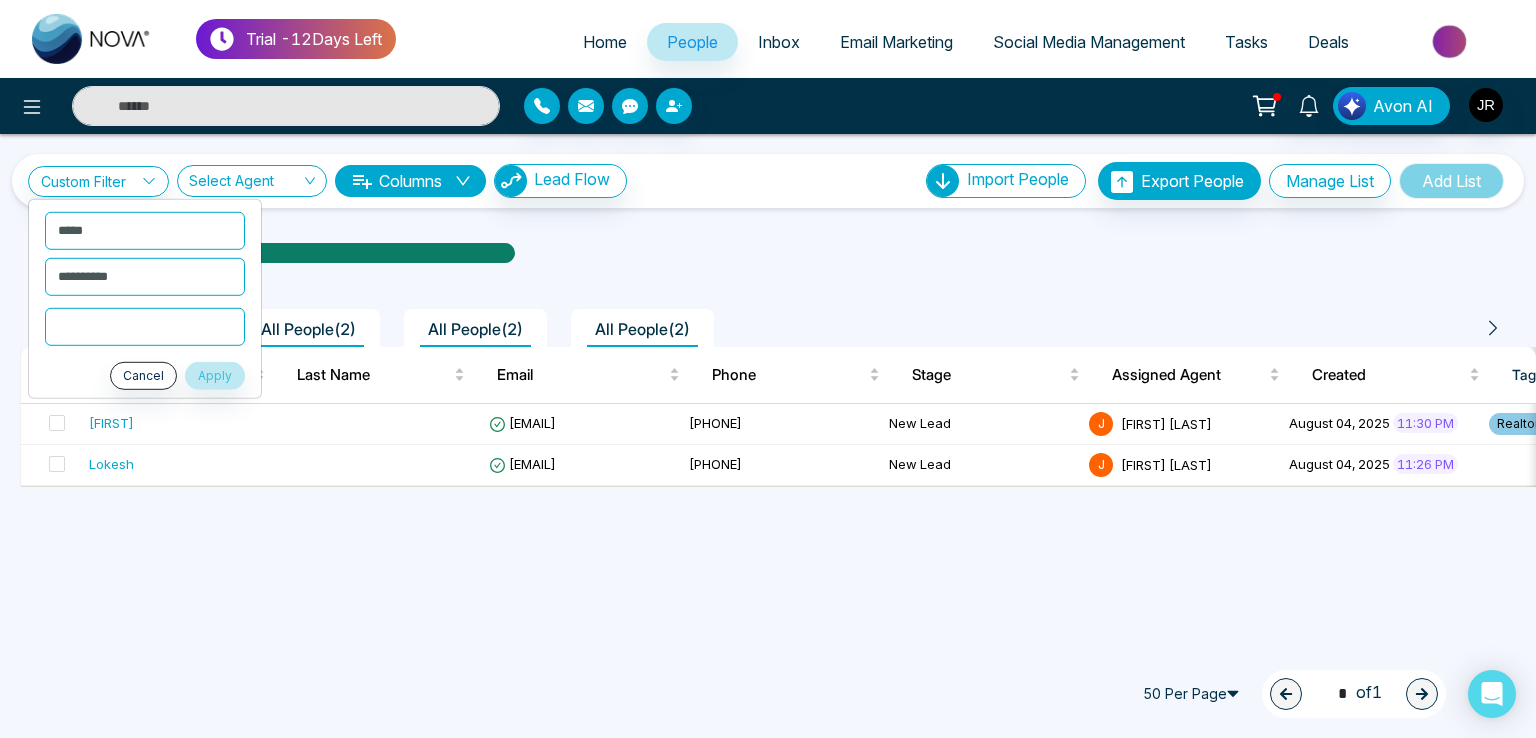 click at bounding box center (145, 326) 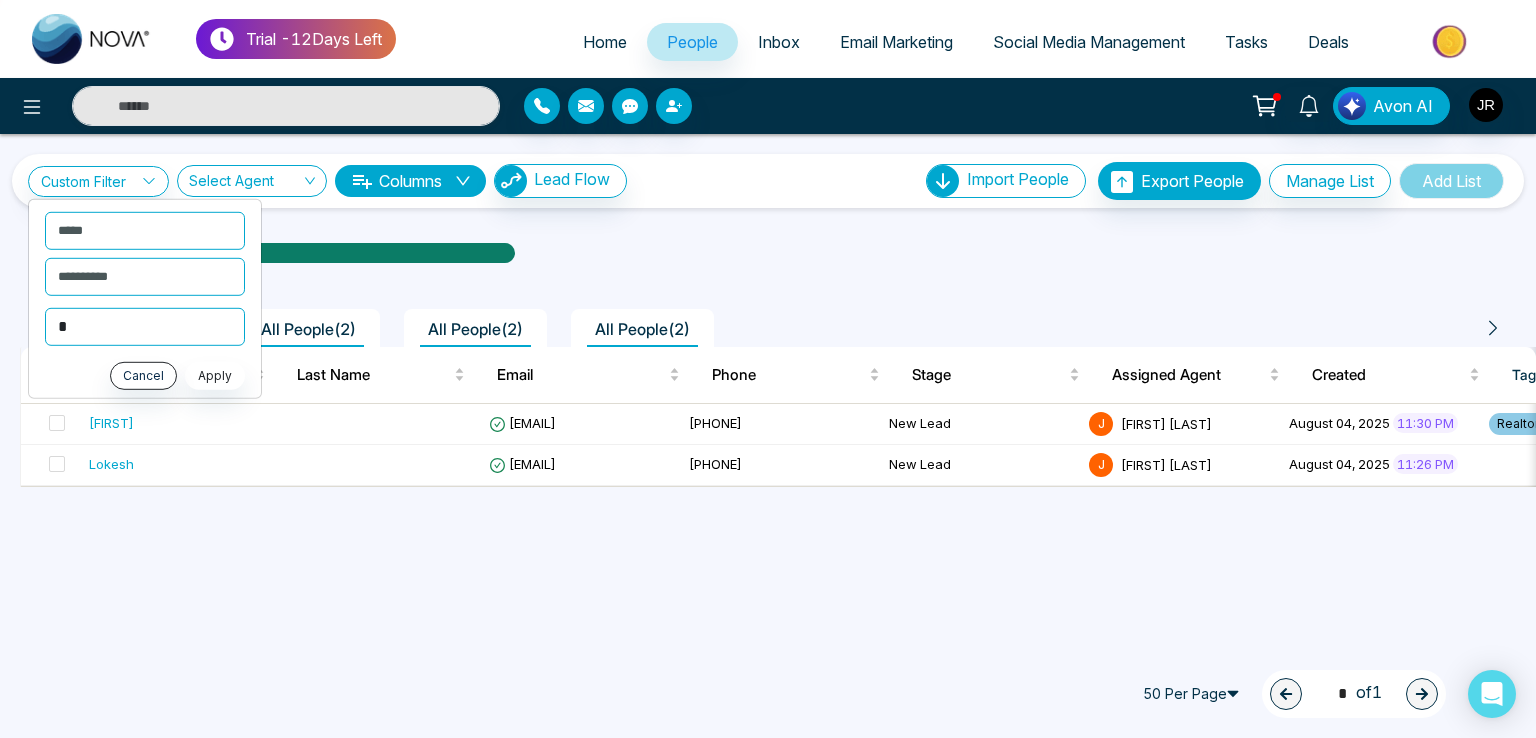 type on "*" 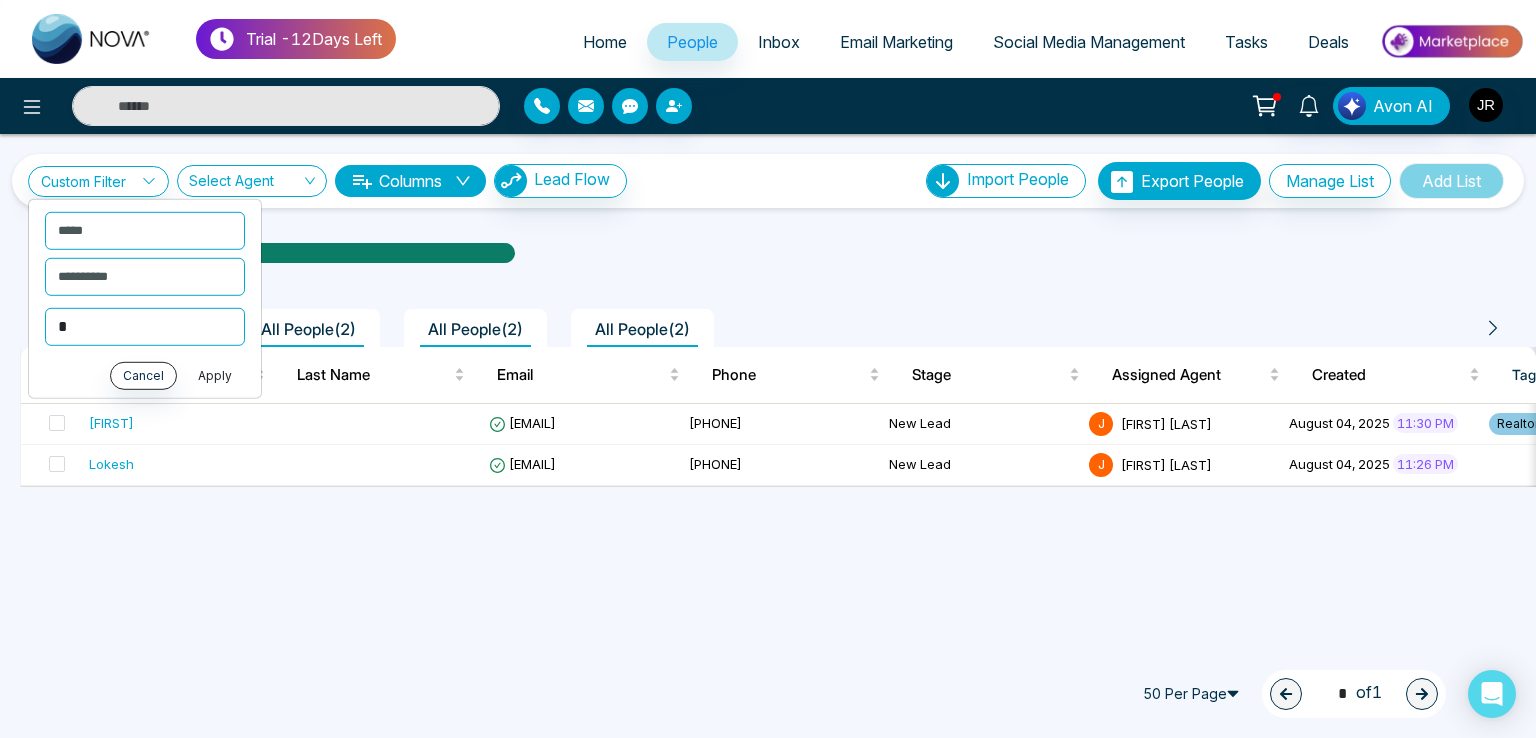 click on "Apply" at bounding box center [215, 375] 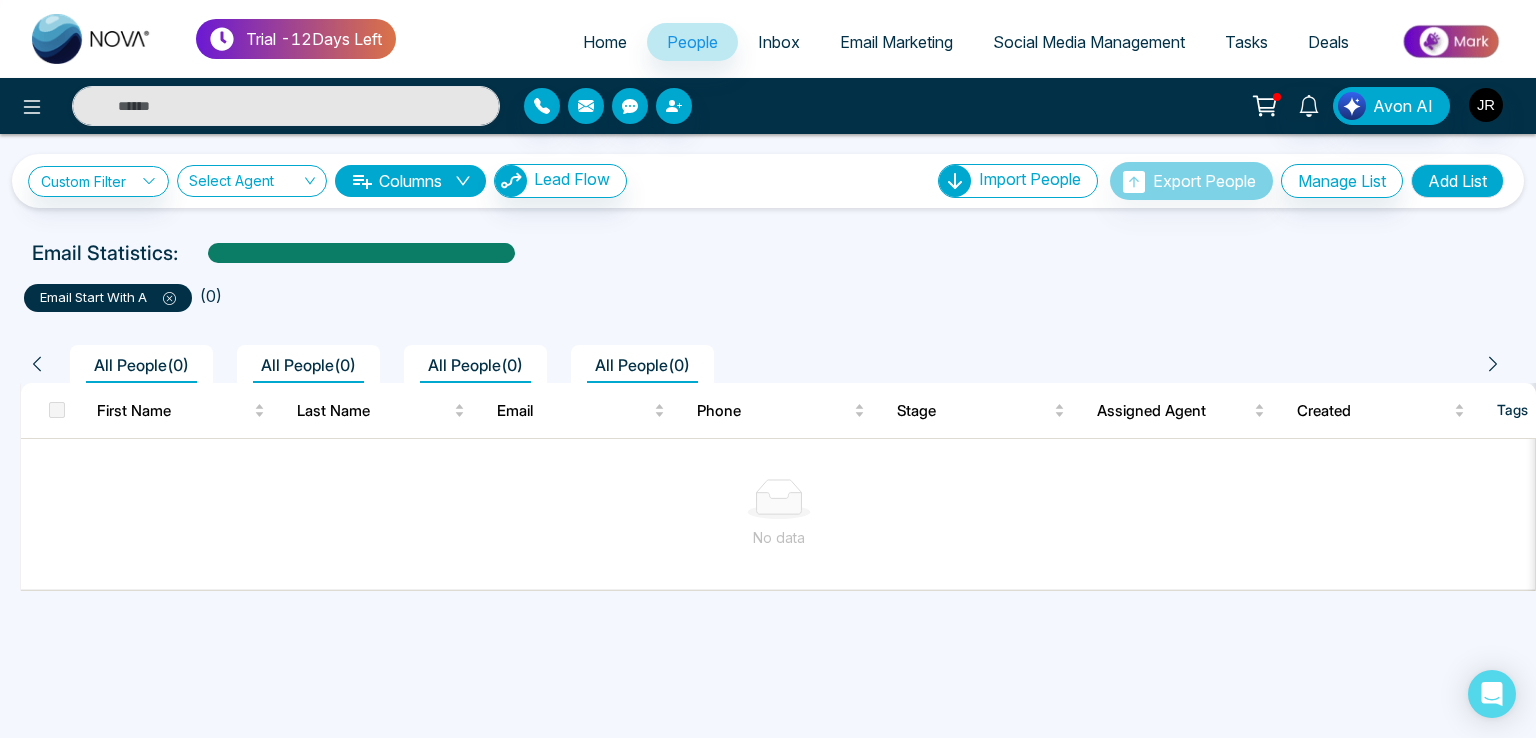 click on "Add List" at bounding box center [1457, 181] 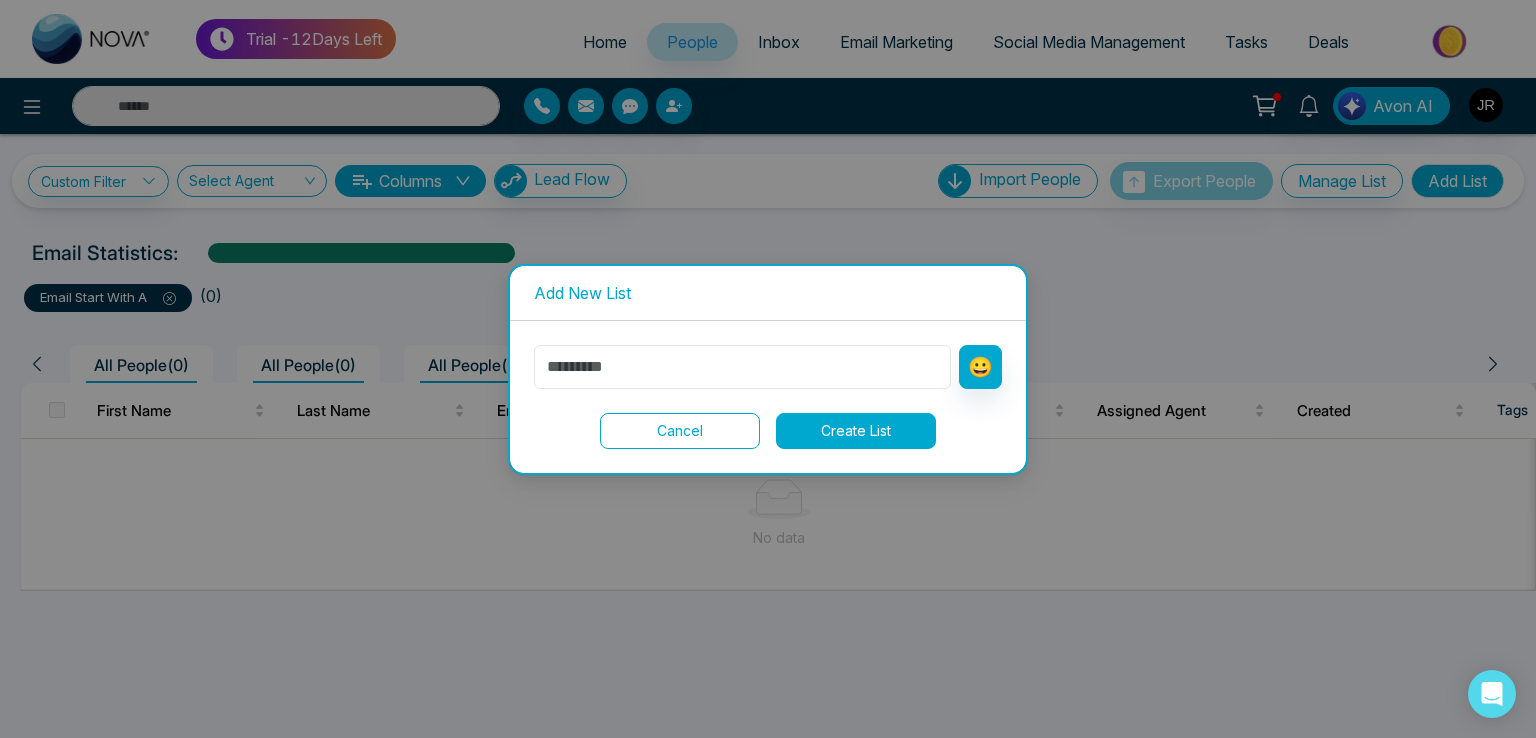 click at bounding box center (742, 367) 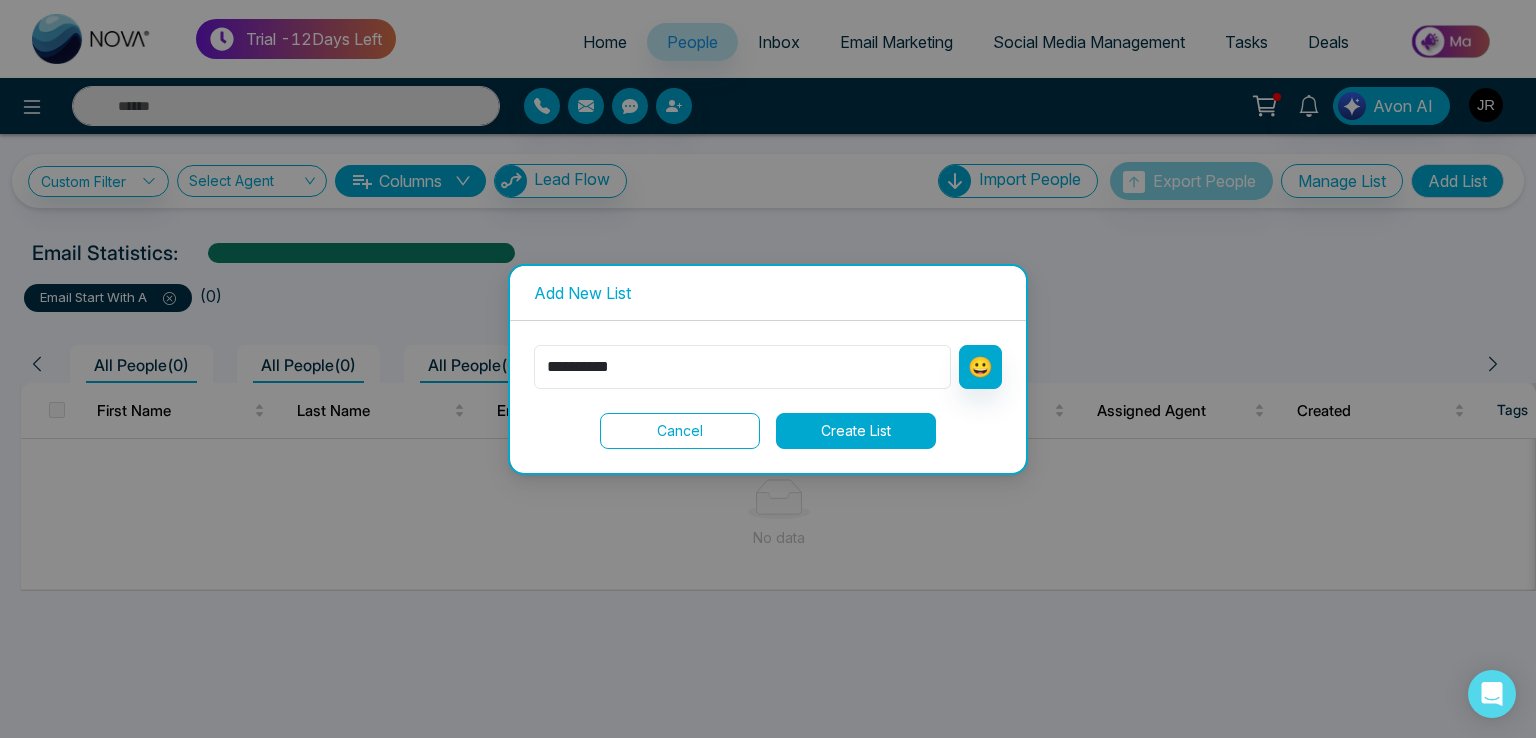 type on "**********" 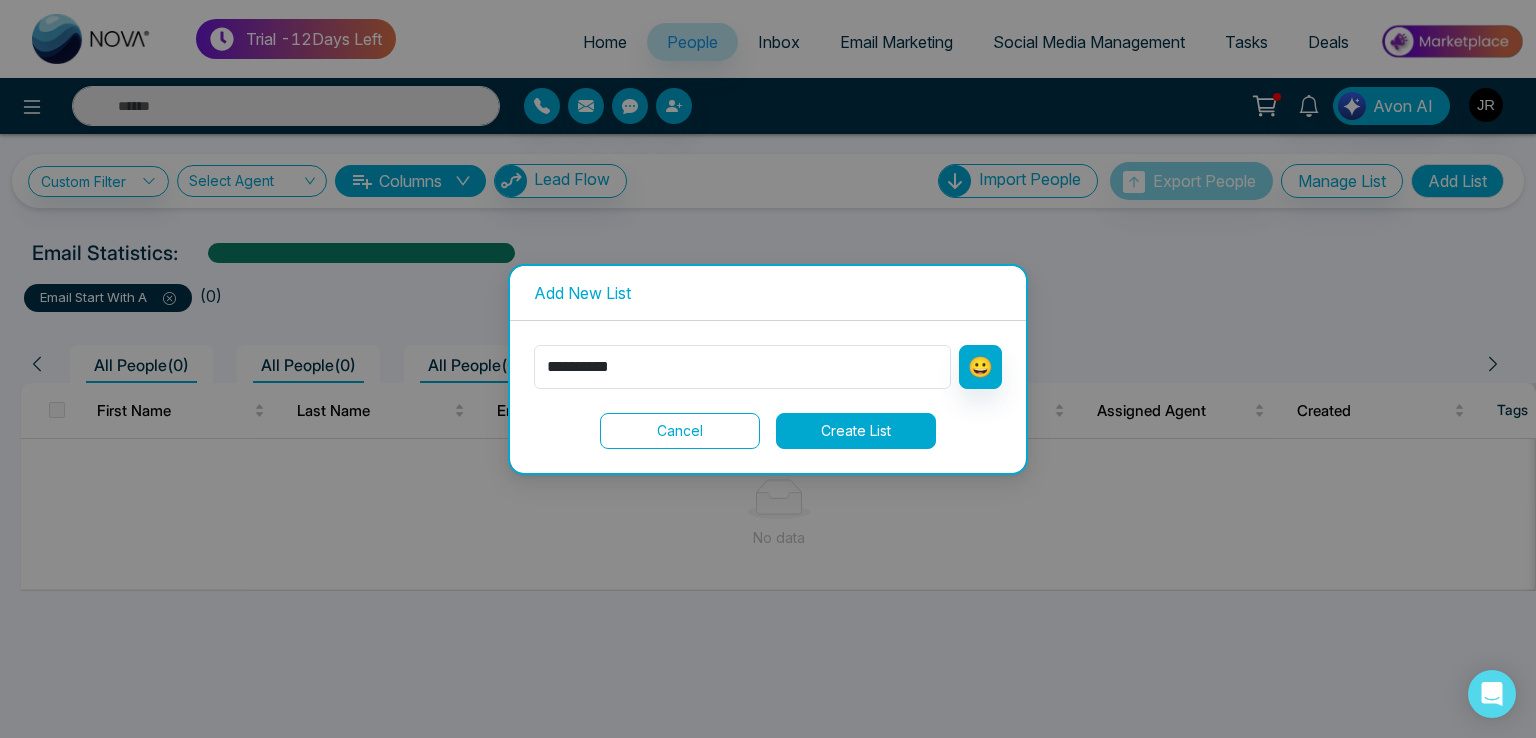 click on "Create List" at bounding box center (856, 431) 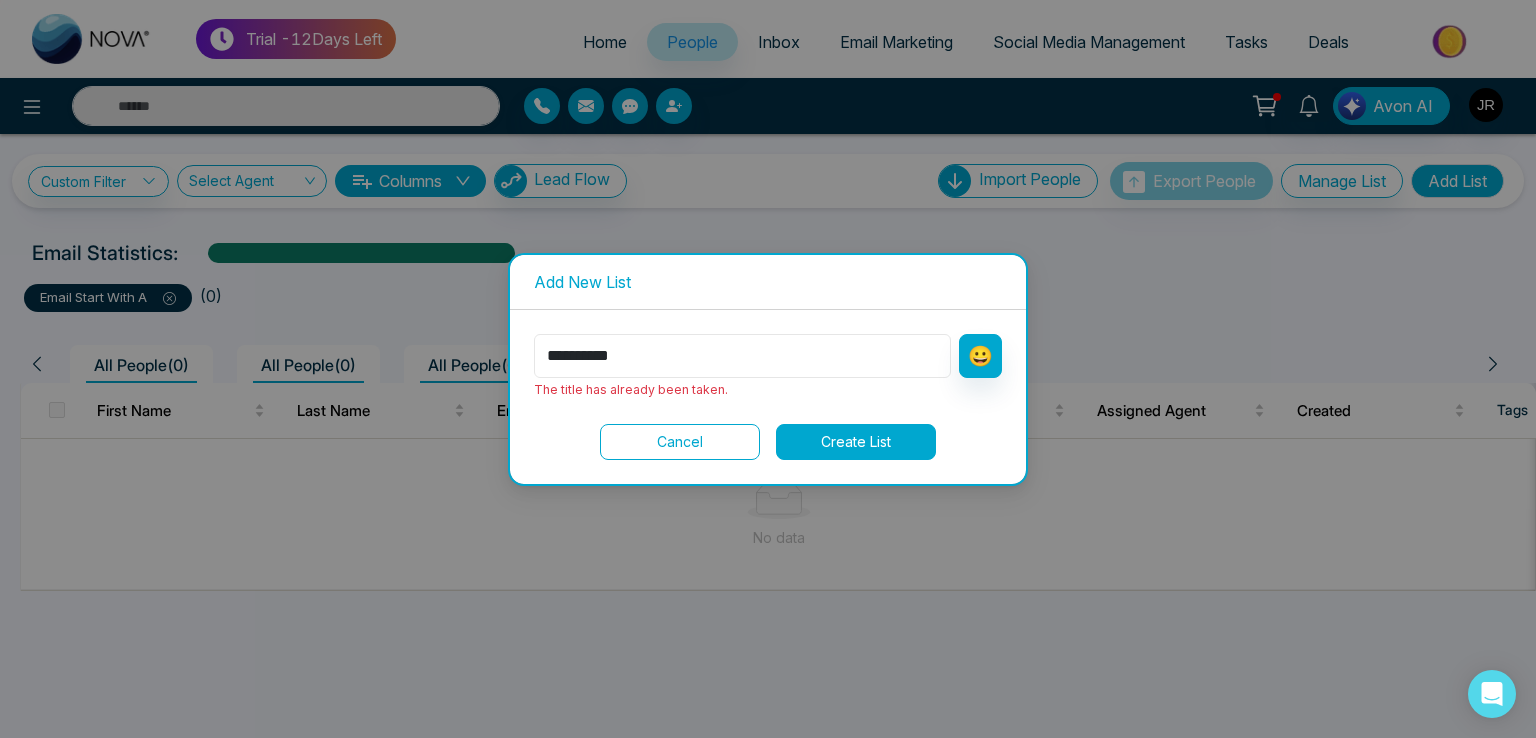 drag, startPoint x: 646, startPoint y: 355, endPoint x: 467, endPoint y: 365, distance: 179.27911 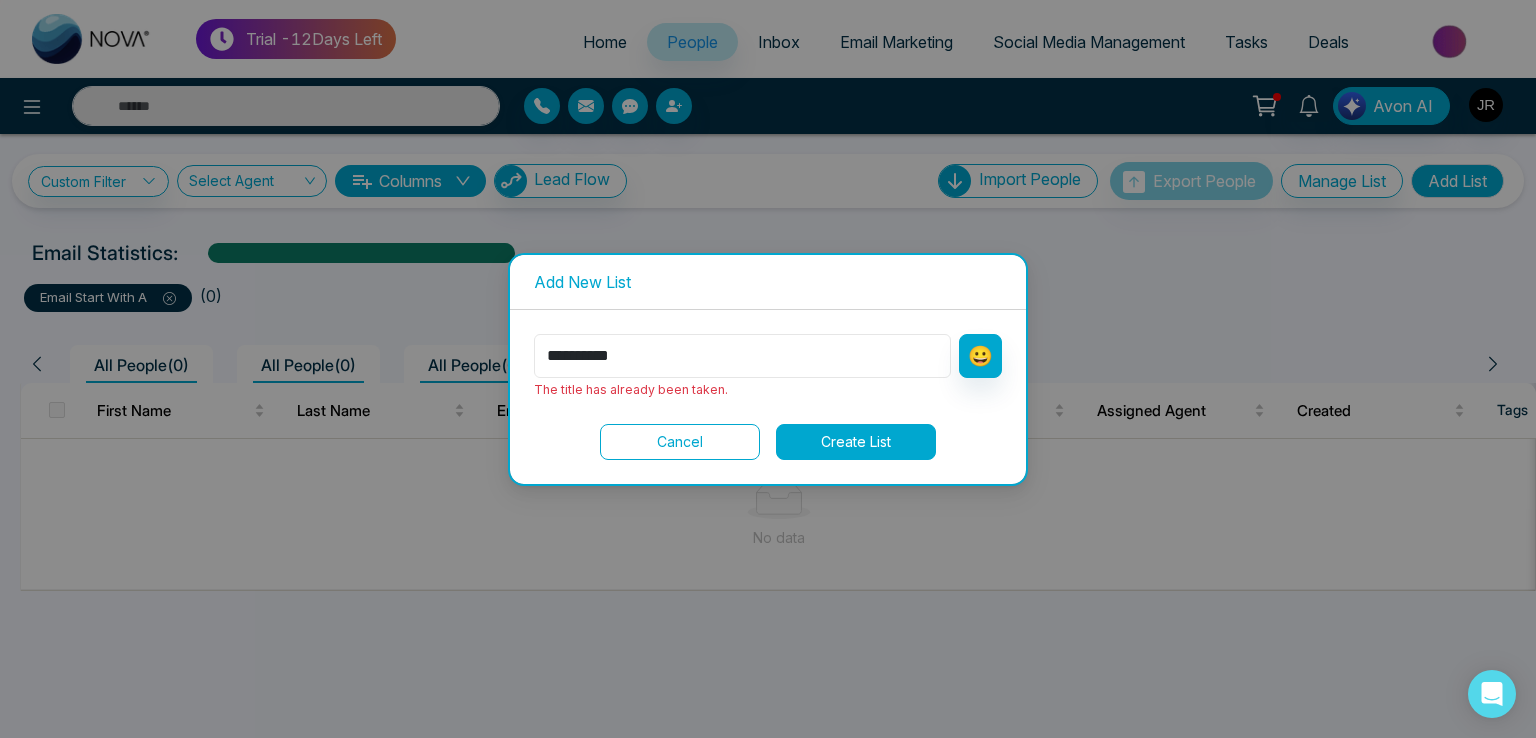 click on "**********" at bounding box center (768, 369) 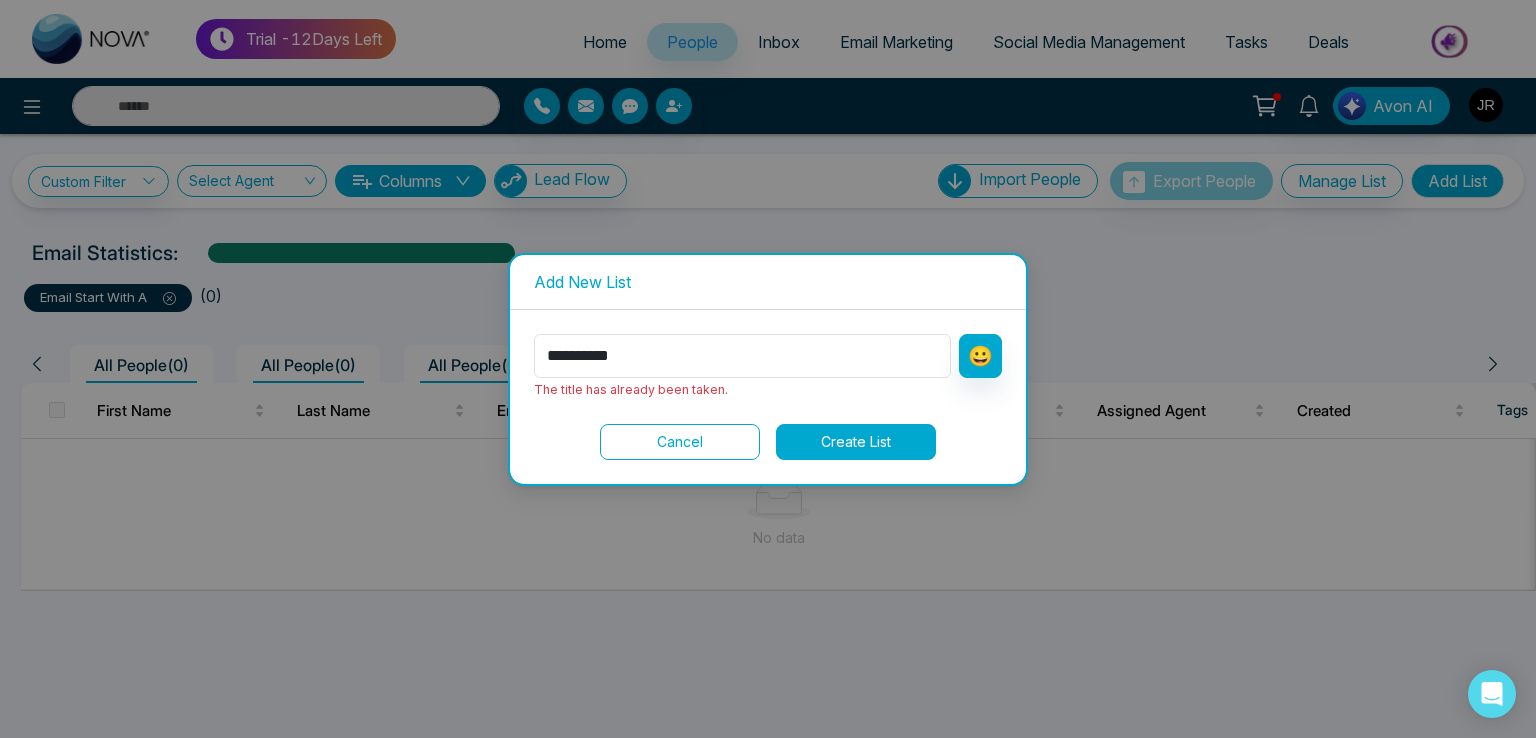 click on "Cancel" at bounding box center [680, 442] 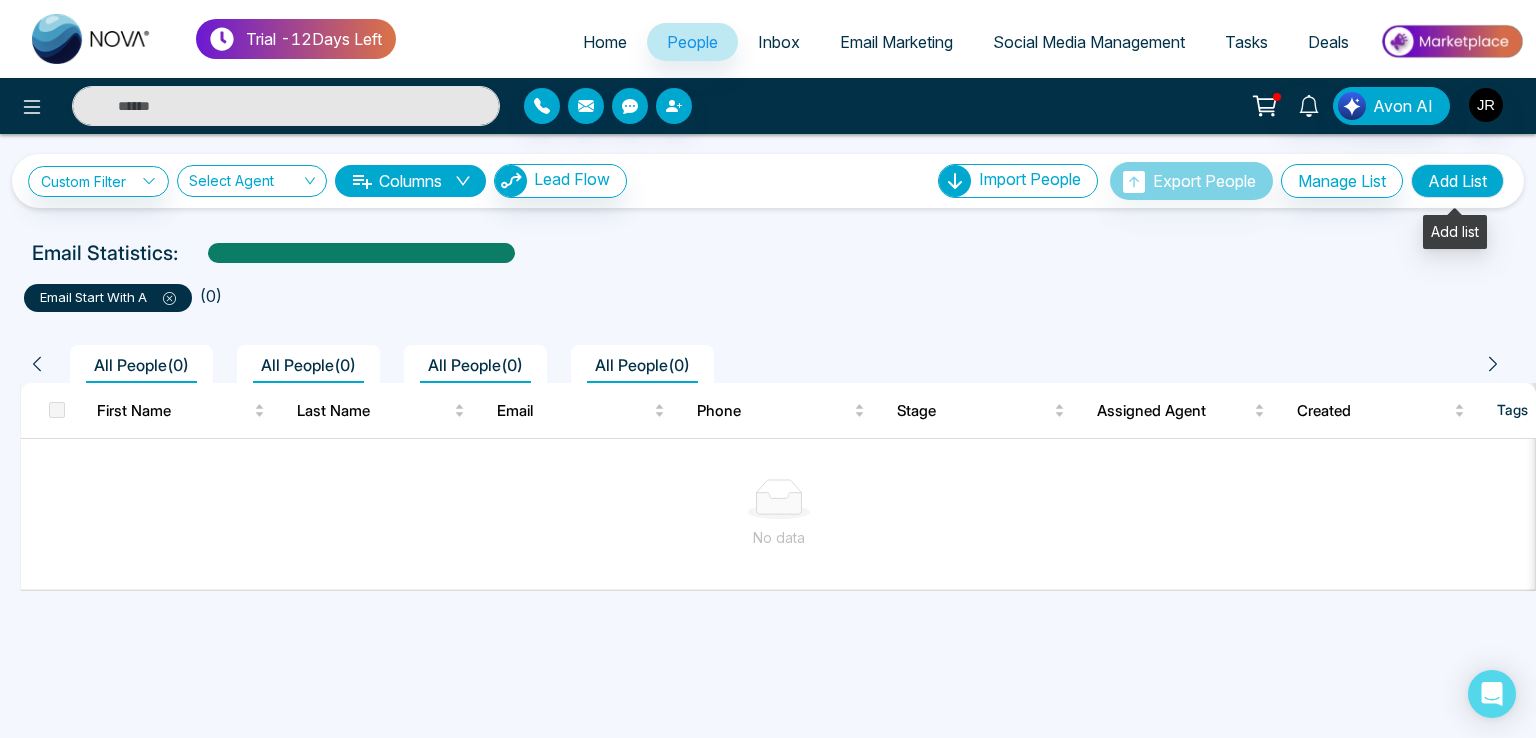 click on "Add List" at bounding box center [1457, 181] 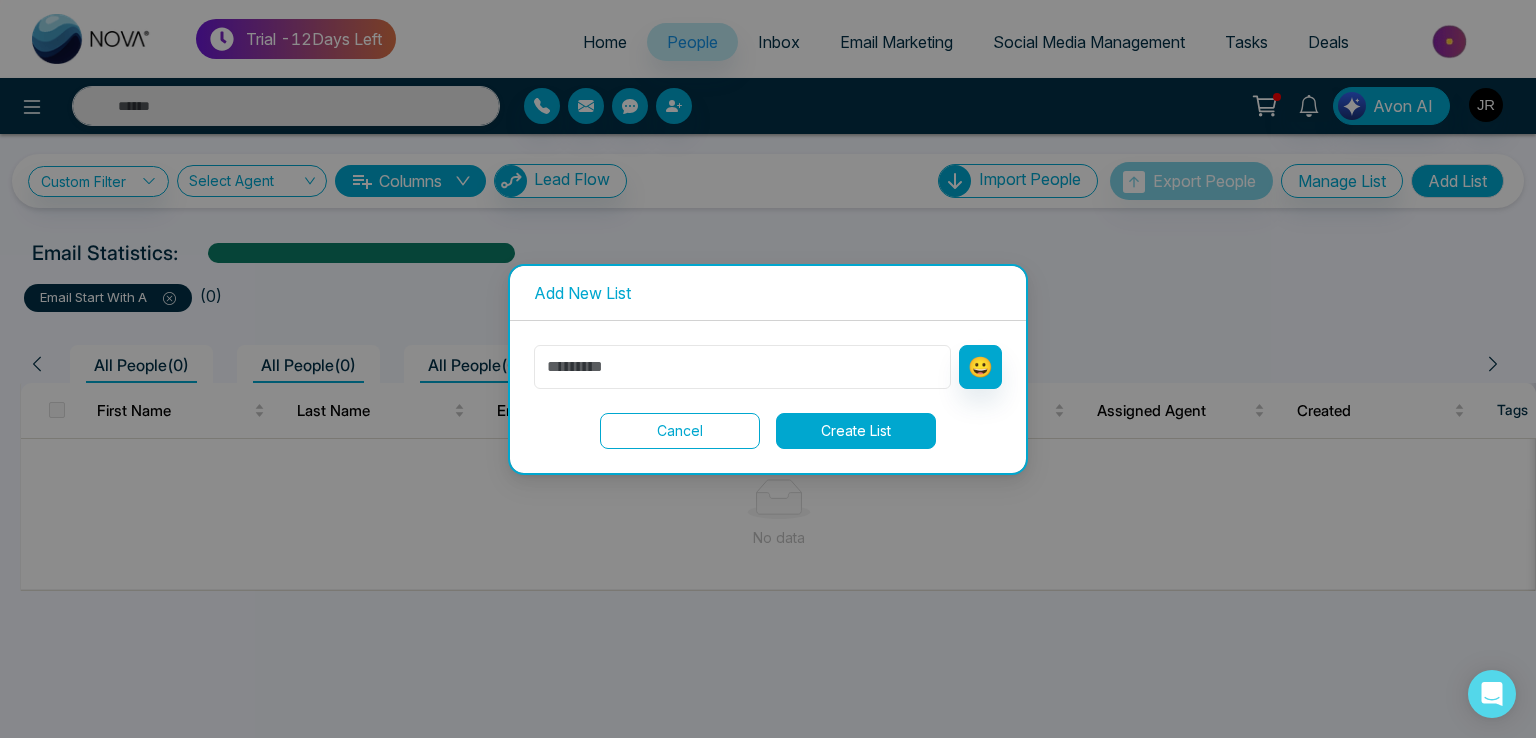 click at bounding box center [742, 367] 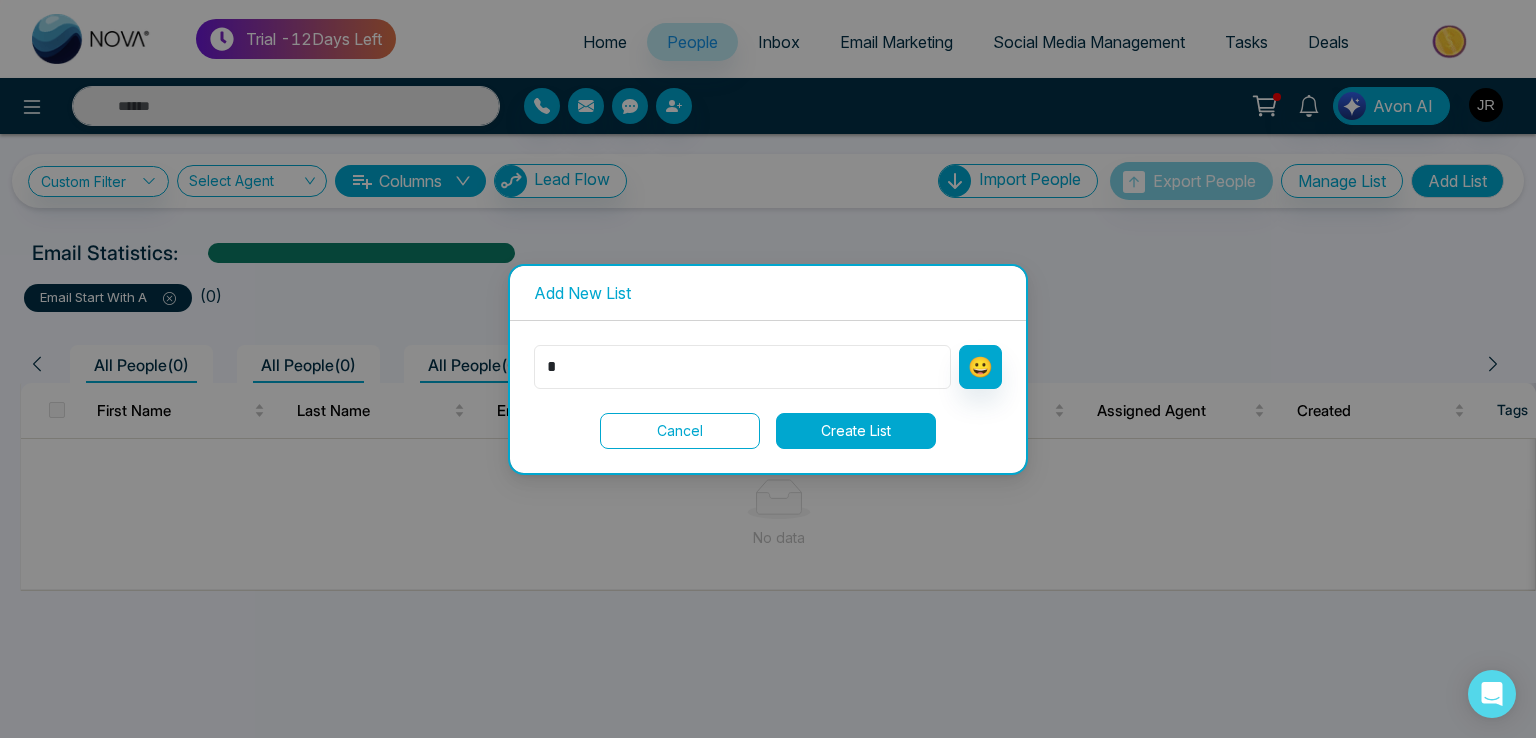 type on "*" 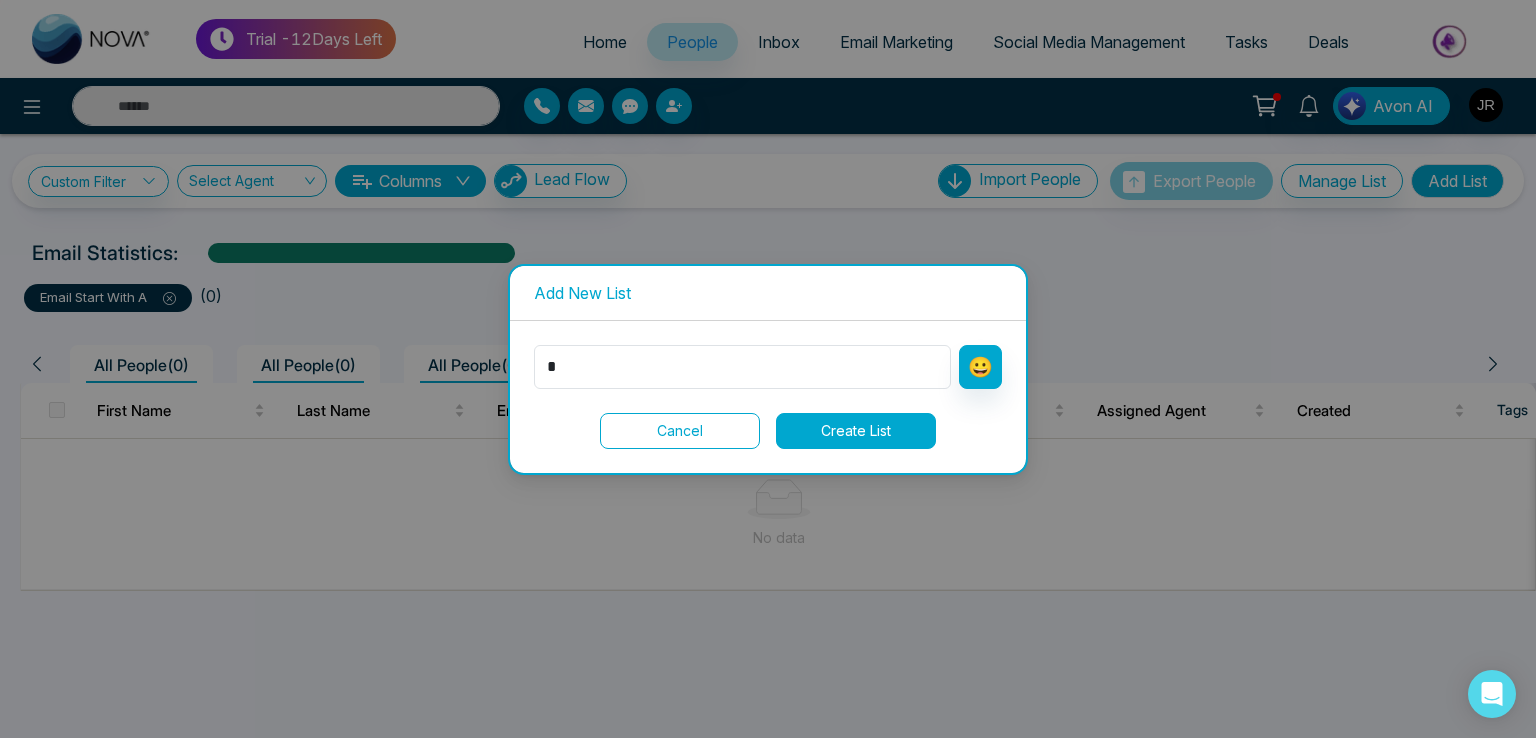 click on "Create List" at bounding box center [856, 431] 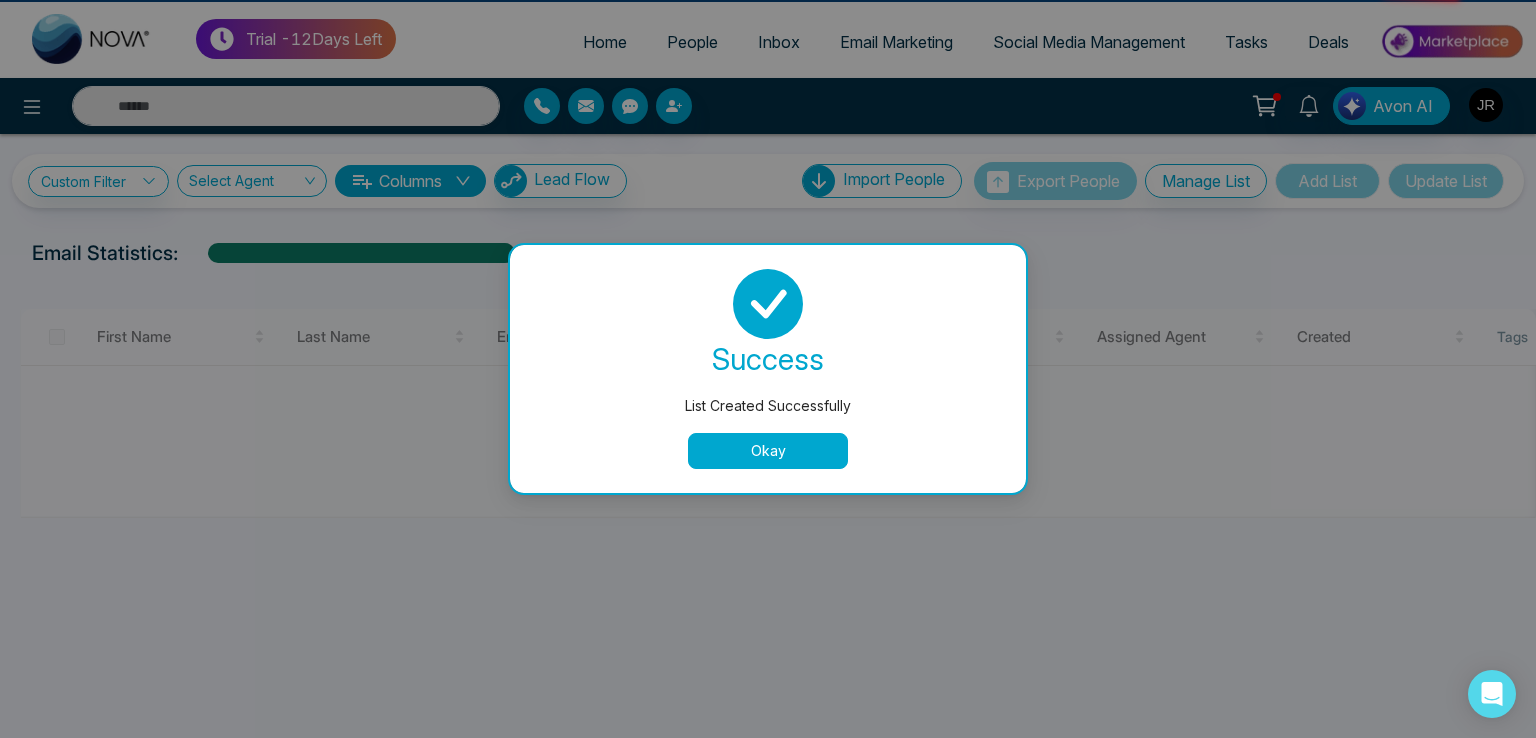 click on "Okay" at bounding box center [768, 451] 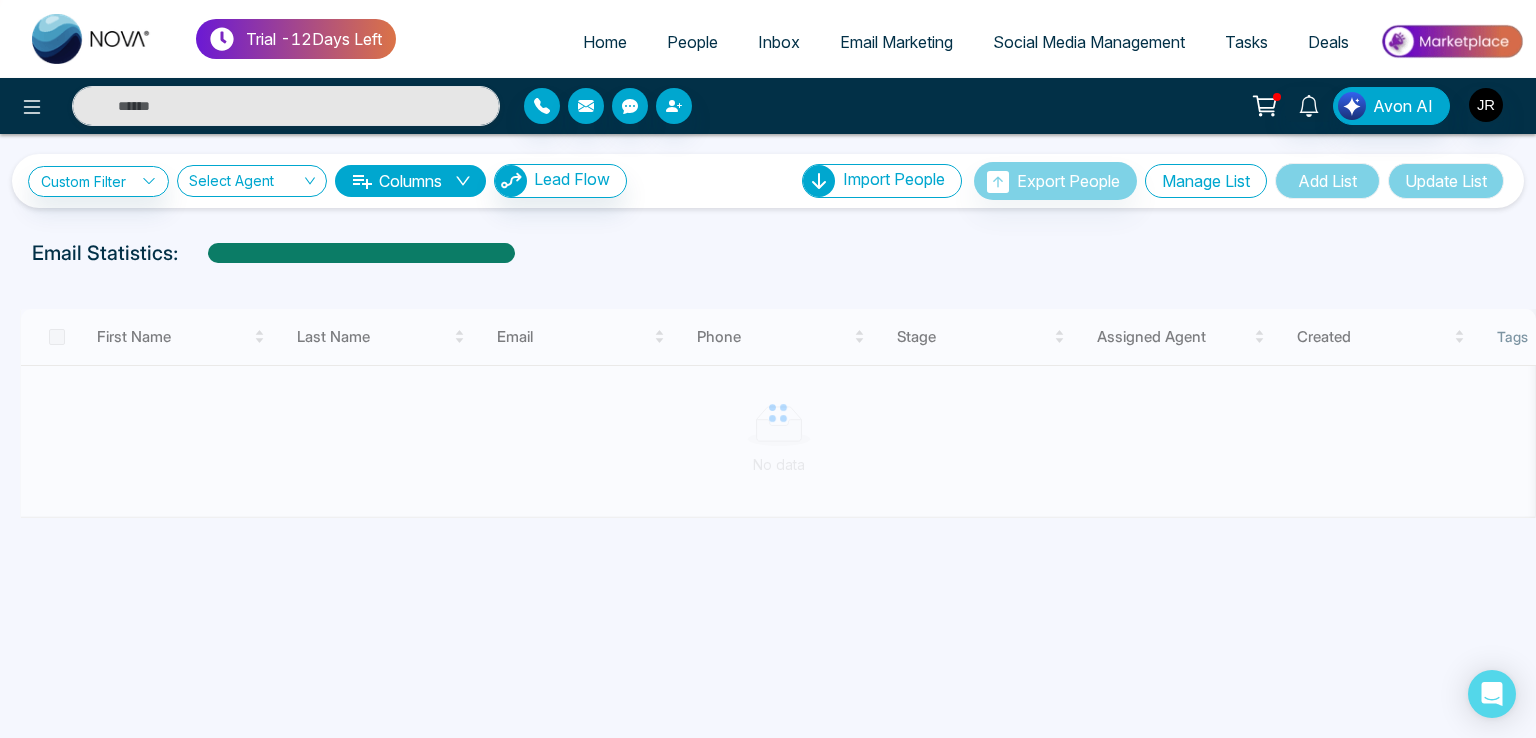 click on "Manage List" at bounding box center (1206, 181) 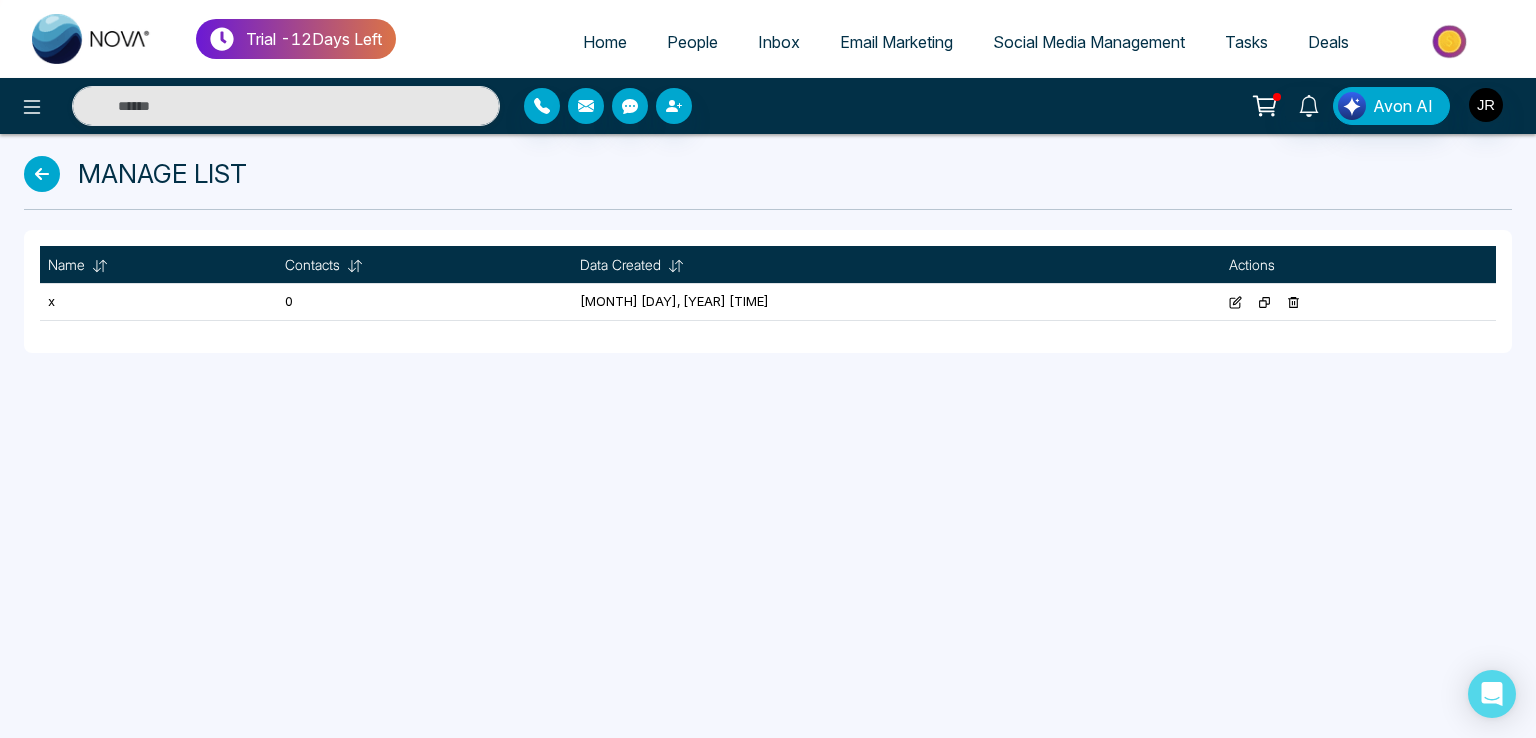 click 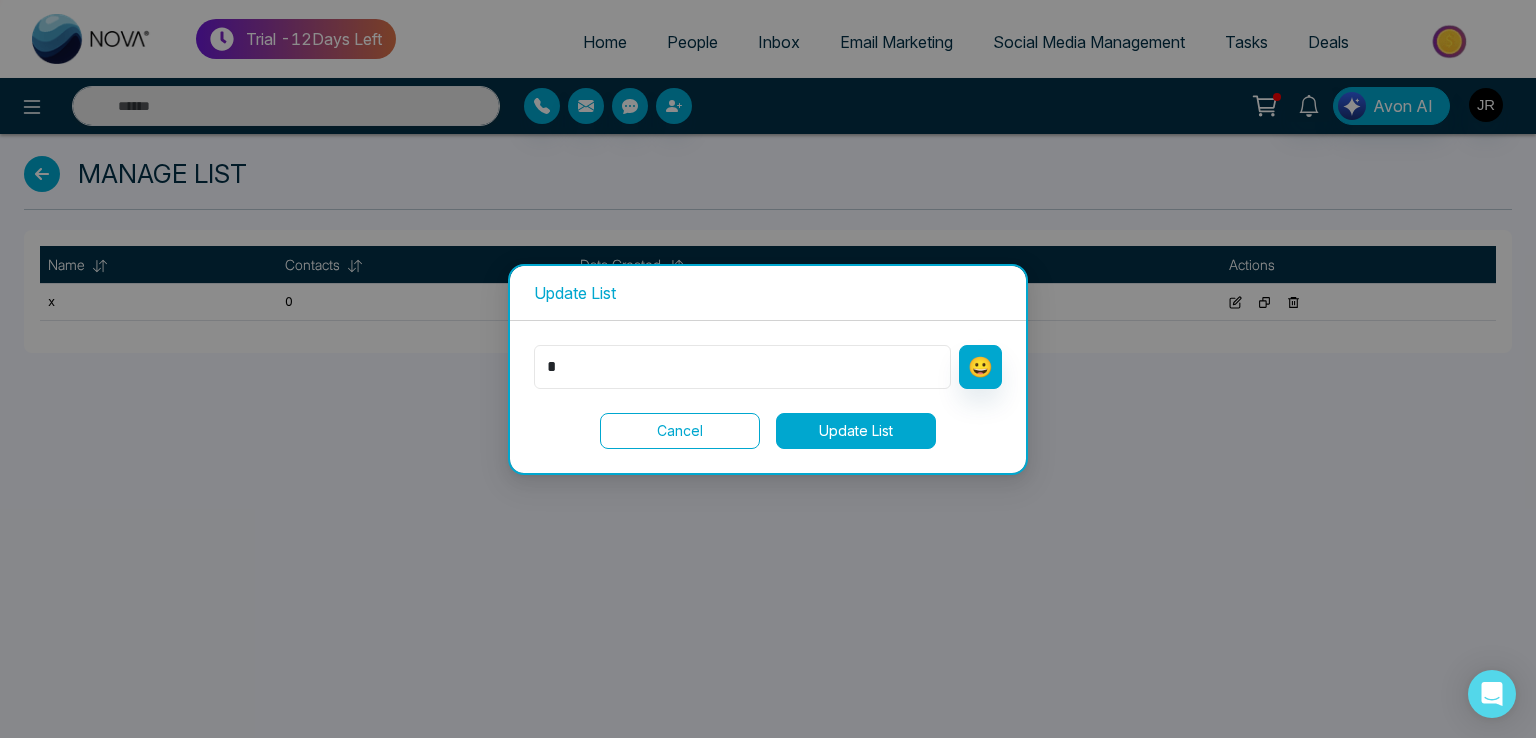 drag, startPoint x: 600, startPoint y: 359, endPoint x: 415, endPoint y: 377, distance: 185.87361 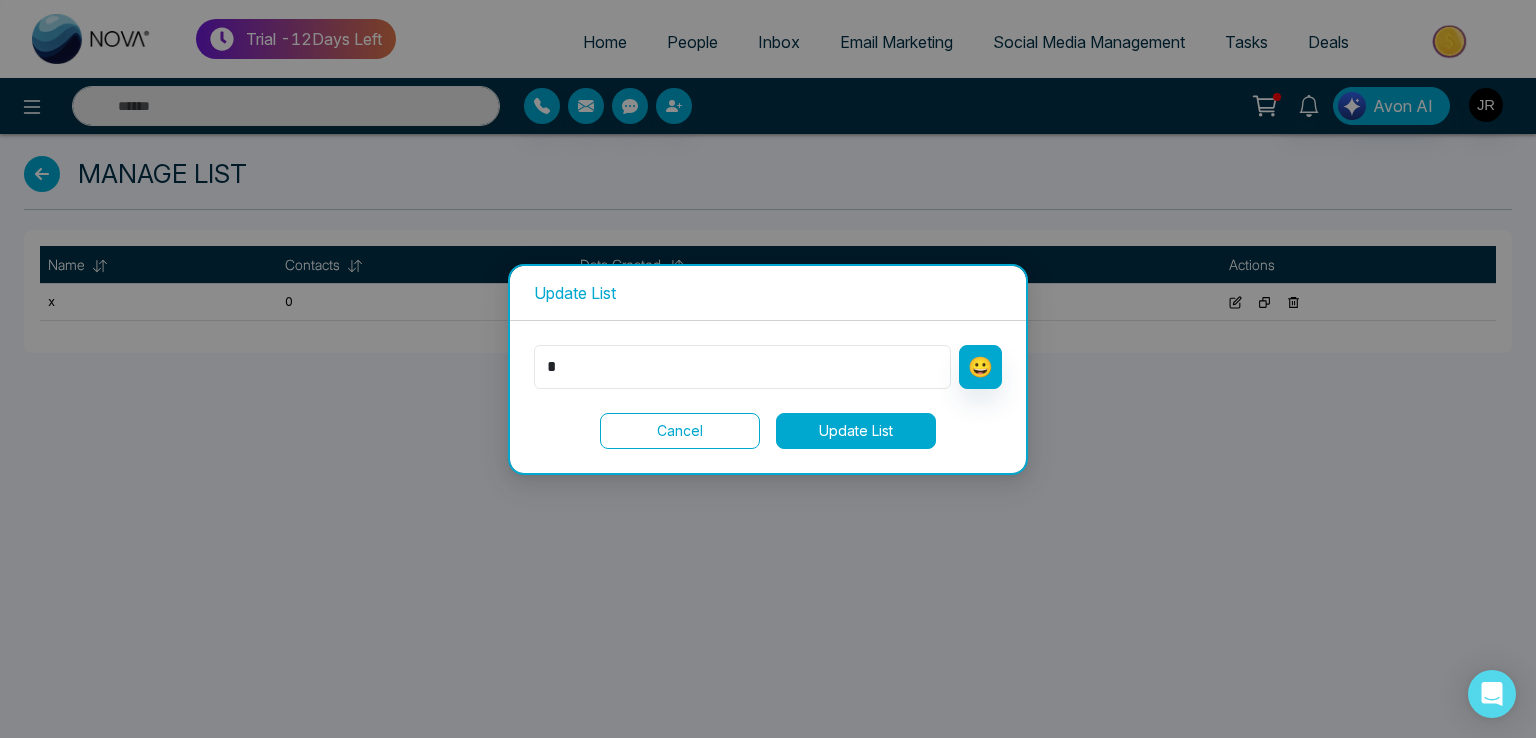 click on "Update List * 😀 Cancel Update List" at bounding box center (768, 369) 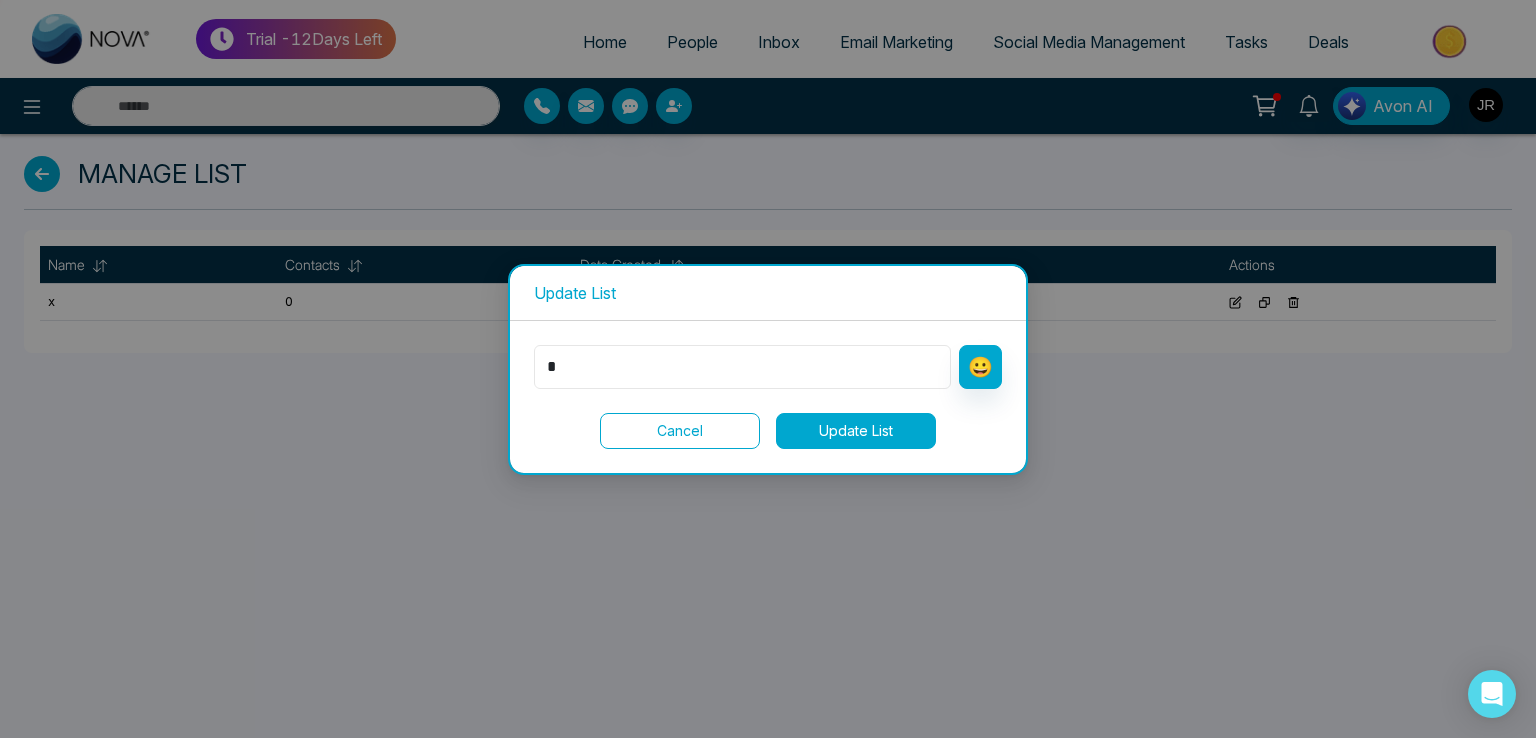 paste on "*********" 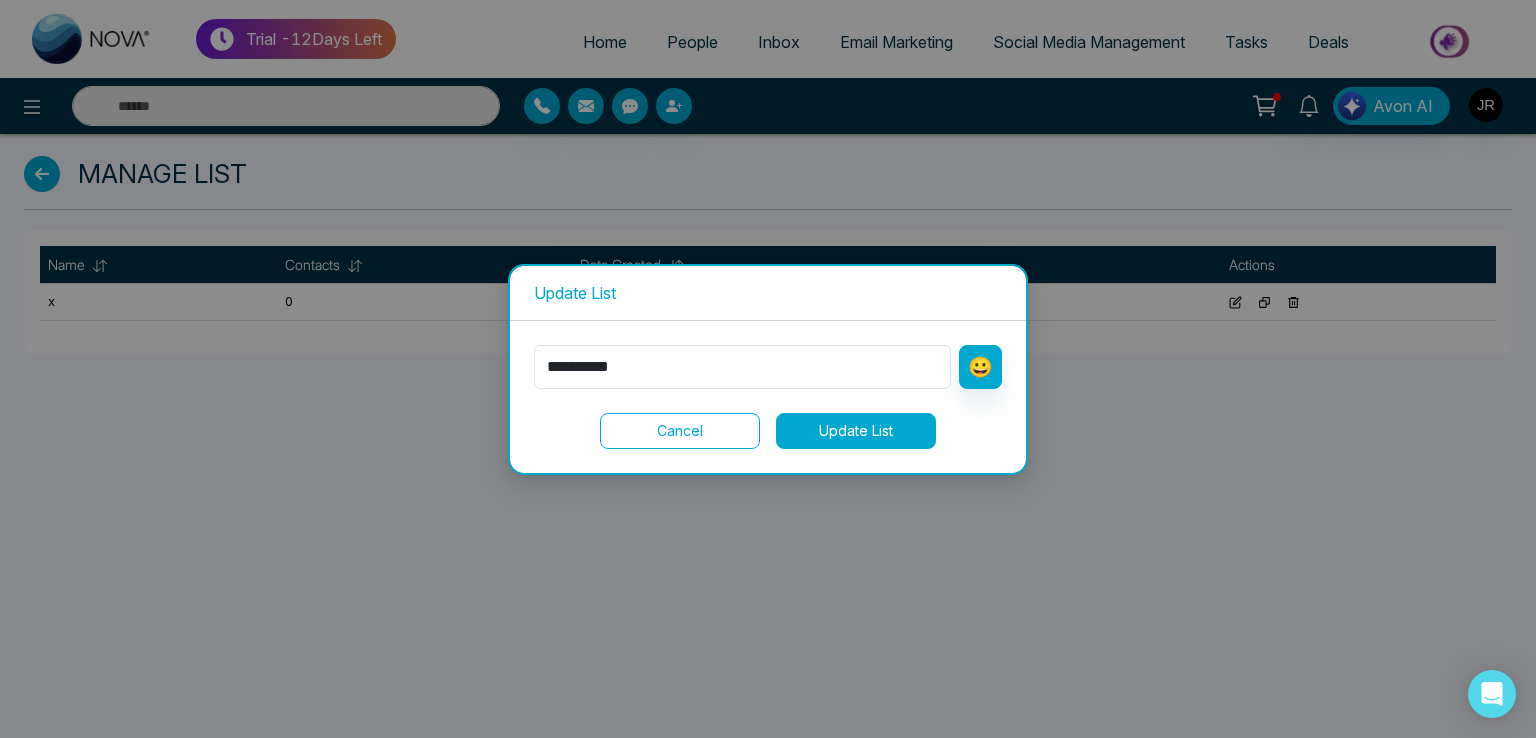 click on "Update List" at bounding box center (856, 431) 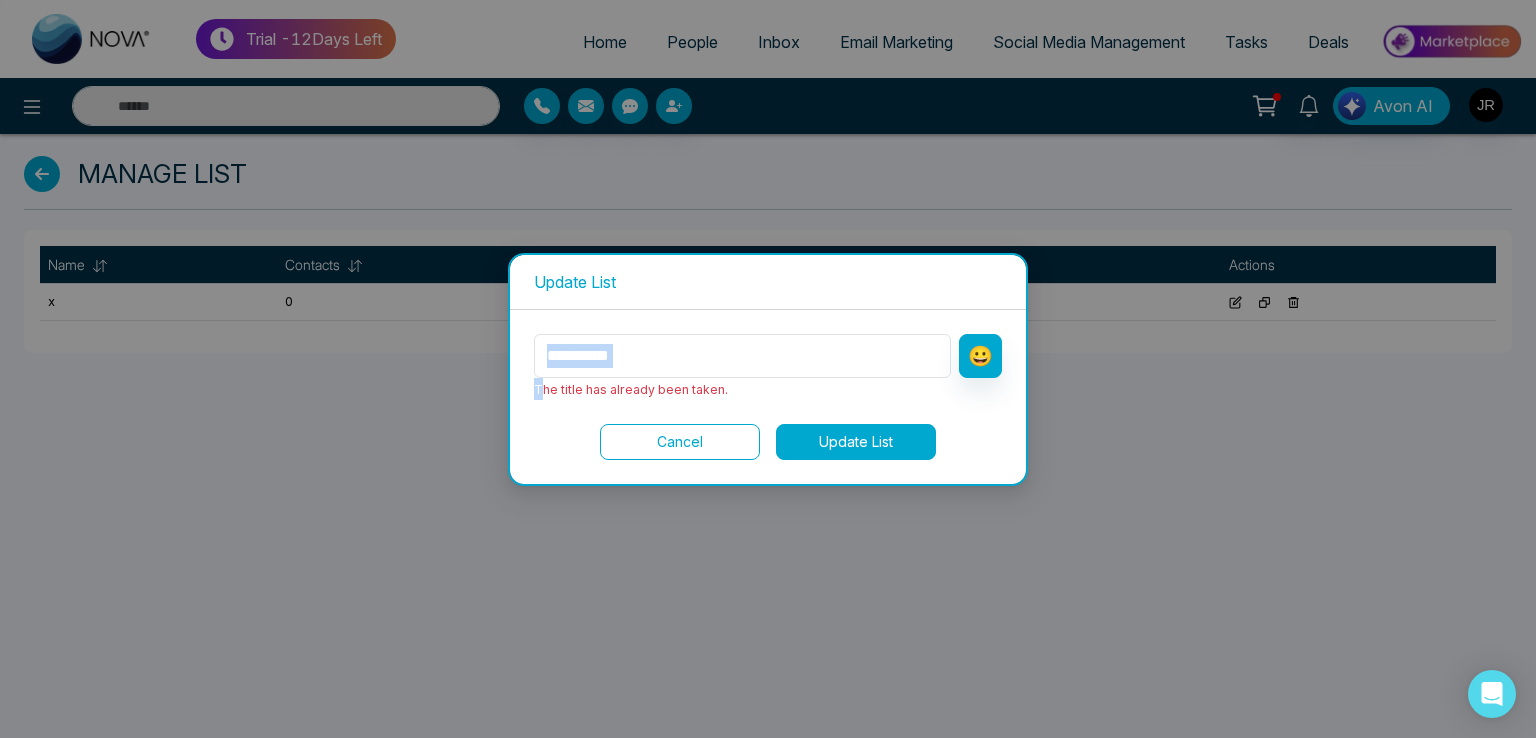 drag, startPoint x: 542, startPoint y: 391, endPoint x: 732, endPoint y: 367, distance: 191.5098 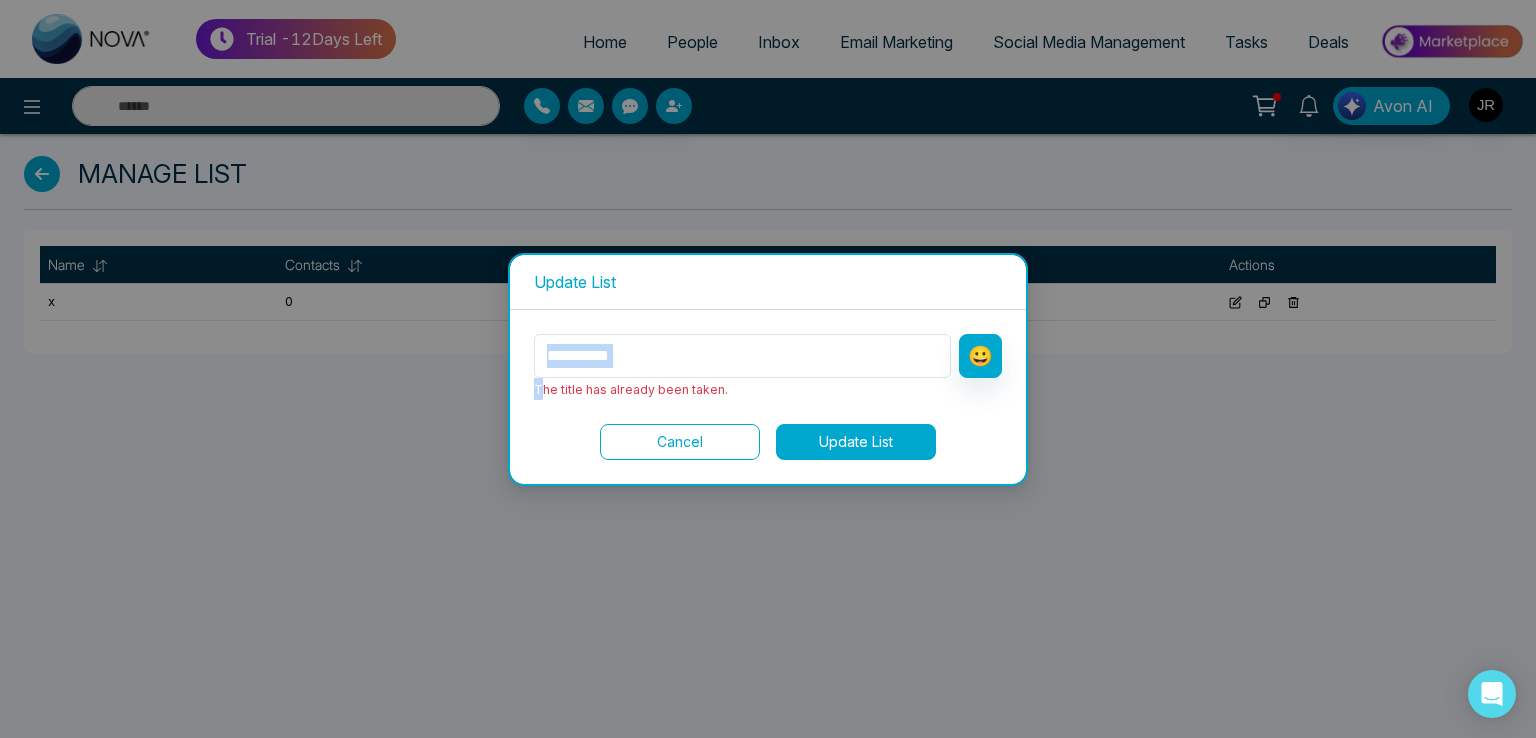 click on "**********" at bounding box center (768, 367) 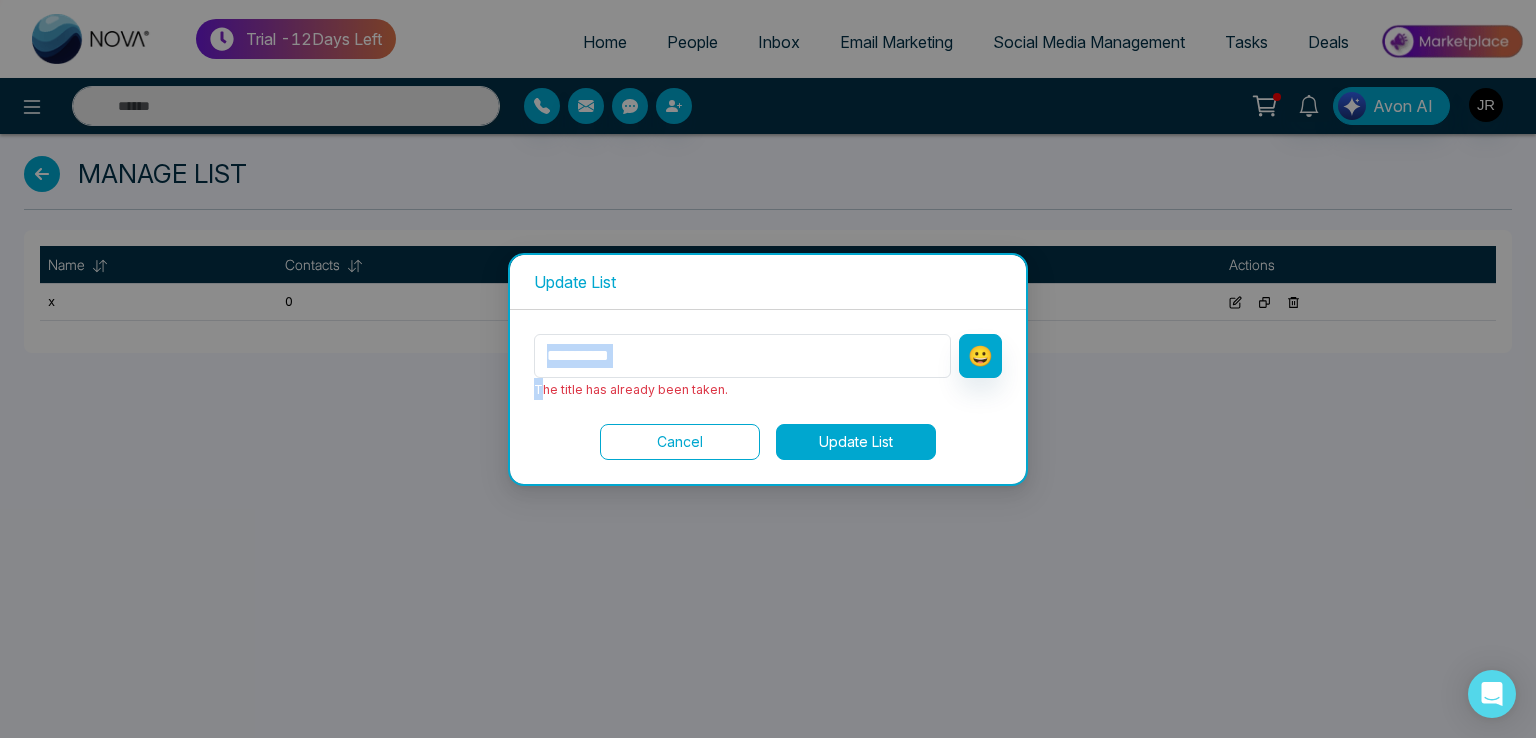 click on "😀" at bounding box center (980, 356) 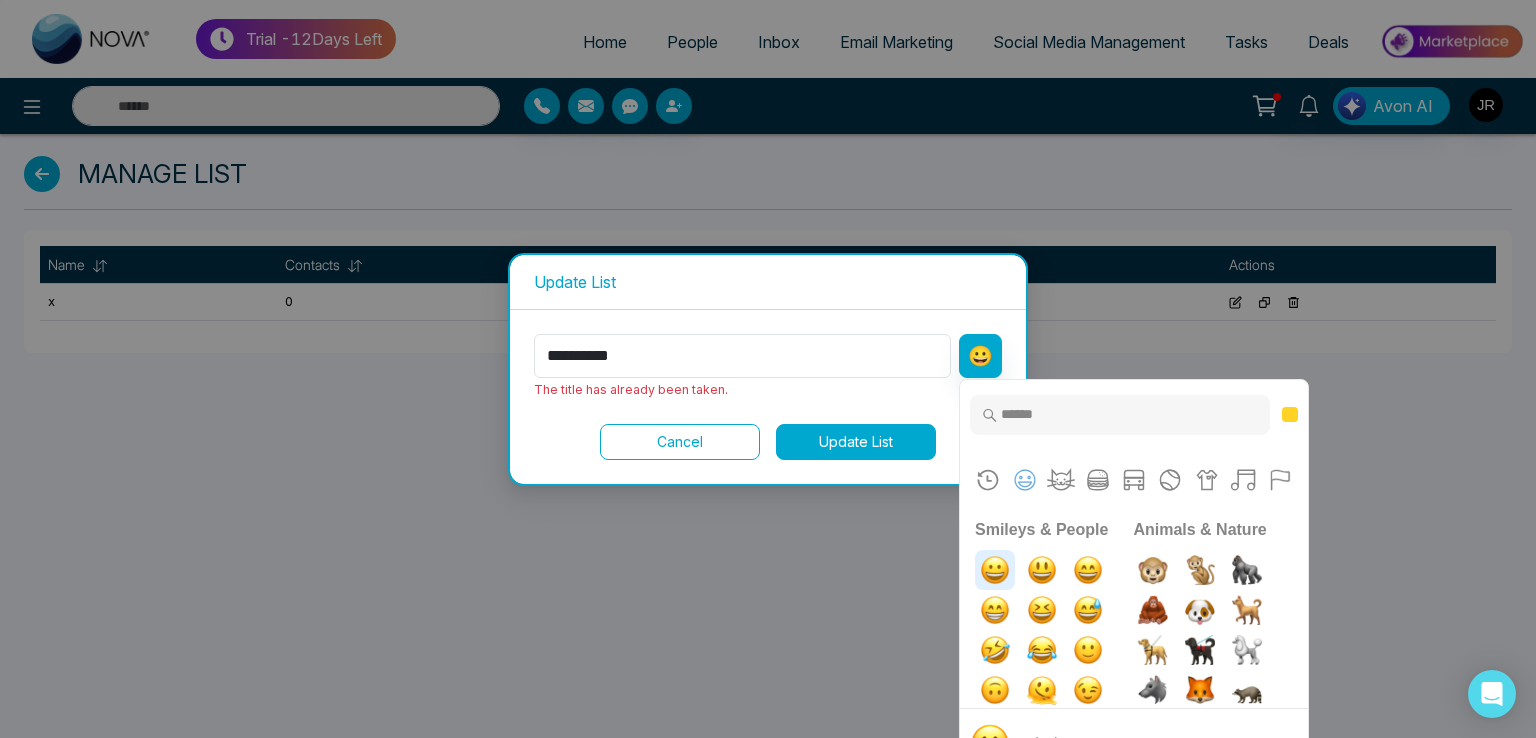 click at bounding box center [995, 570] 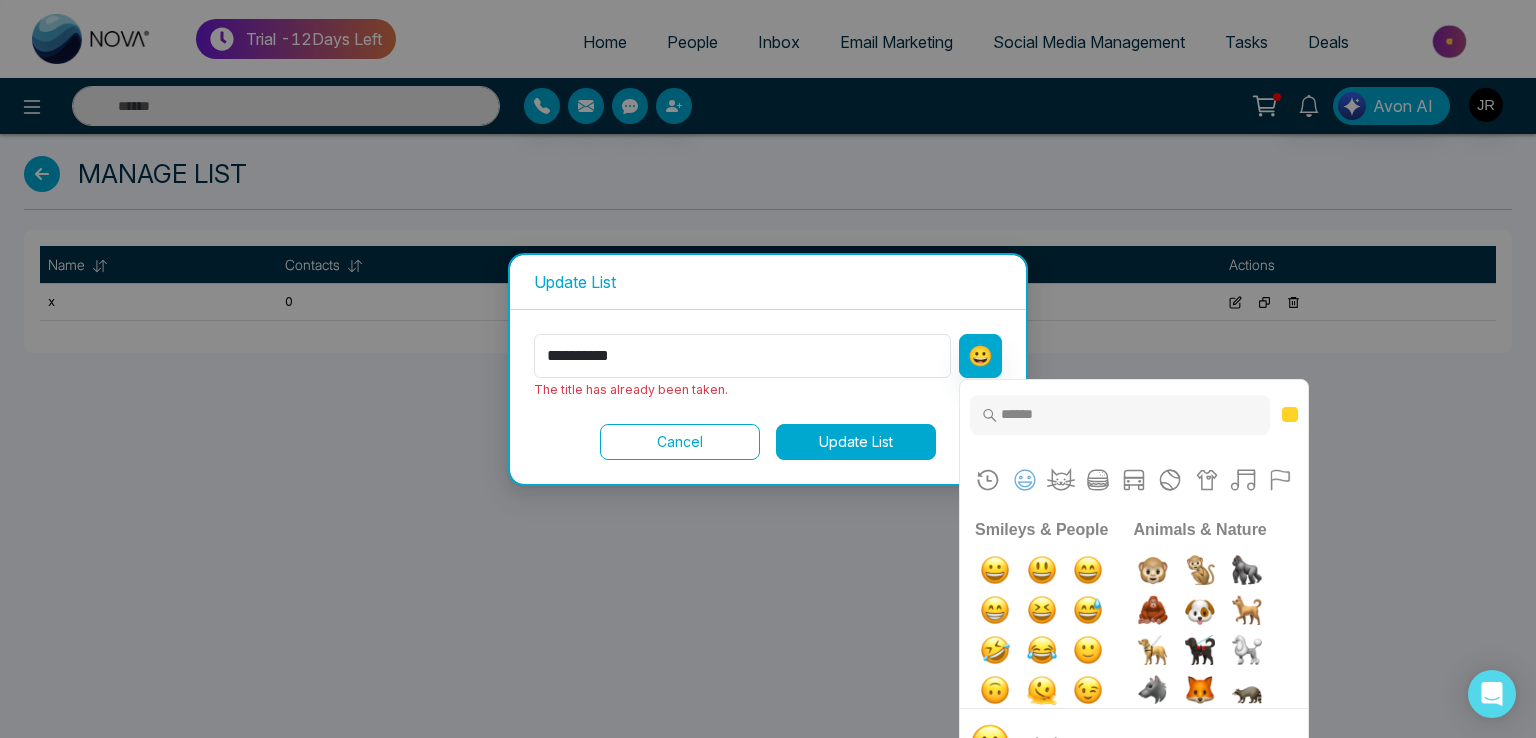 type on "**********" 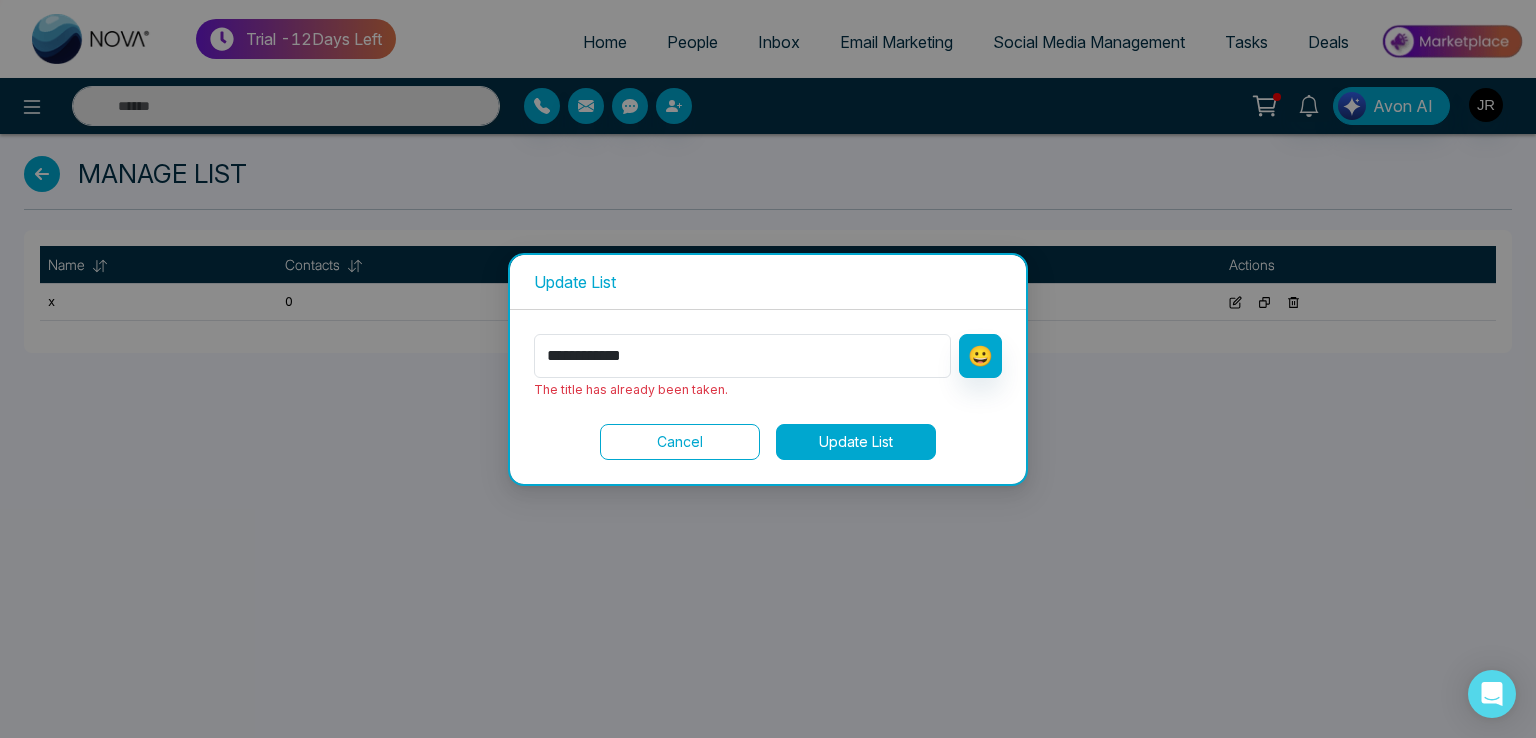 click on "**********" at bounding box center [768, 397] 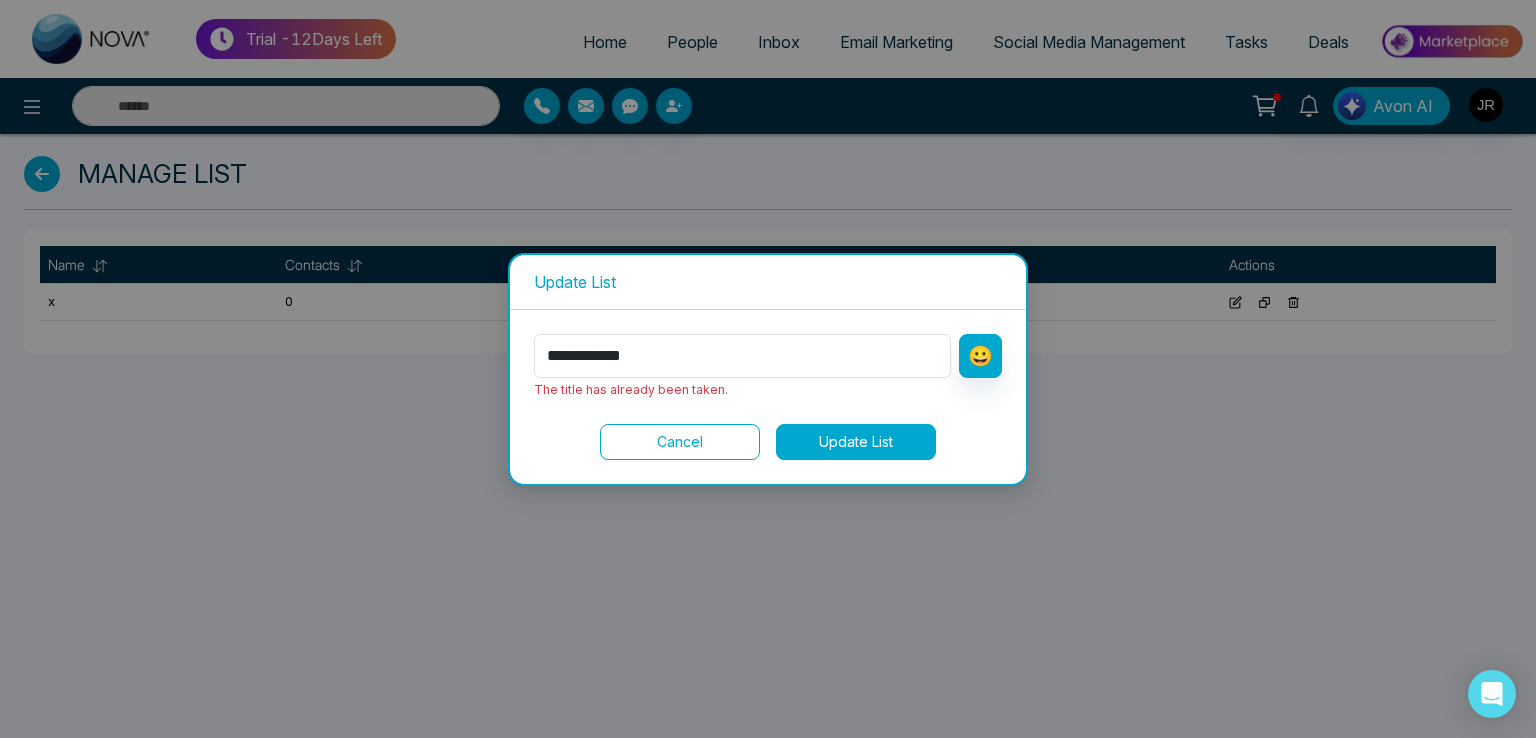 click on "Update List" at bounding box center [856, 442] 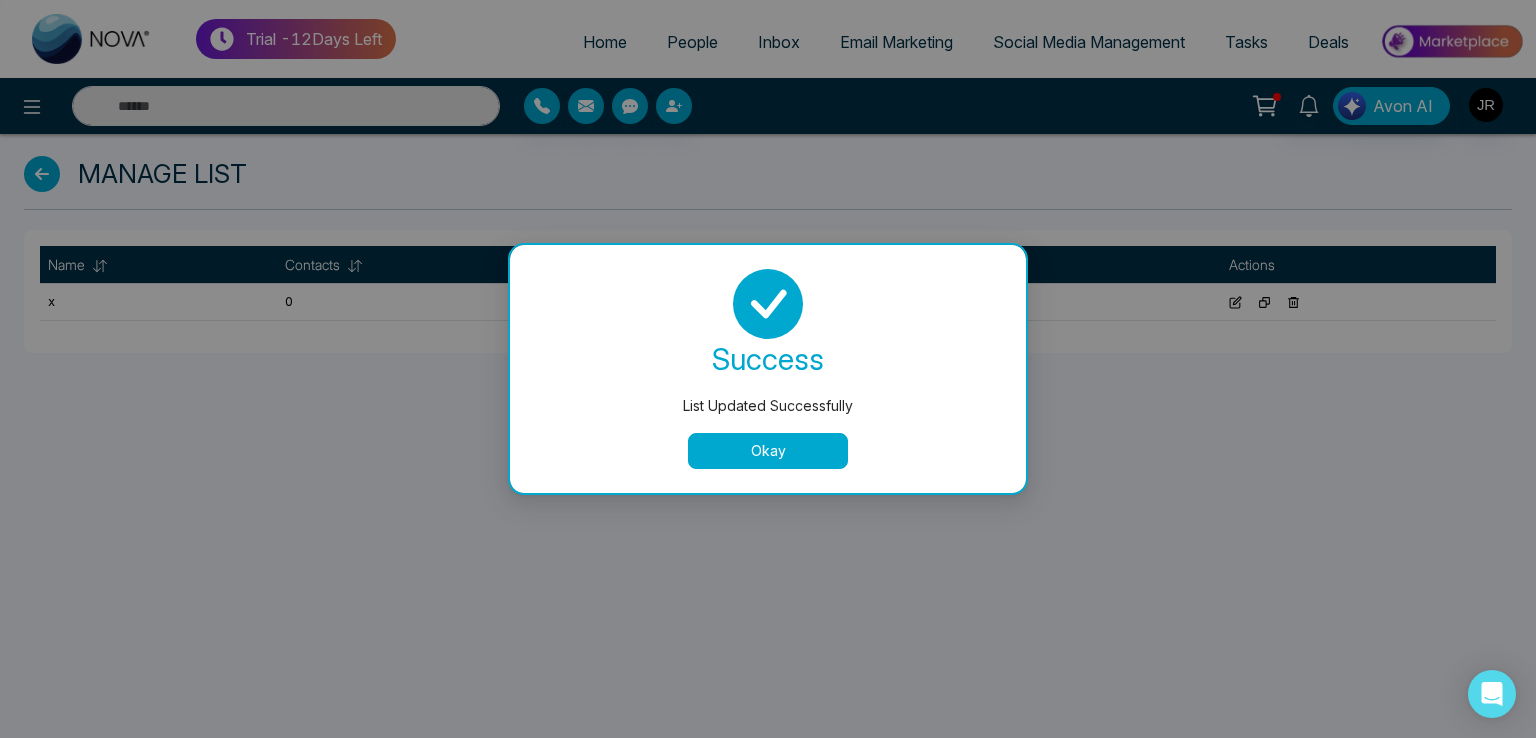 click on "Okay" at bounding box center [768, 451] 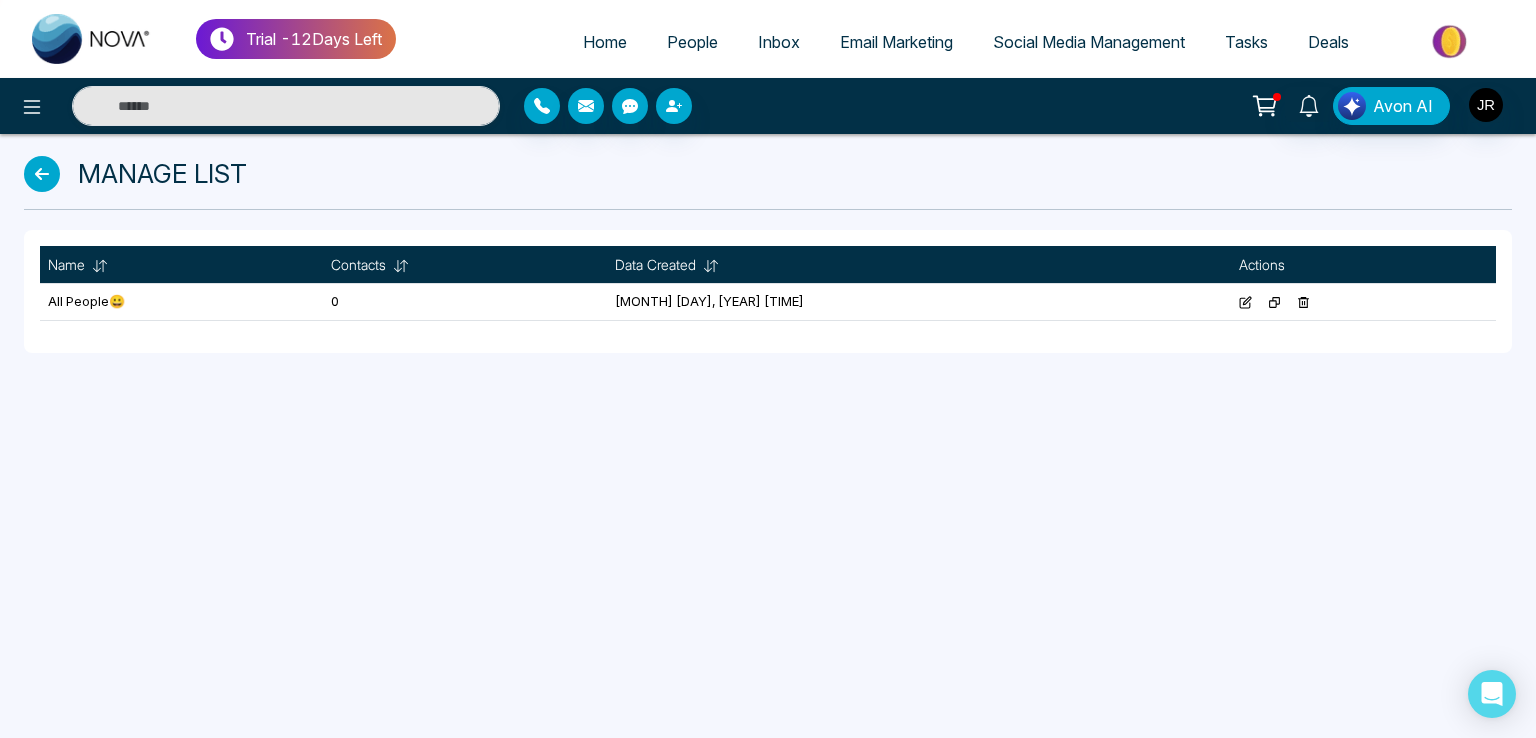 click on "People" at bounding box center (692, 42) 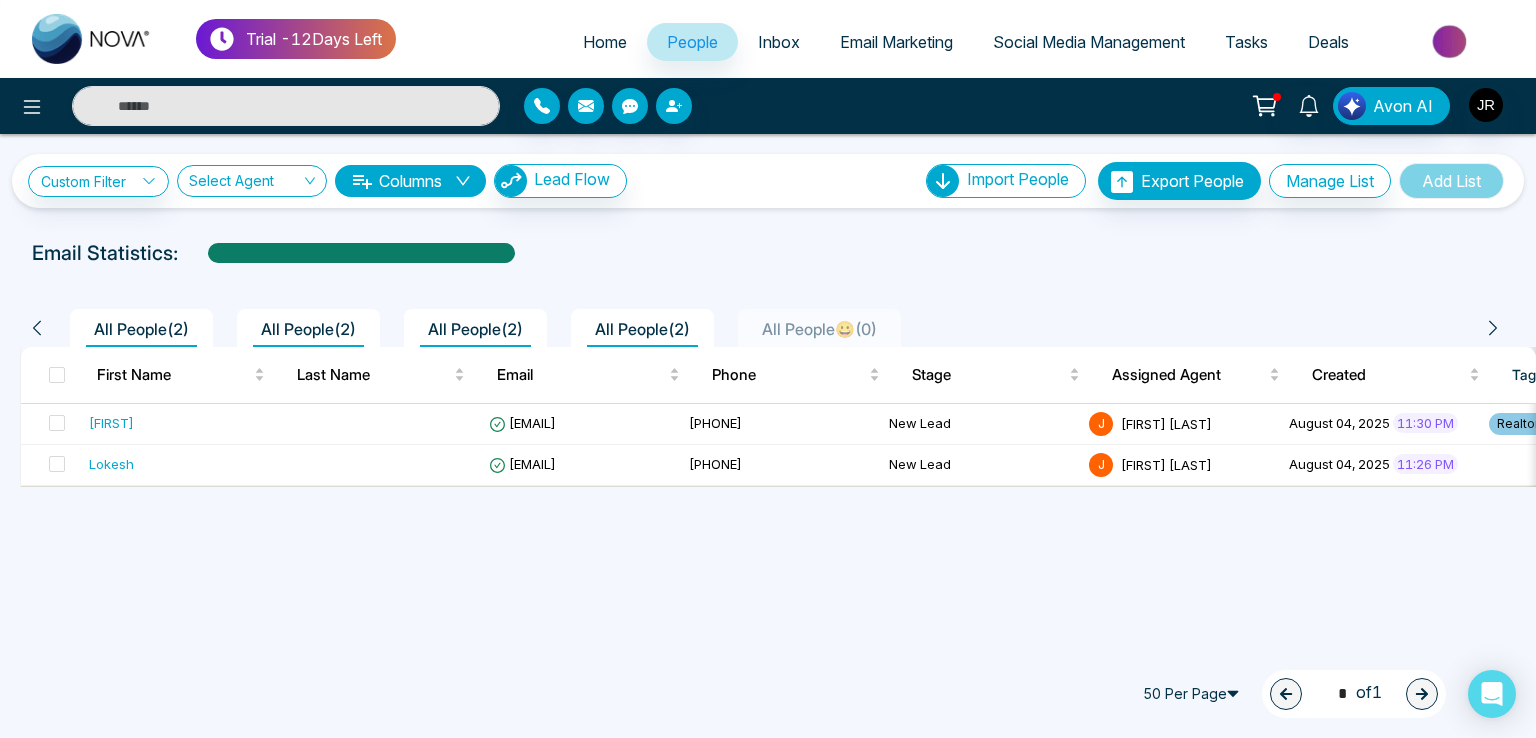 click on "All People😀  ( 0 )" at bounding box center (819, 329) 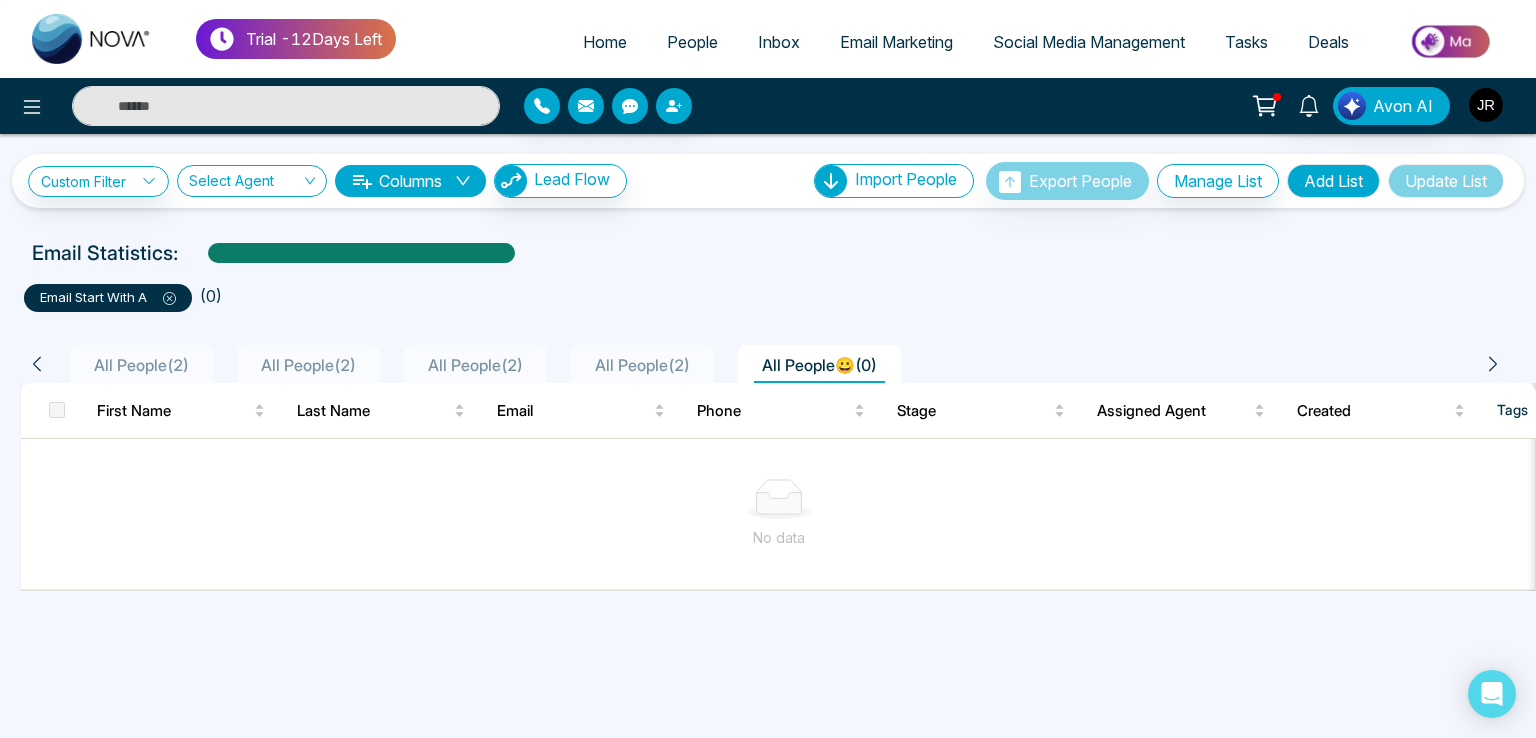 click on "Email Marketing" at bounding box center [896, 42] 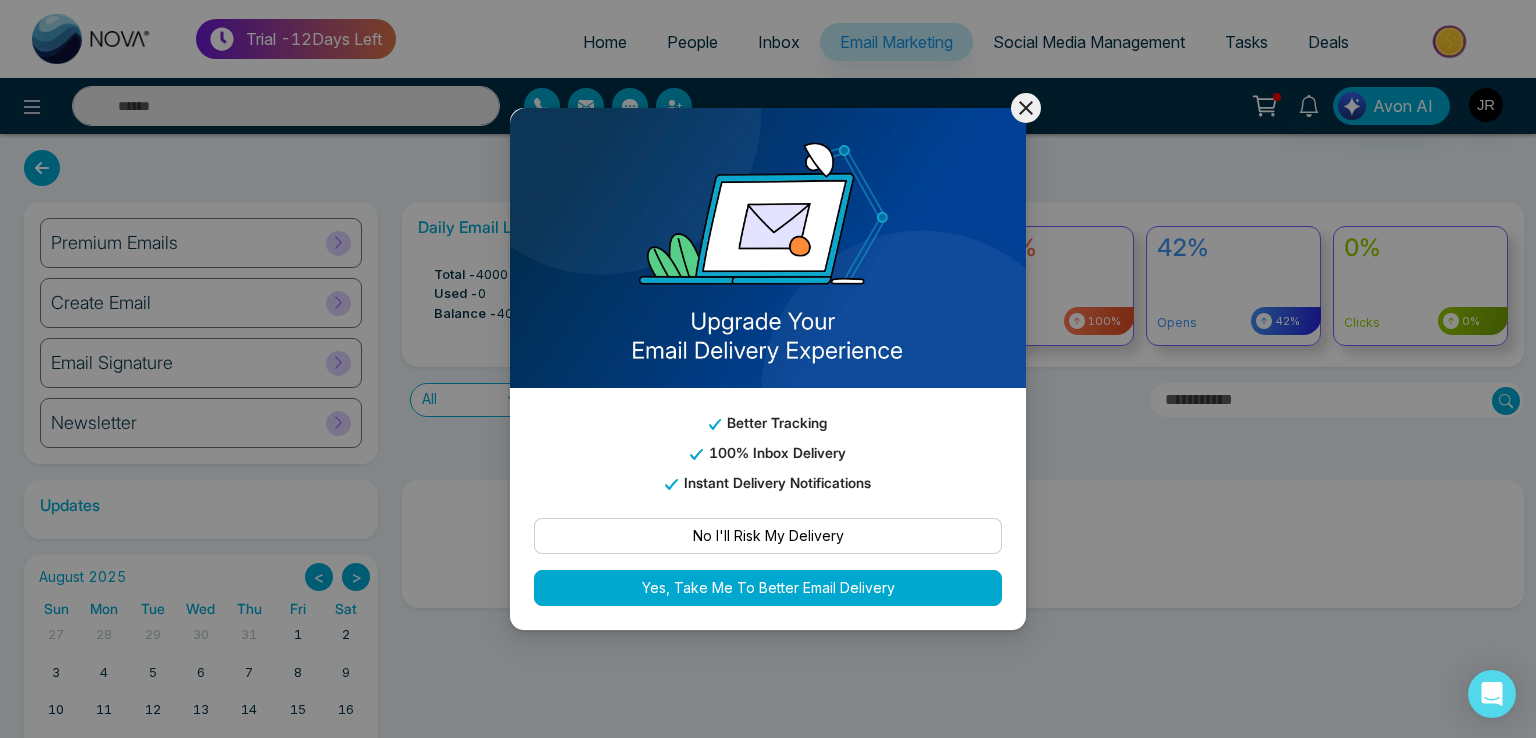 click on "No I'll Risk My Delivery" at bounding box center (768, 536) 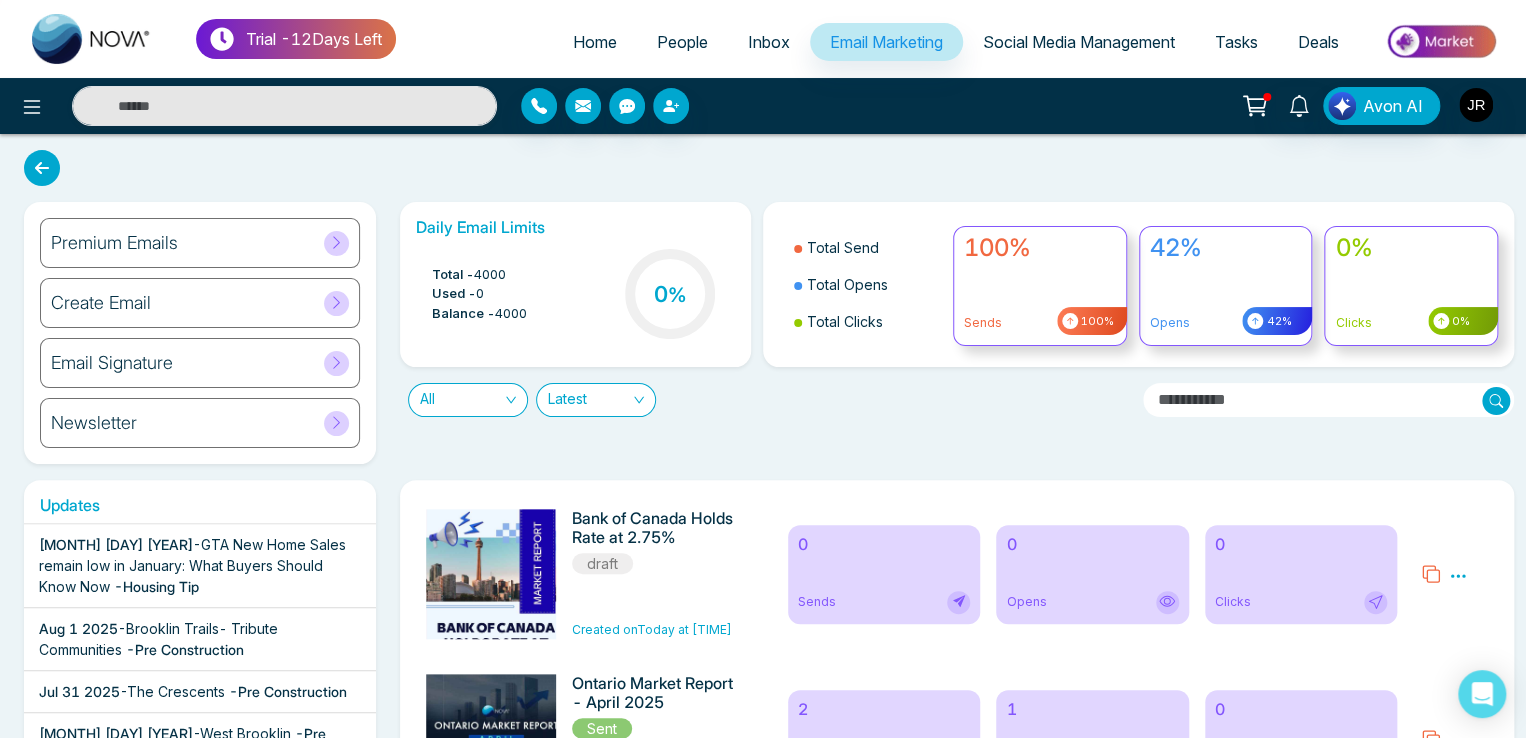 click on "Email Signature" at bounding box center [200, 363] 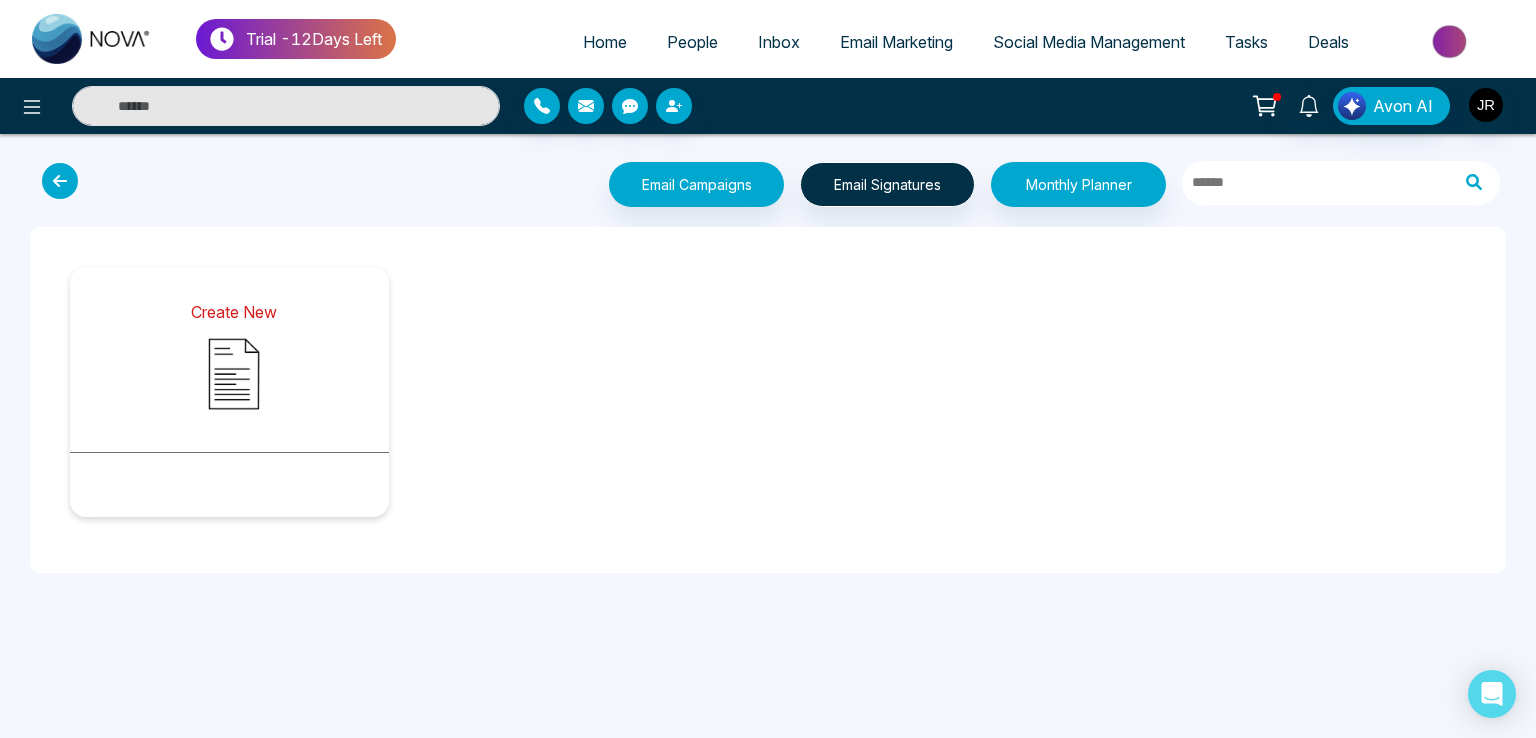 click at bounding box center (234, 374) 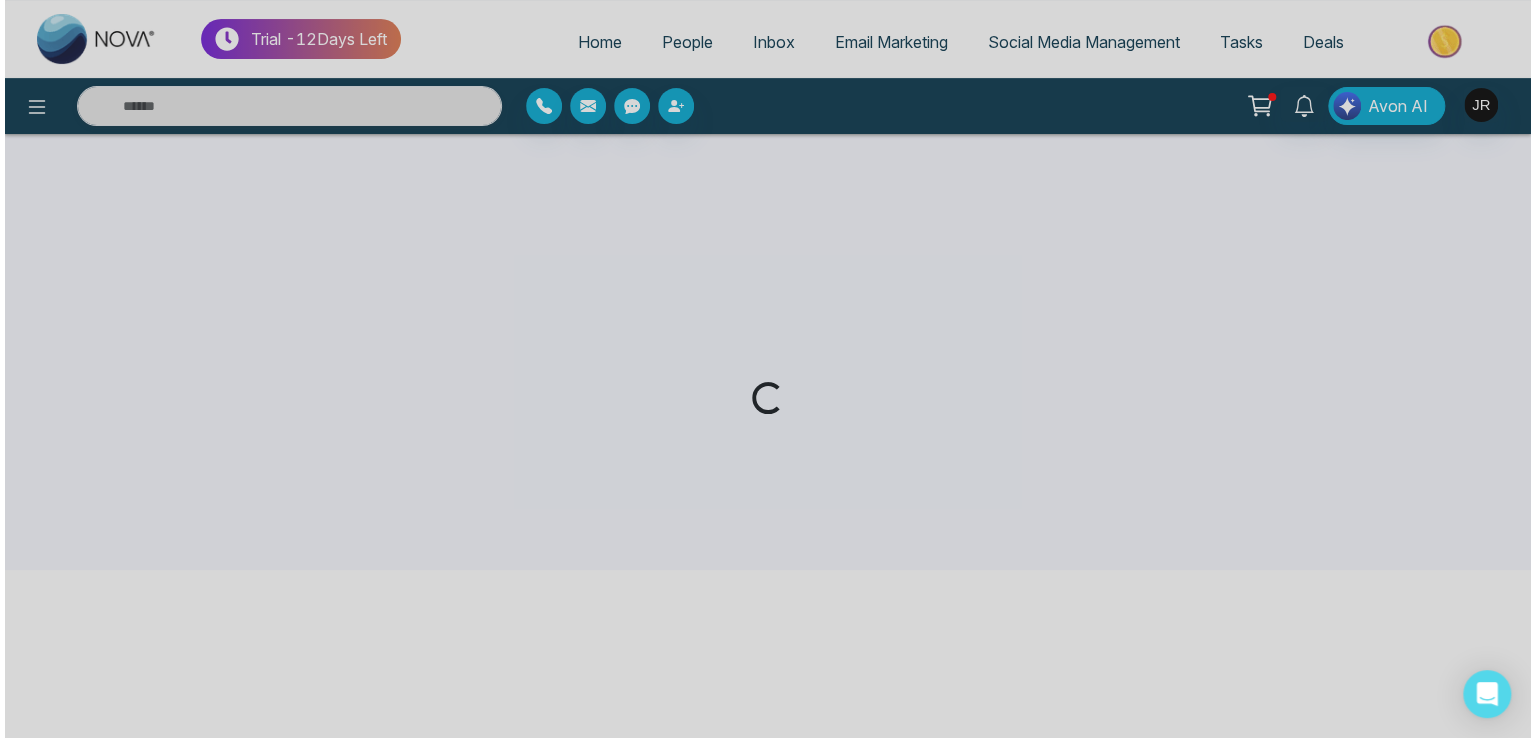scroll, scrollTop: 0, scrollLeft: 0, axis: both 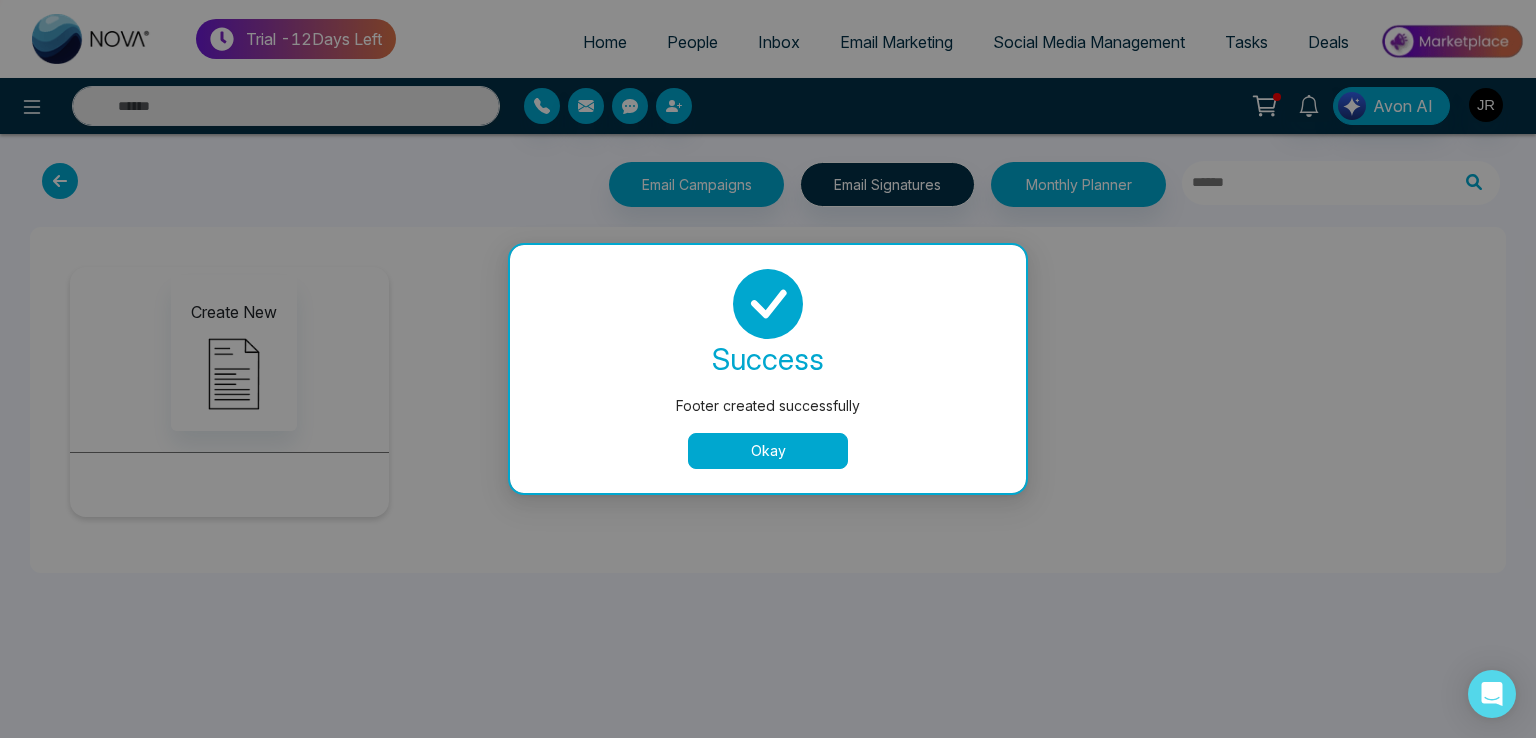 click on "Okay" at bounding box center (768, 451) 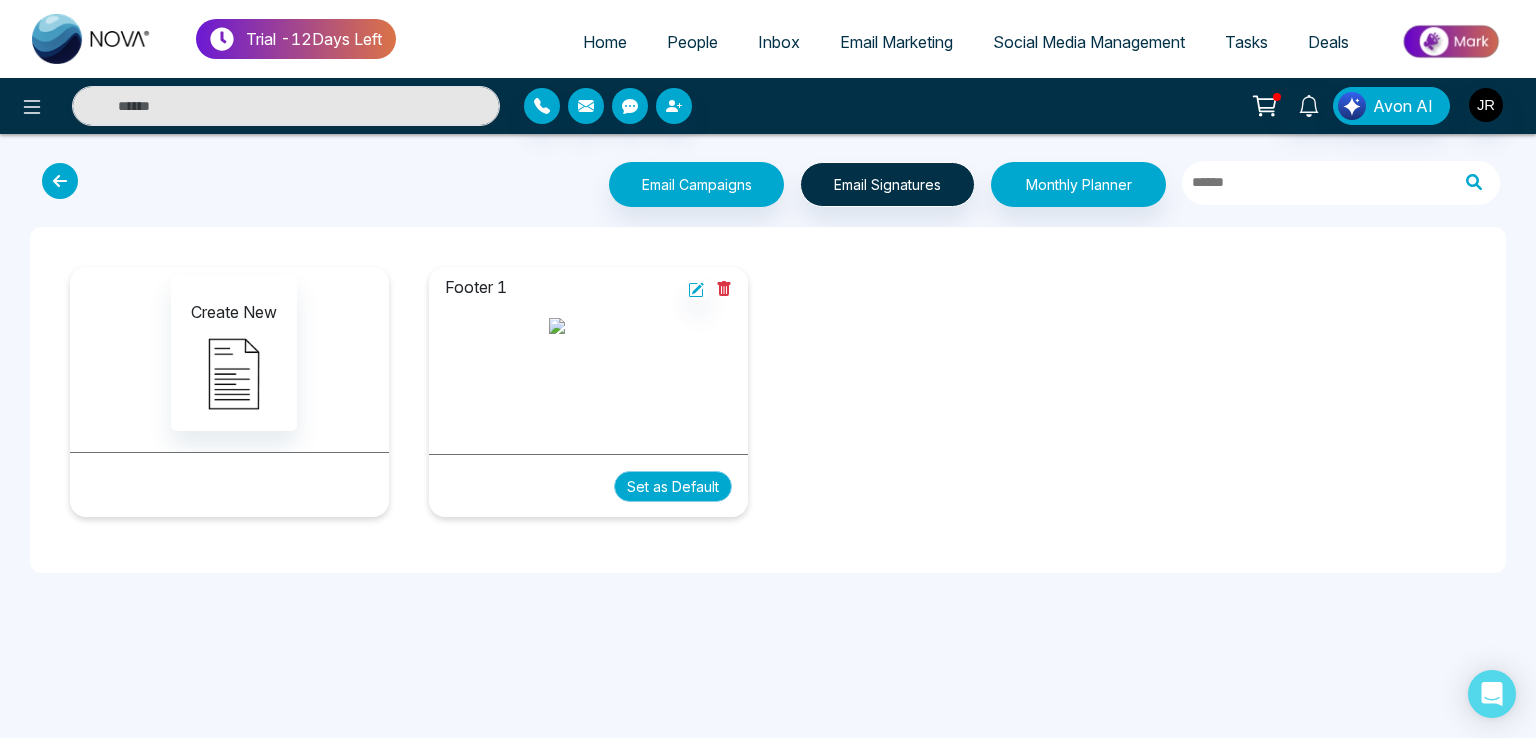 click on "Set as Default" at bounding box center [673, 486] 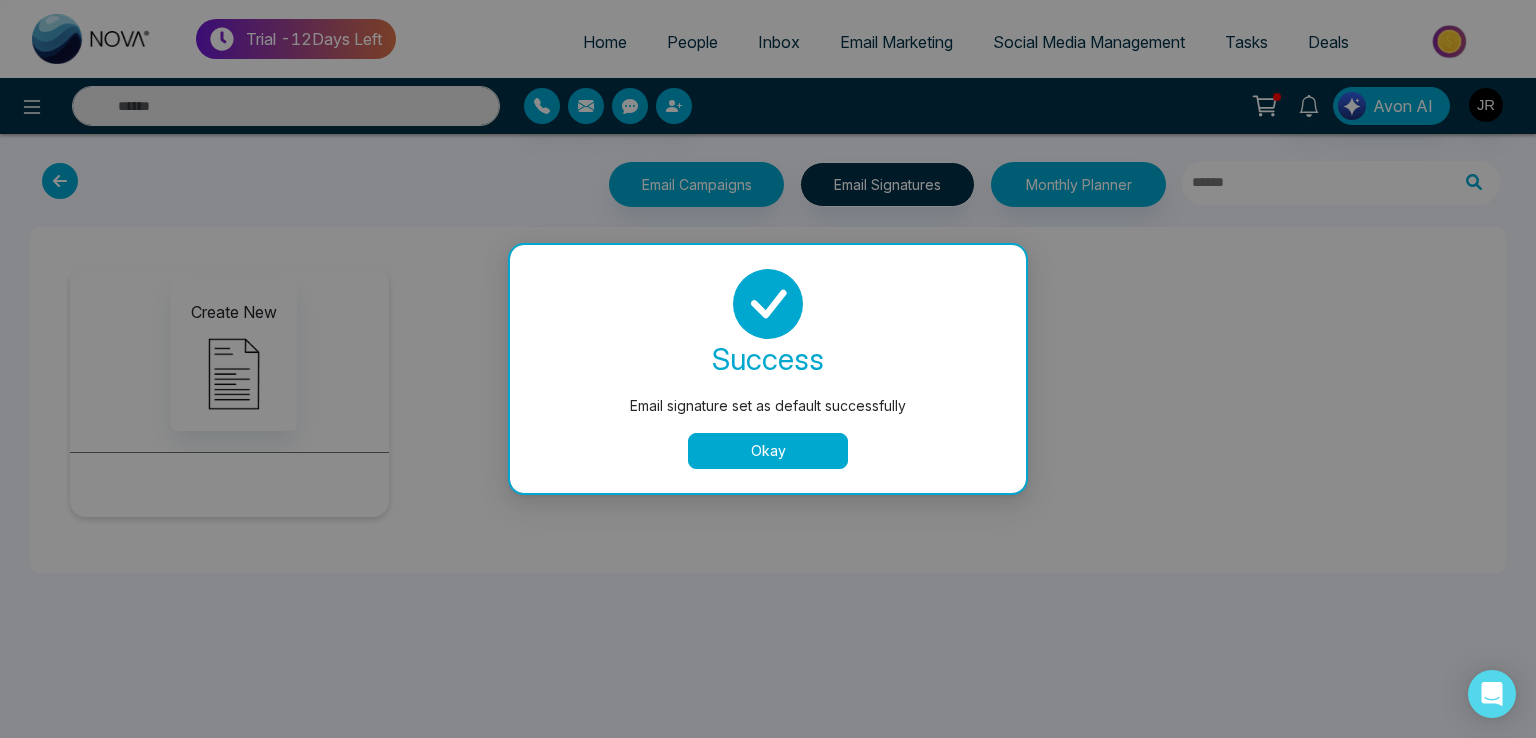 click on "Email signature set as default successfully success Email signature set as default successfully Okay" at bounding box center (768, 369) 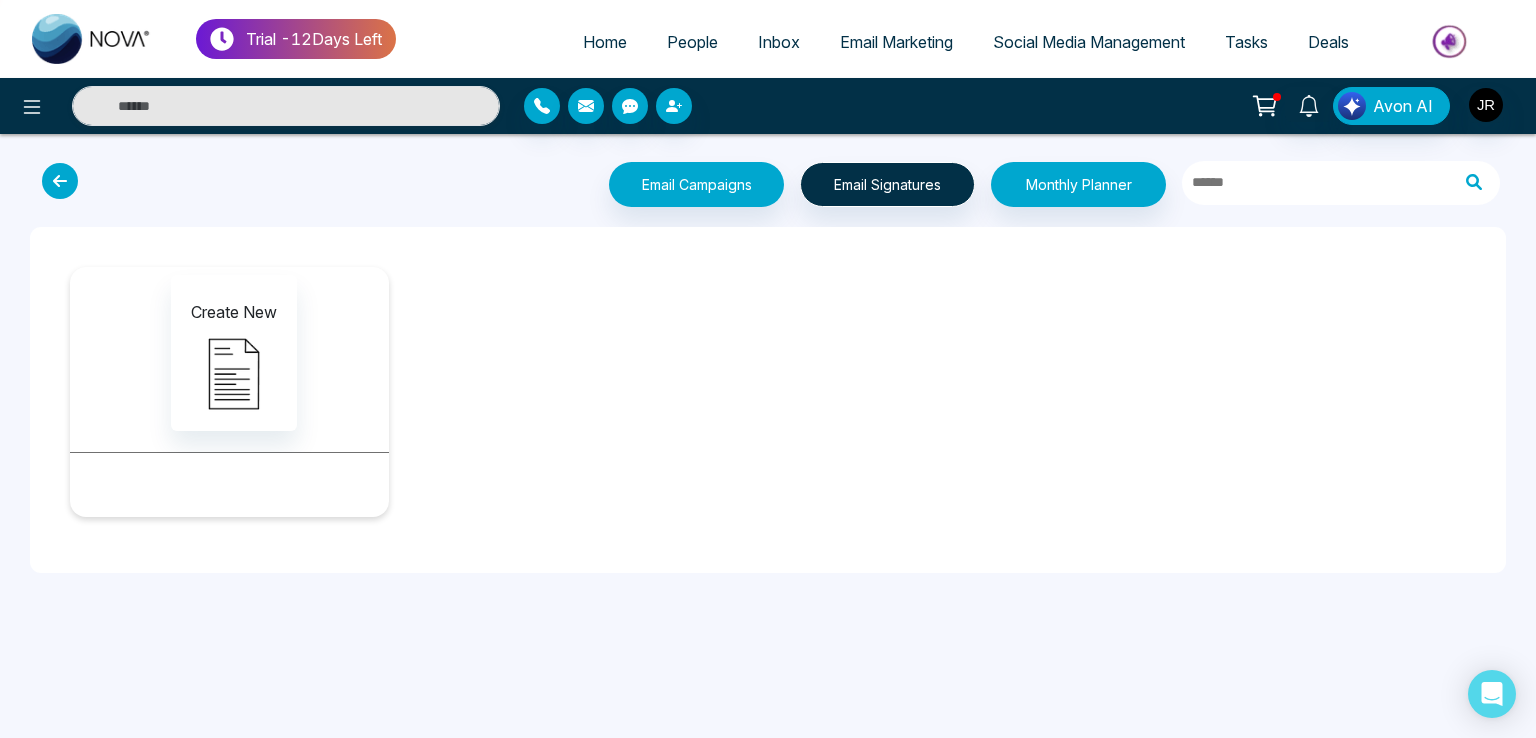 click on "Email Marketing" at bounding box center (896, 42) 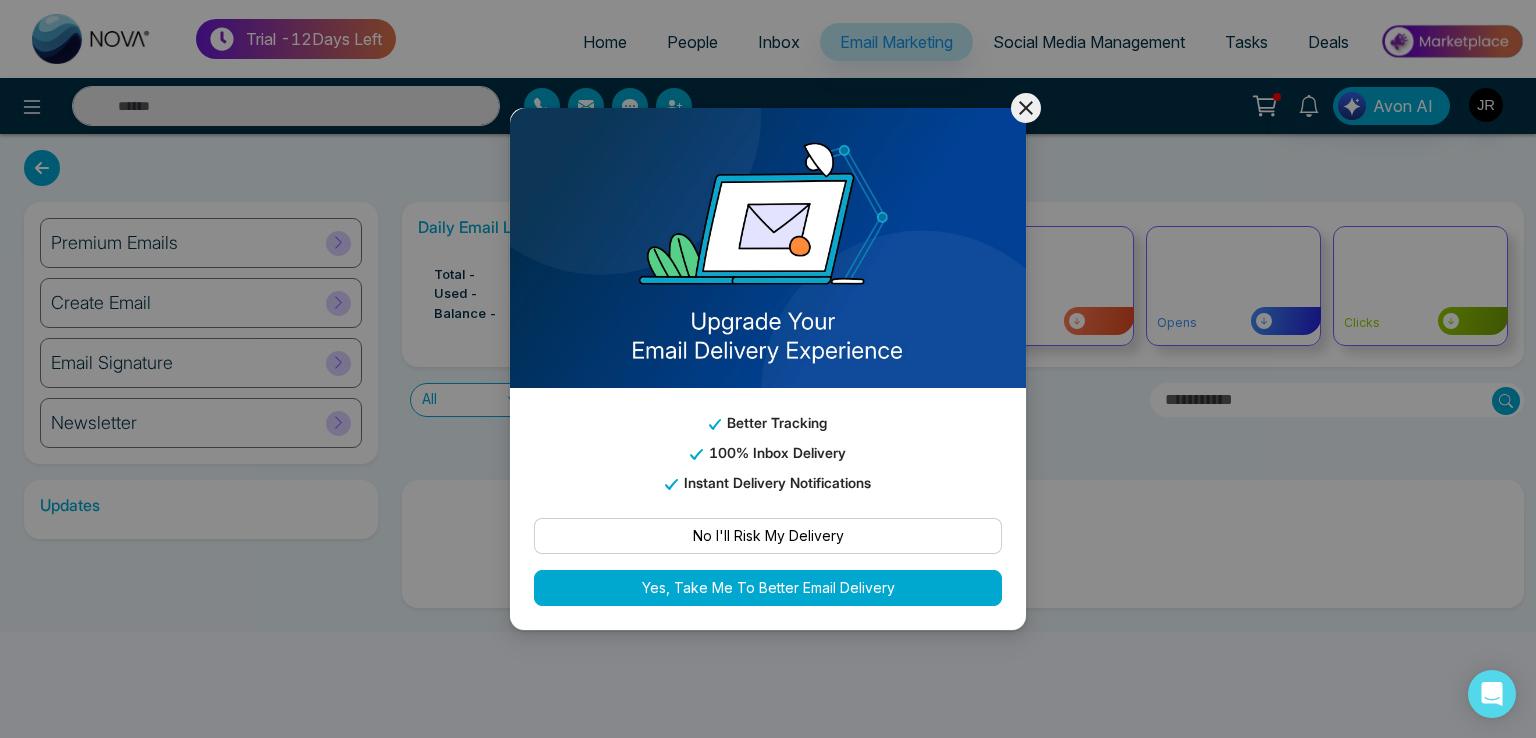 click 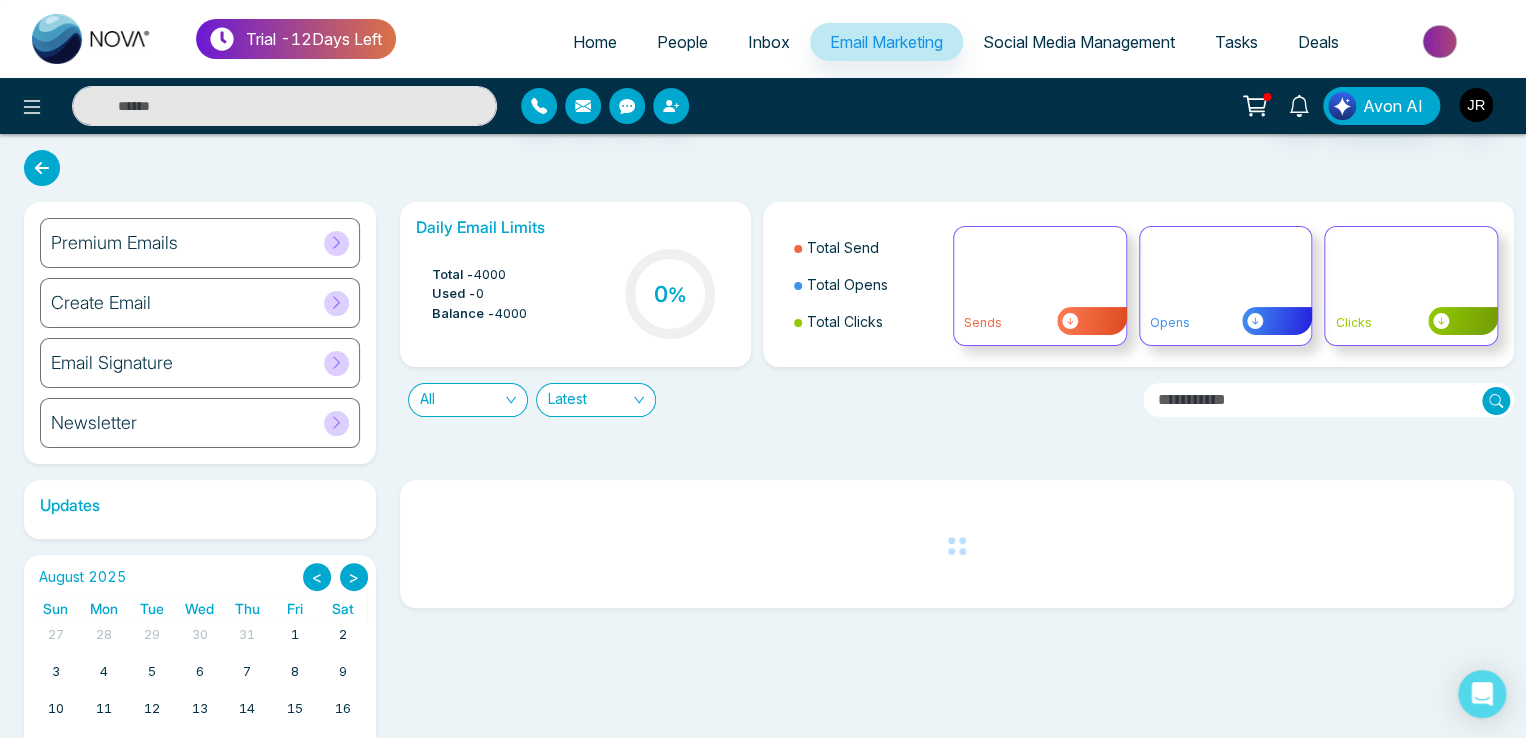 click on "People" at bounding box center (682, 42) 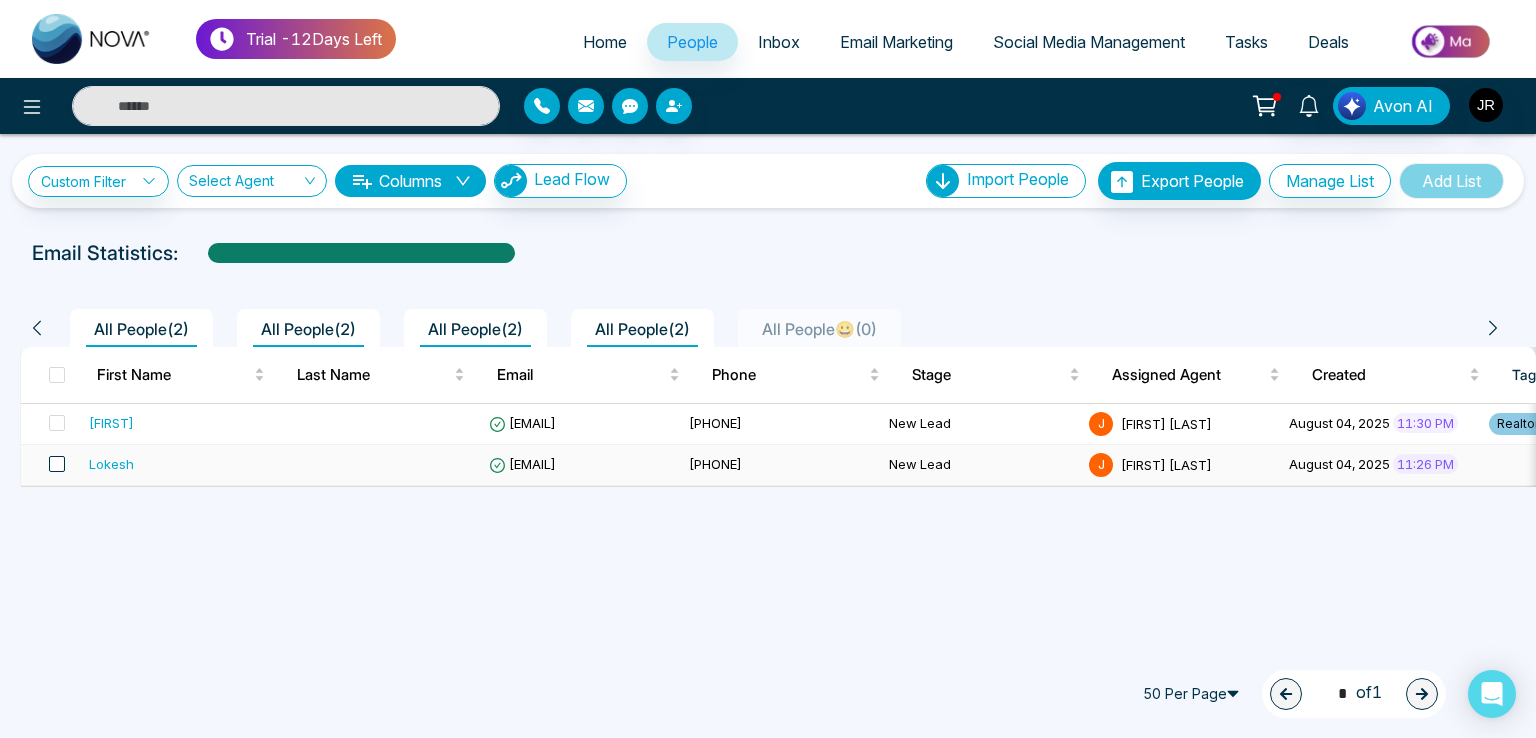 click at bounding box center (57, 464) 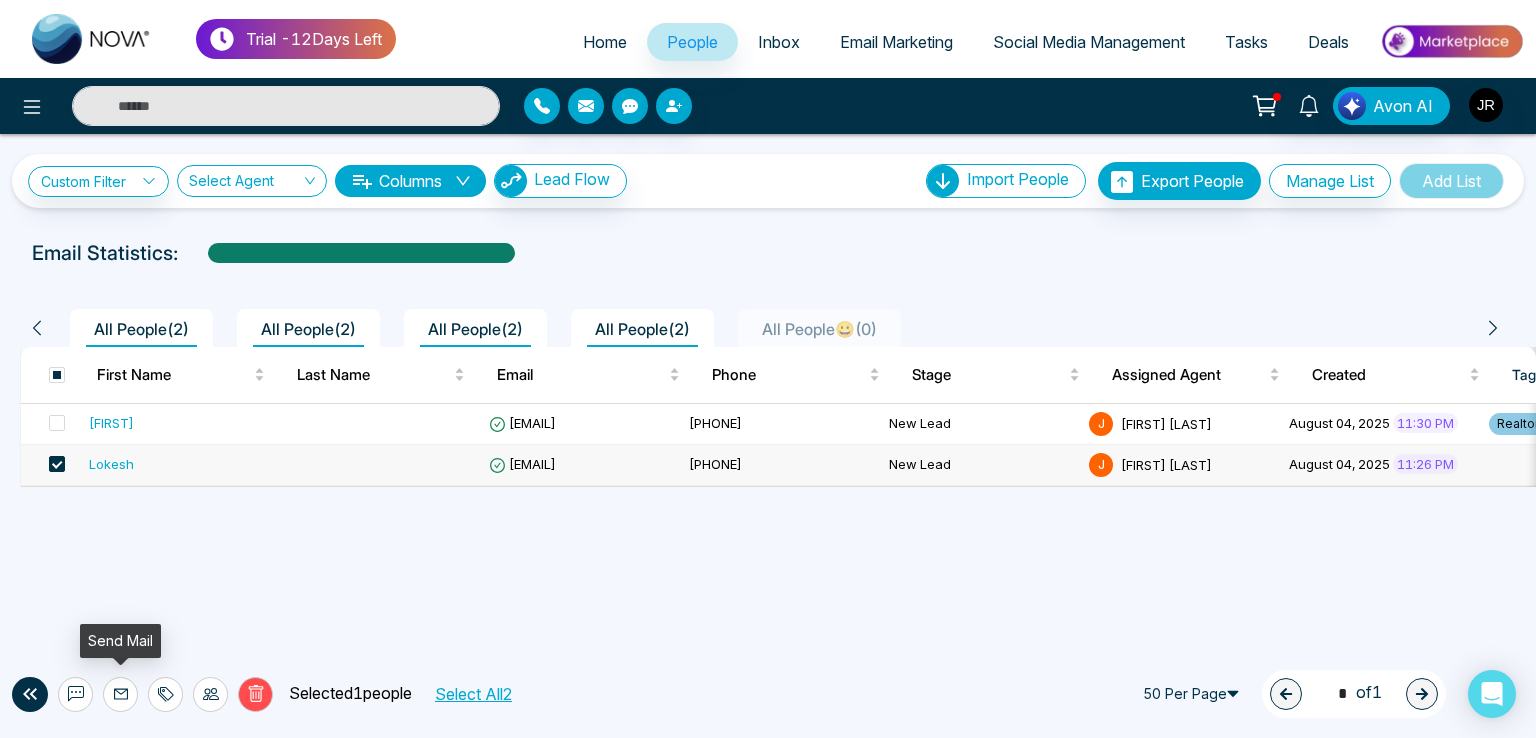 click 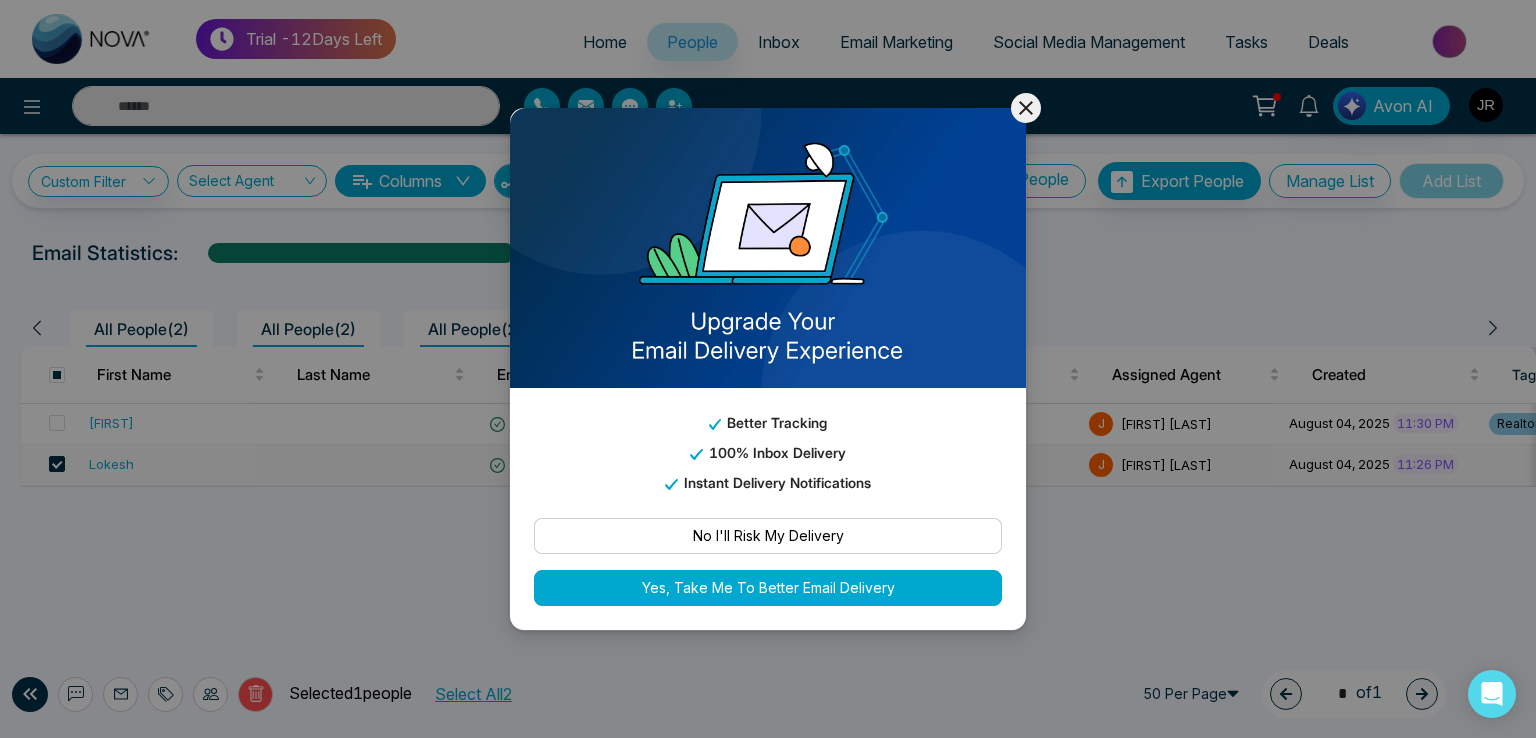 click on "No I'll Risk My Delivery" at bounding box center [768, 536] 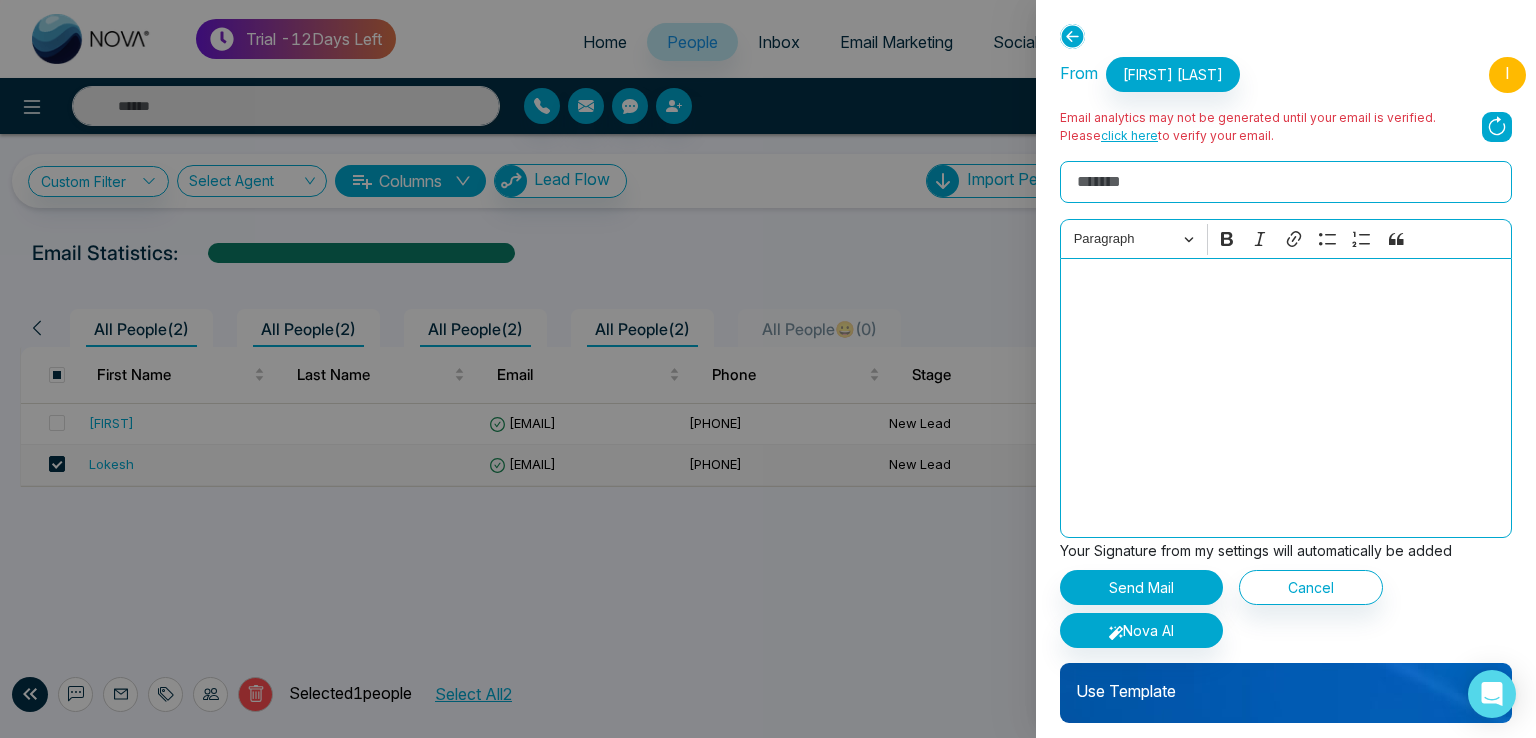 click on "Use Template" at bounding box center (1286, 693) 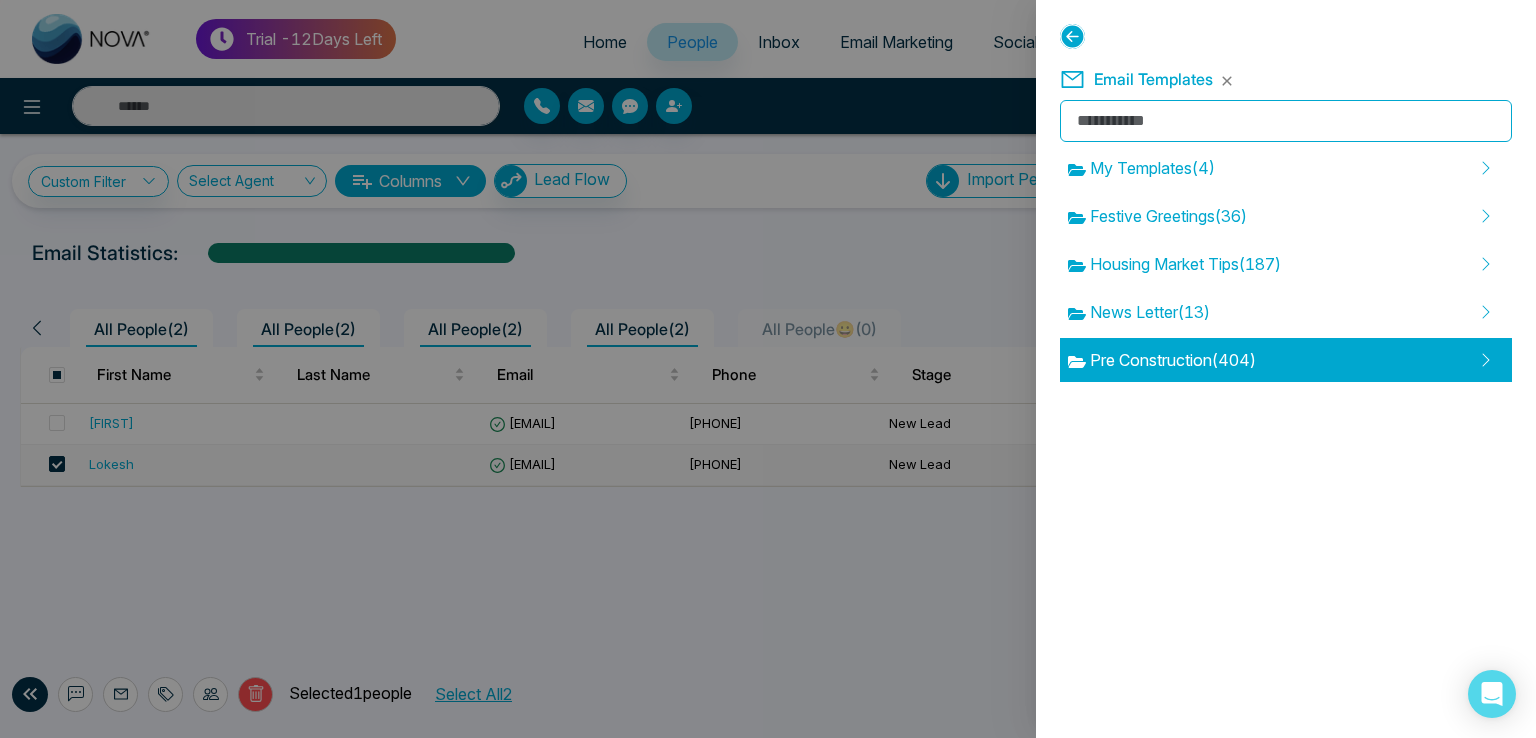 click on "Pre Construction  ( 404 )" at bounding box center [1162, 360] 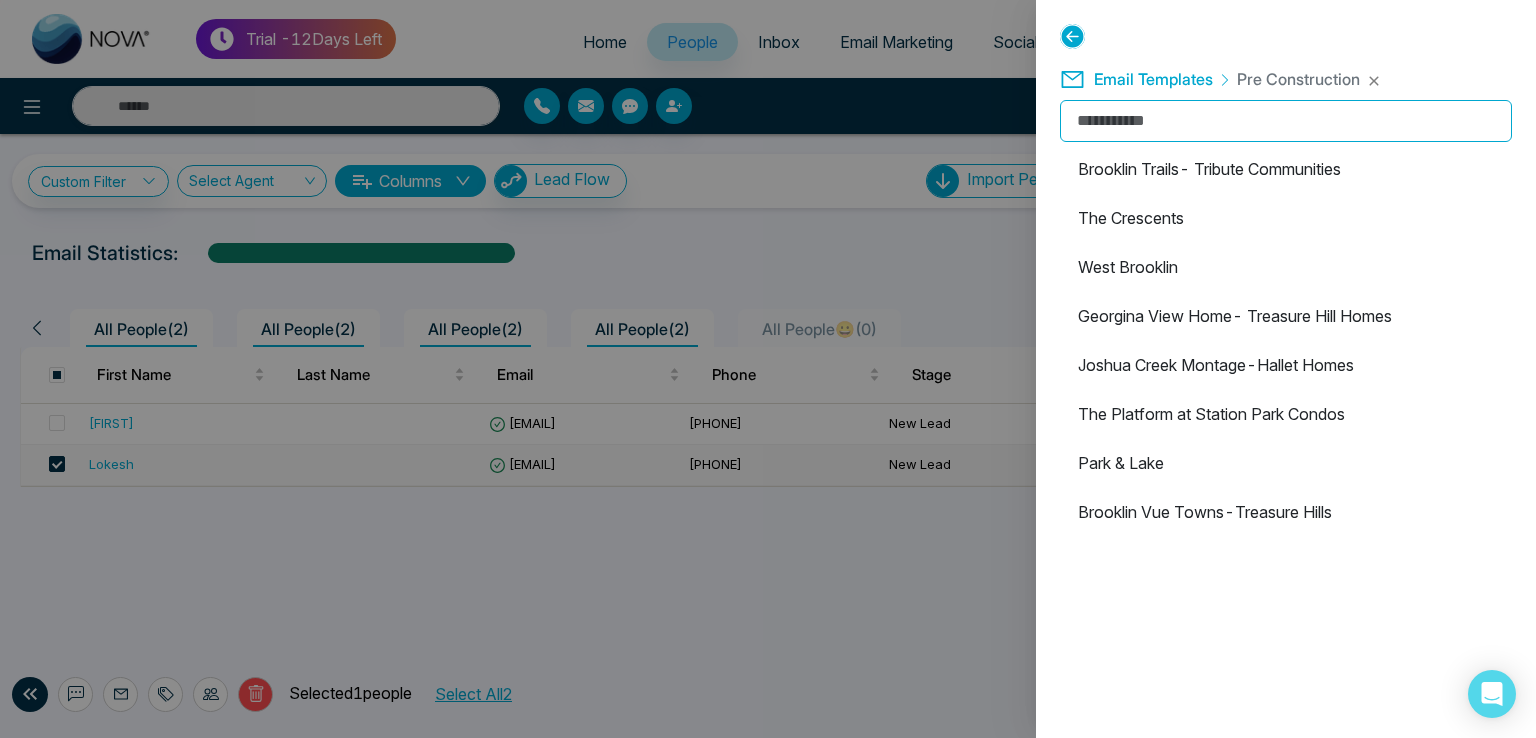 click on "West Brooklin" at bounding box center [1286, 267] 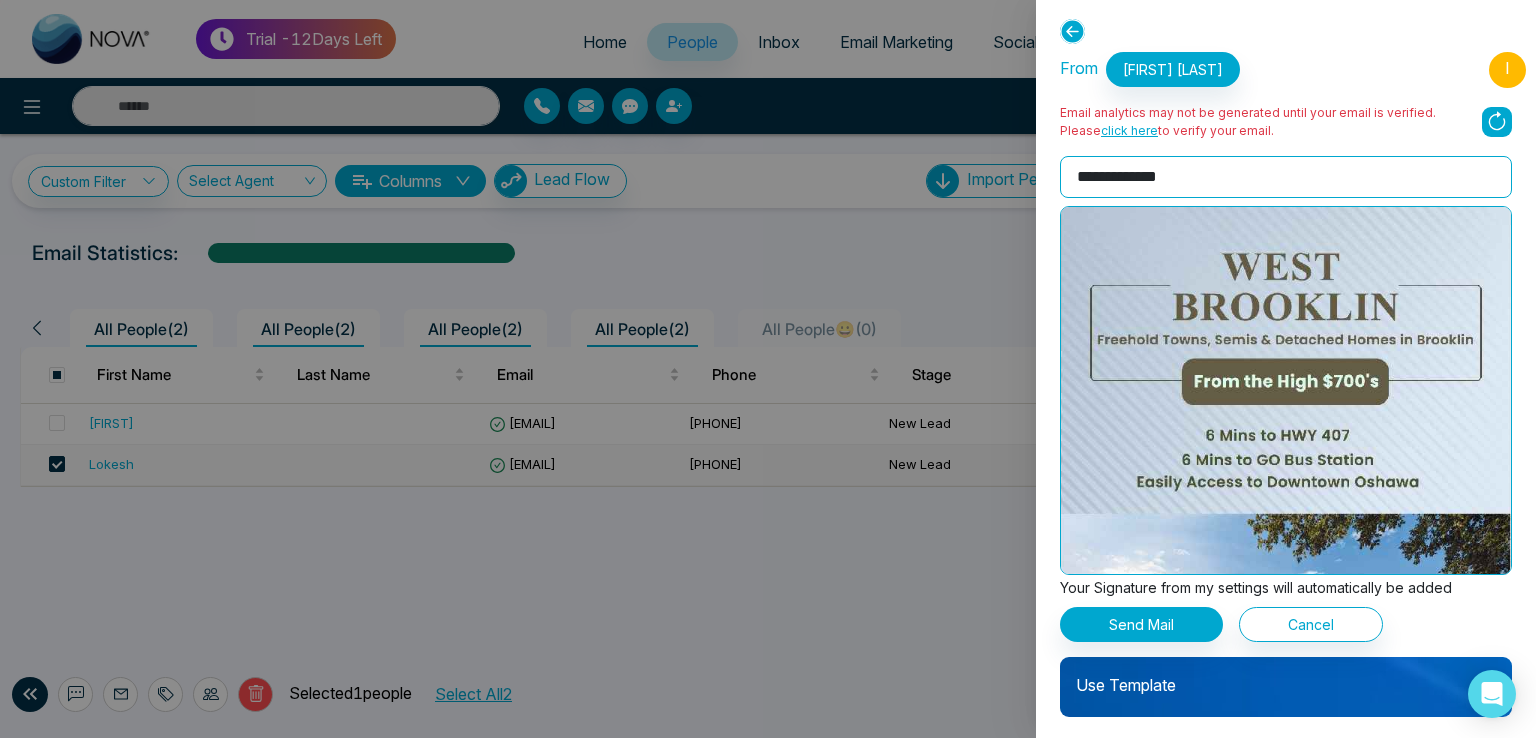 scroll, scrollTop: 7, scrollLeft: 0, axis: vertical 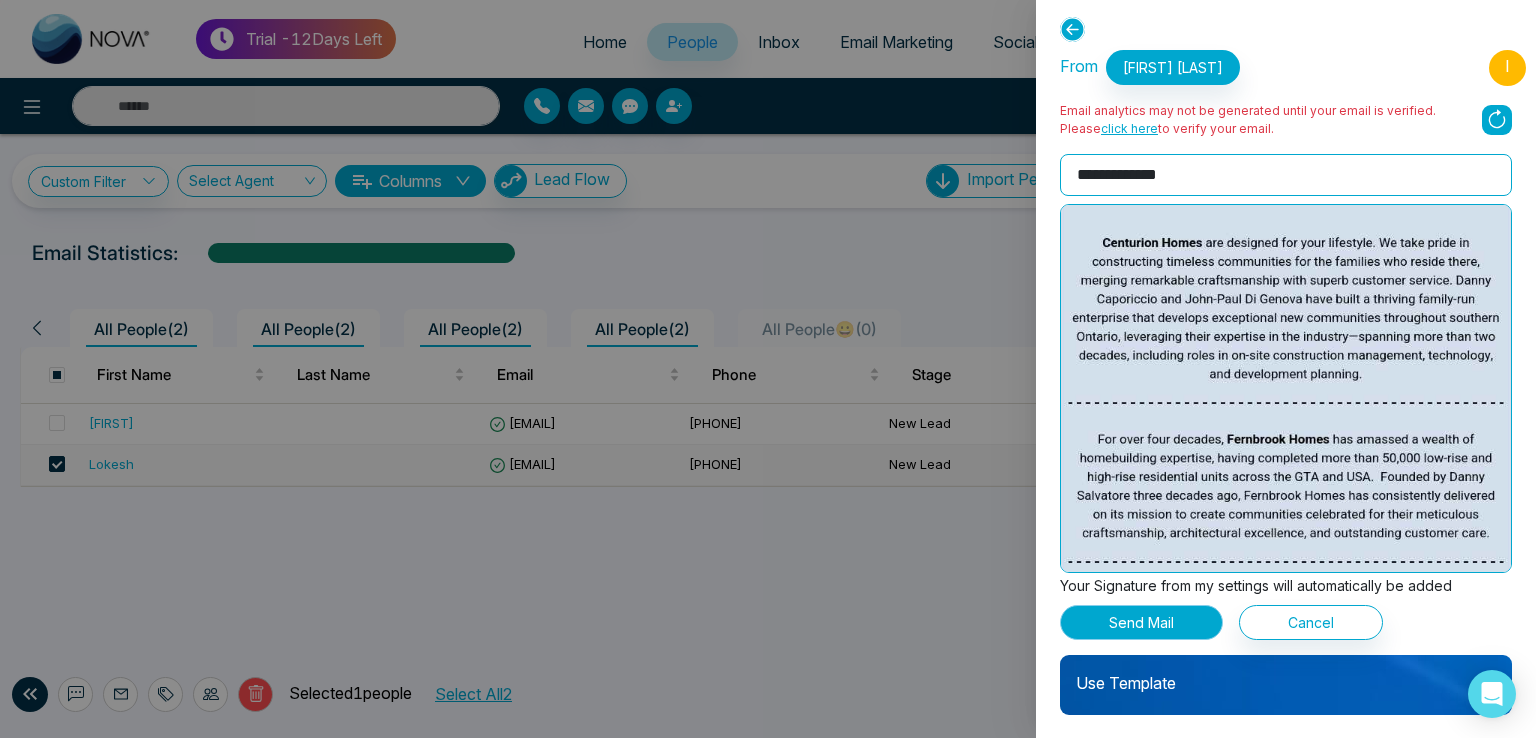 click on "Send Mail" at bounding box center (1141, 622) 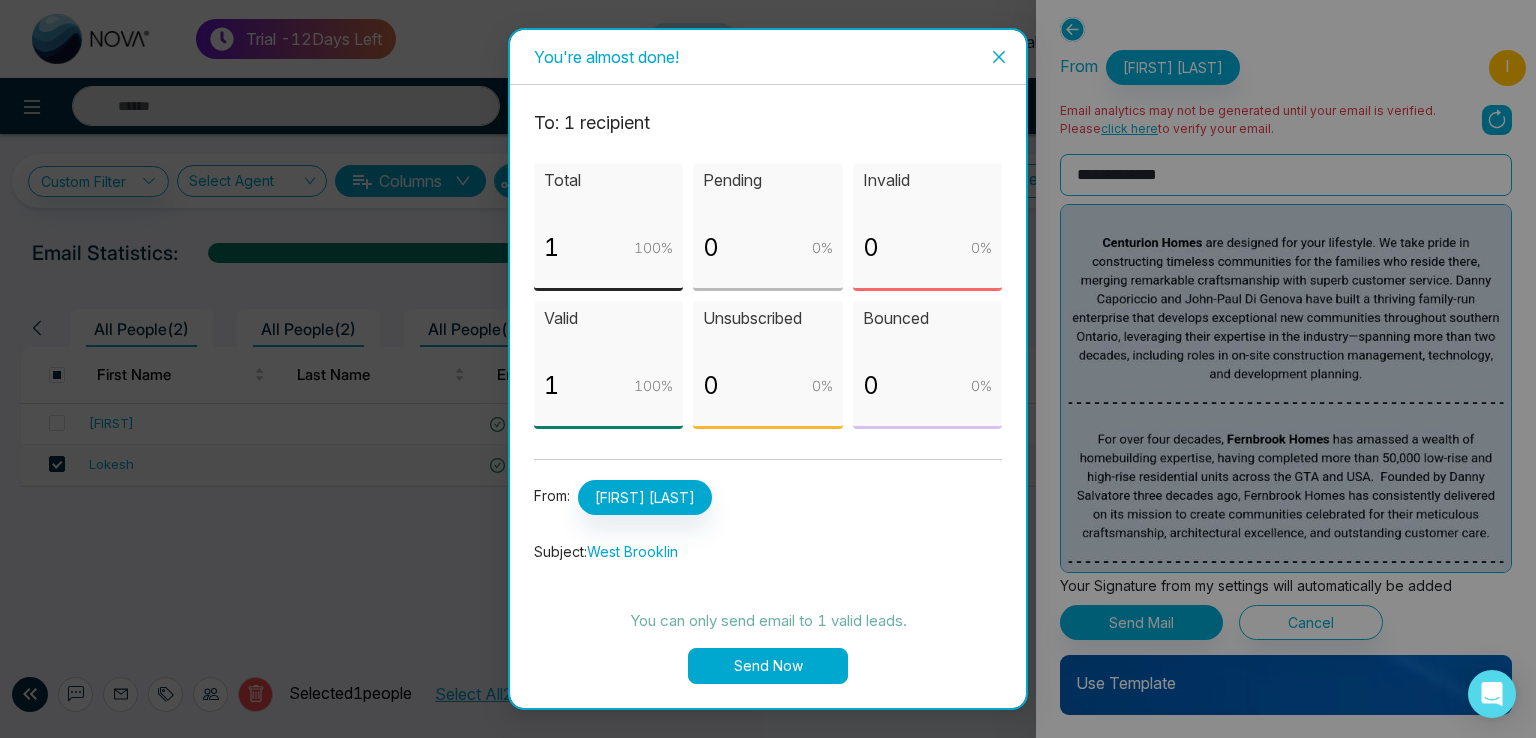 click on "Send Now" at bounding box center (768, 666) 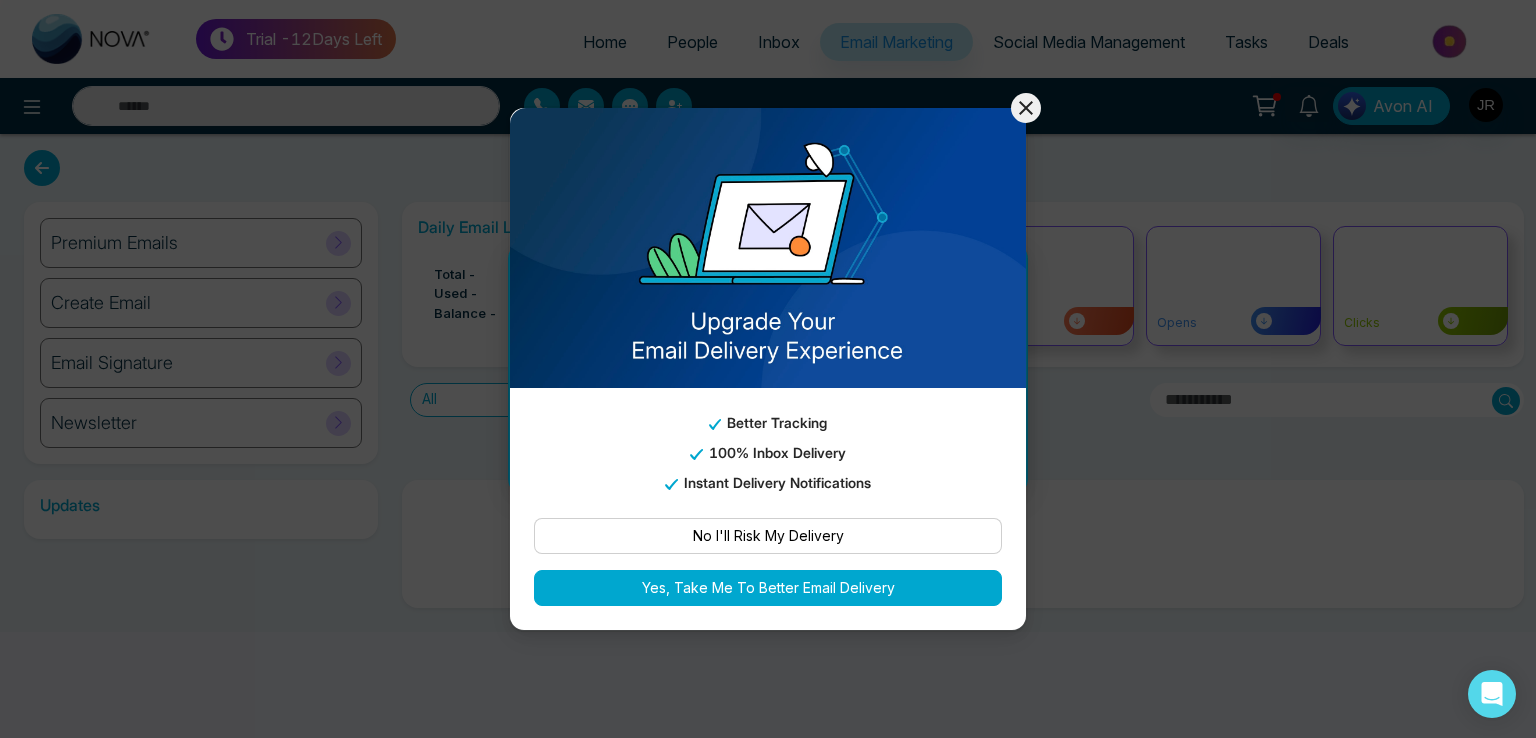 click on "No I'll Risk My Delivery" at bounding box center (768, 536) 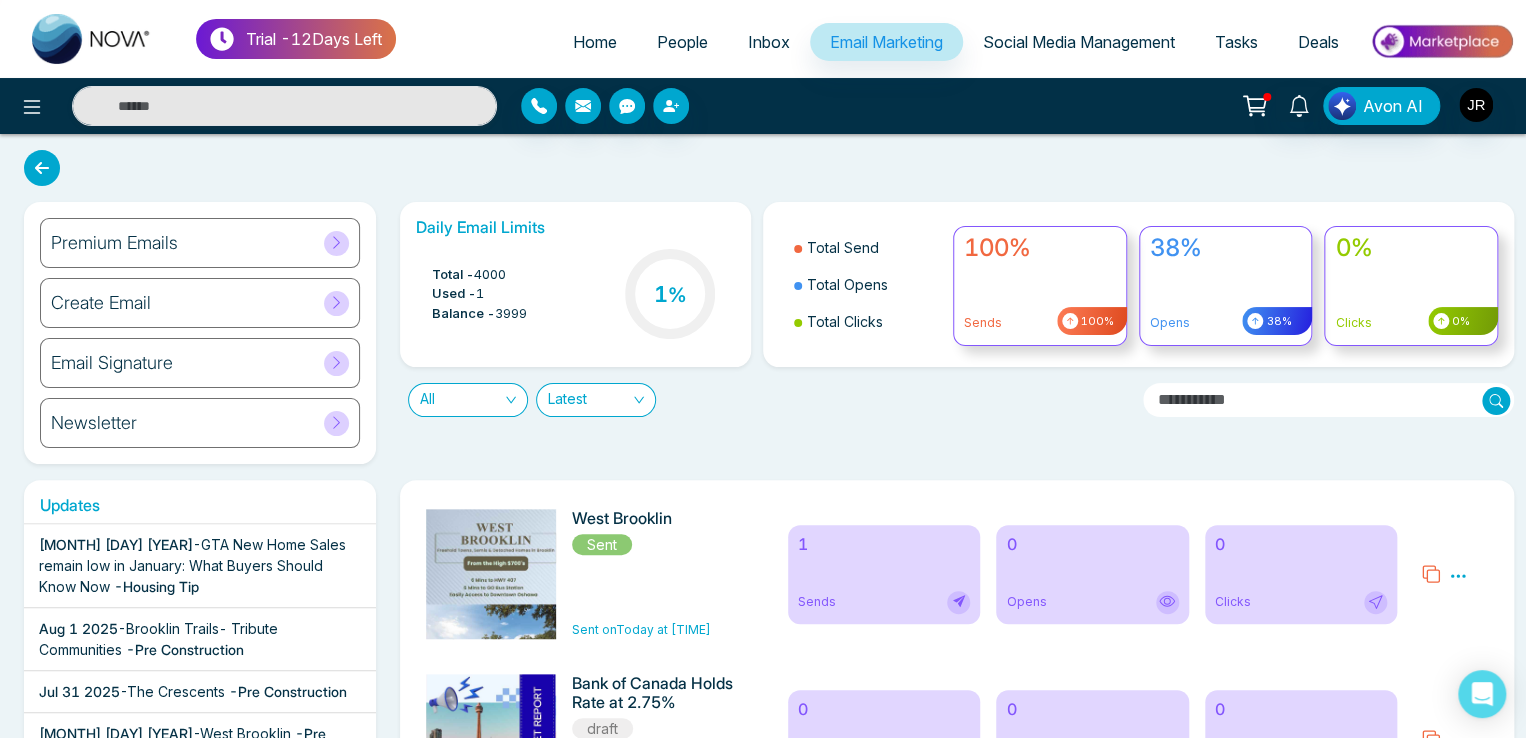 click on "Email Signature" at bounding box center (200, 363) 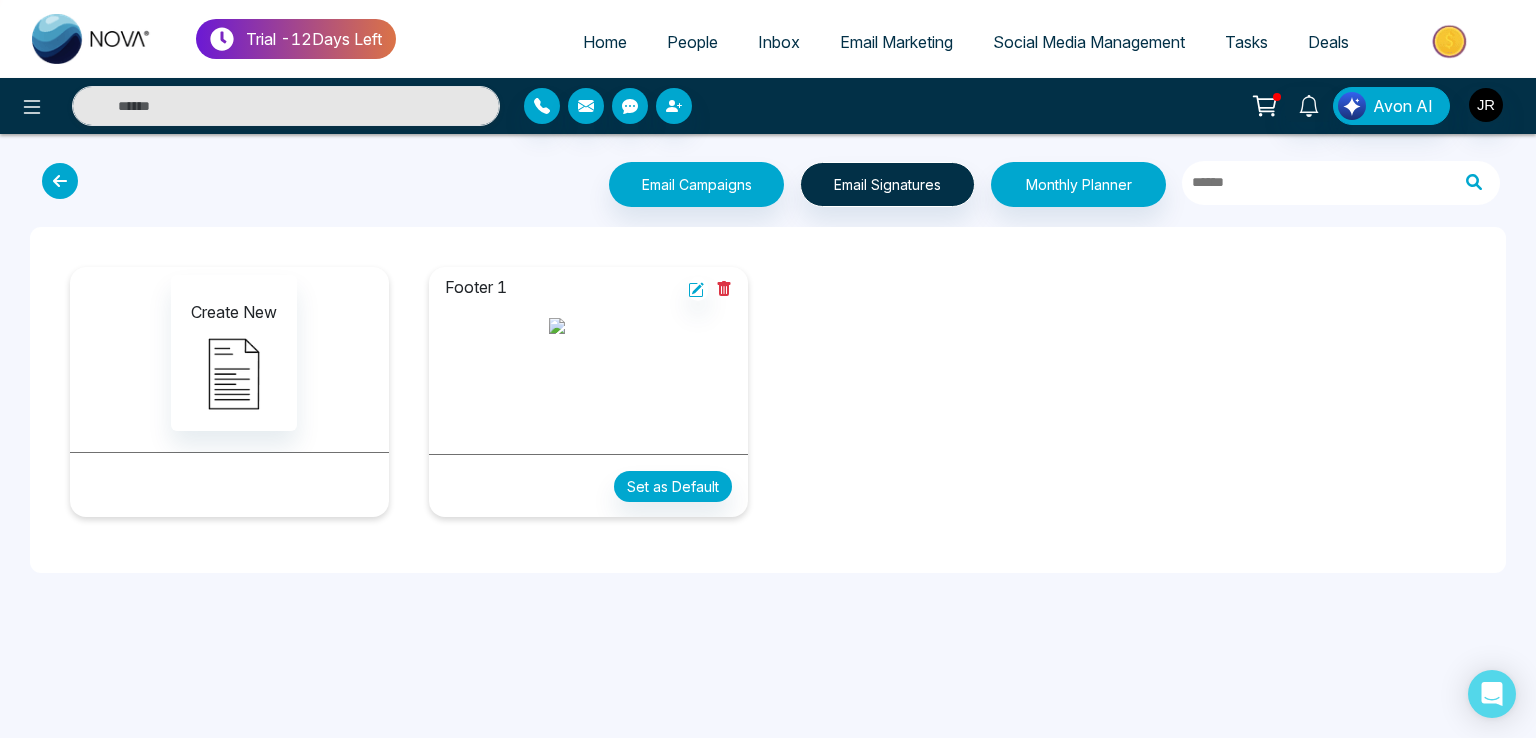 click at bounding box center [60, 181] 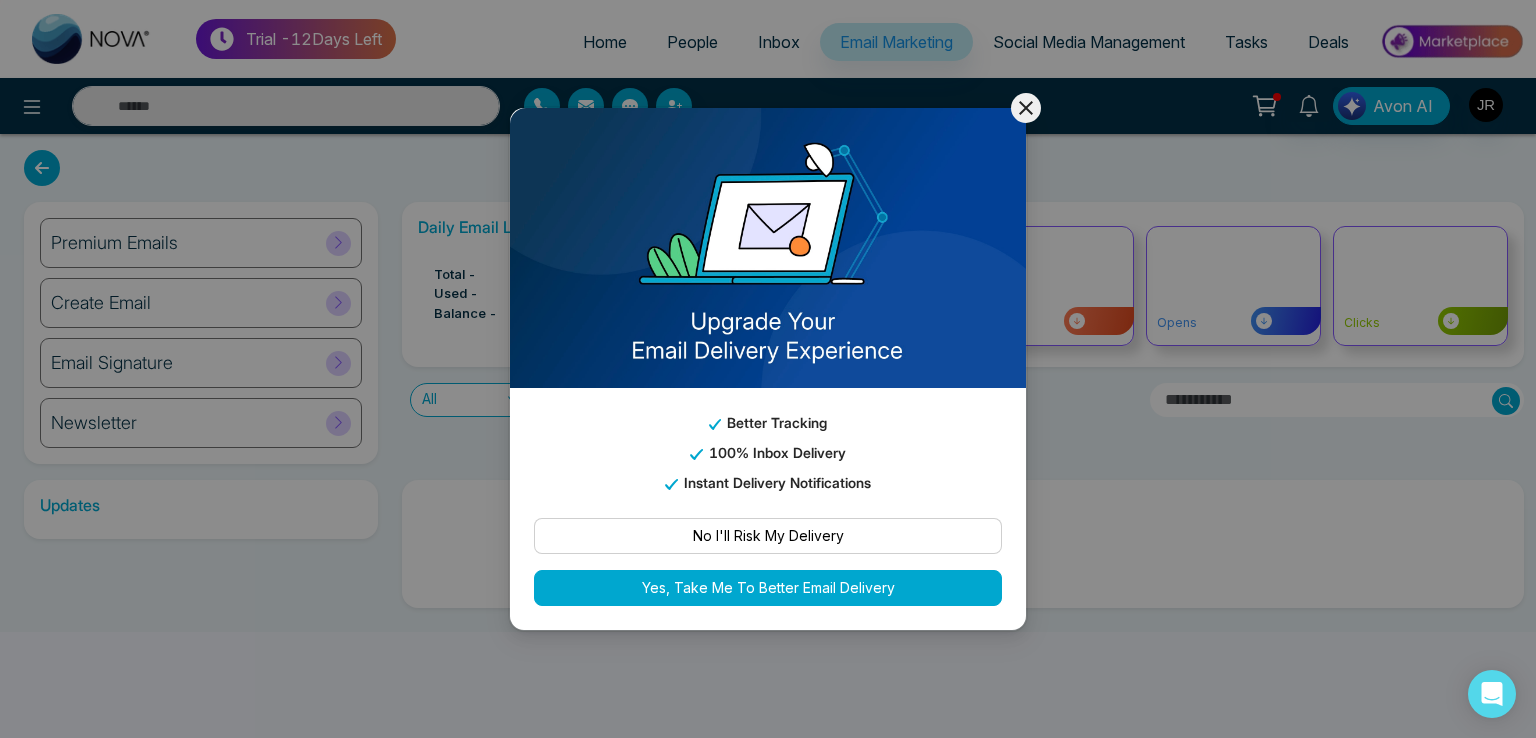 click on "No I'll Risk My Delivery" at bounding box center [768, 536] 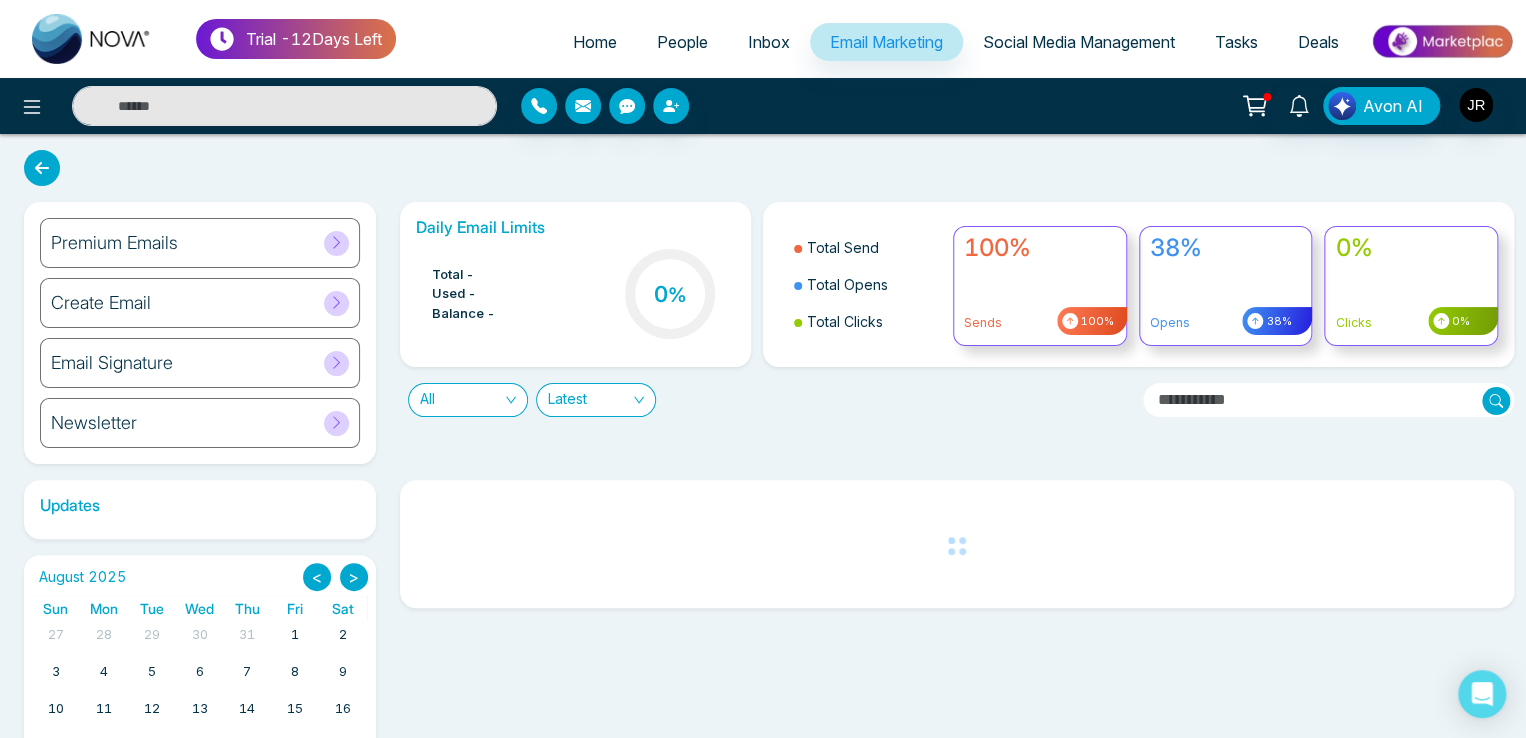click on "Newsletter" at bounding box center [200, 423] 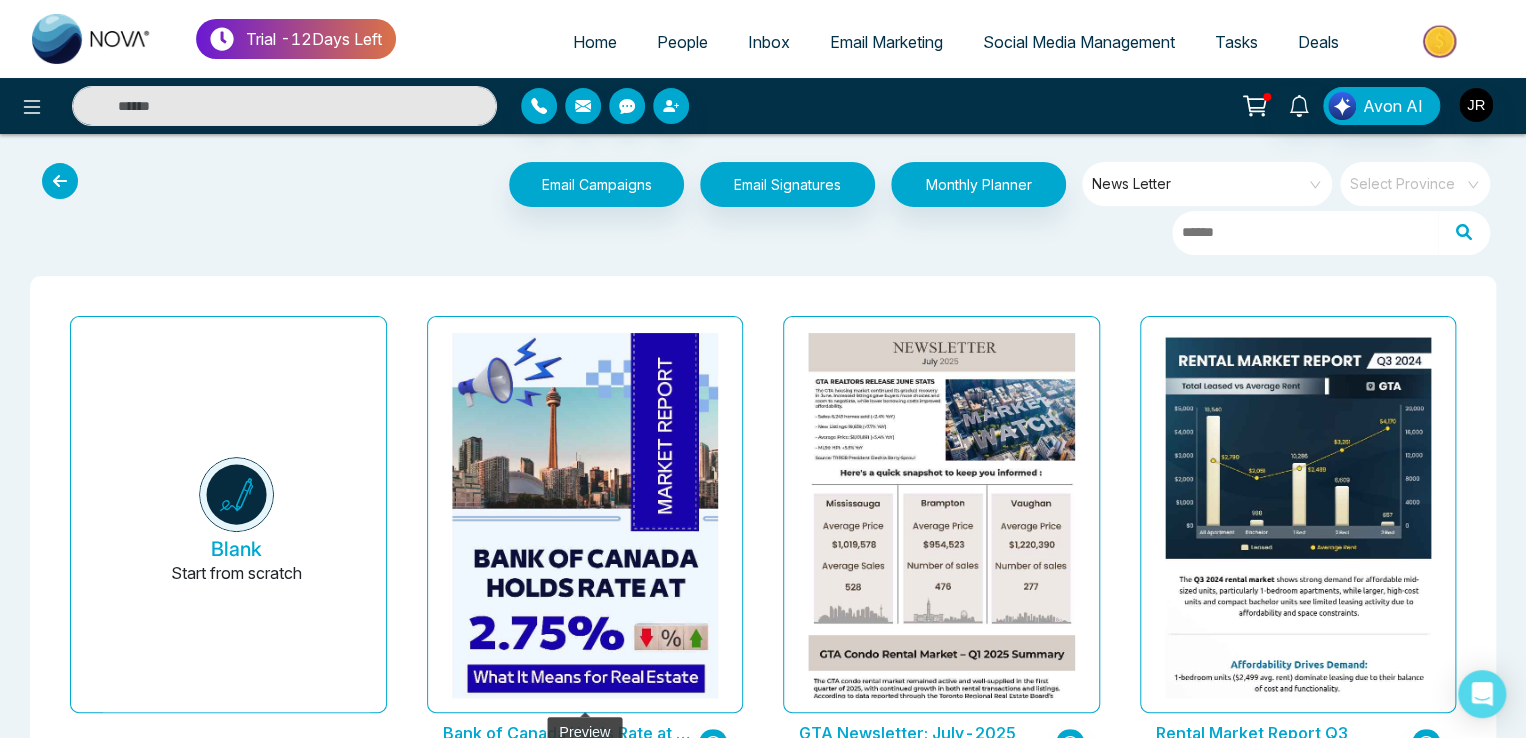 click at bounding box center (585, 515) 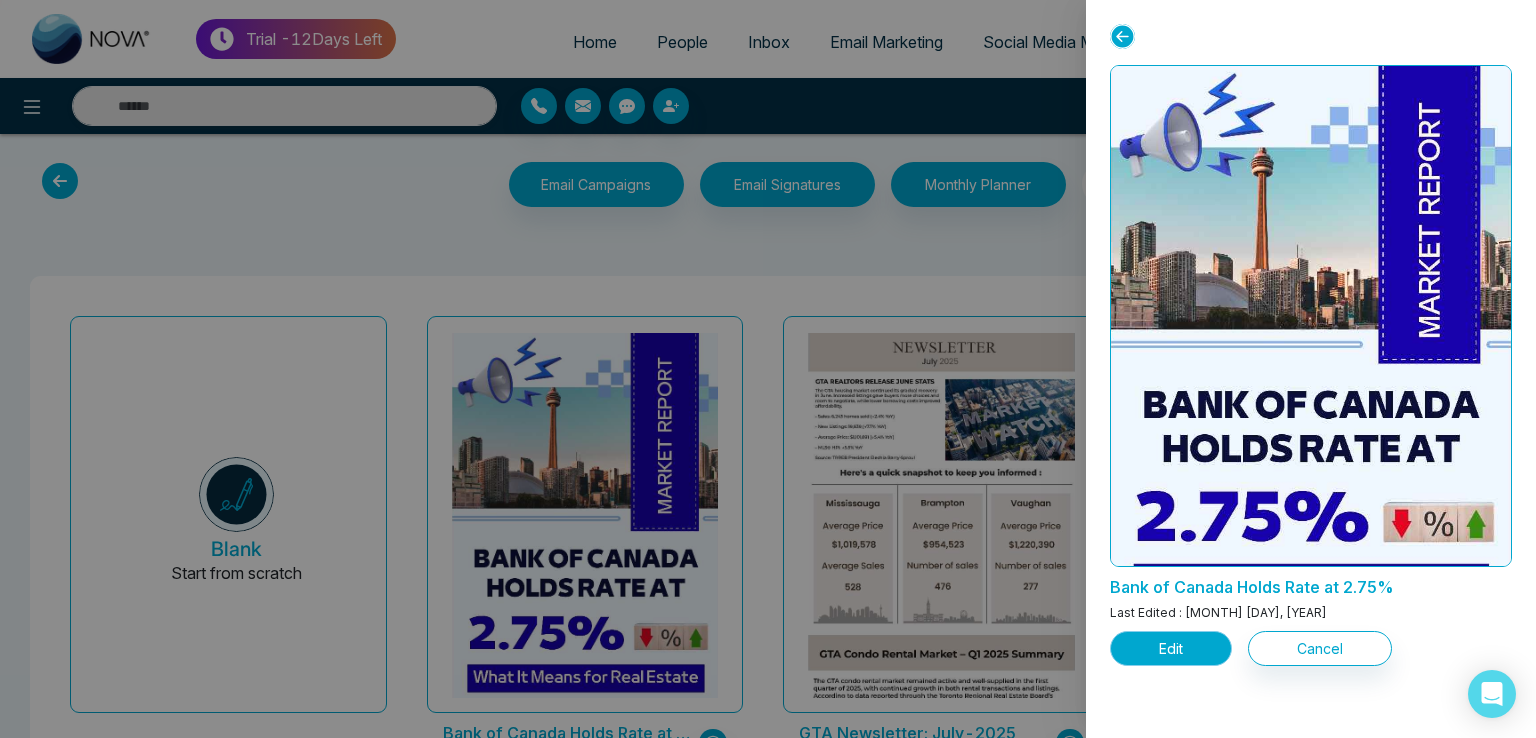 click on "Edit" at bounding box center (1171, 648) 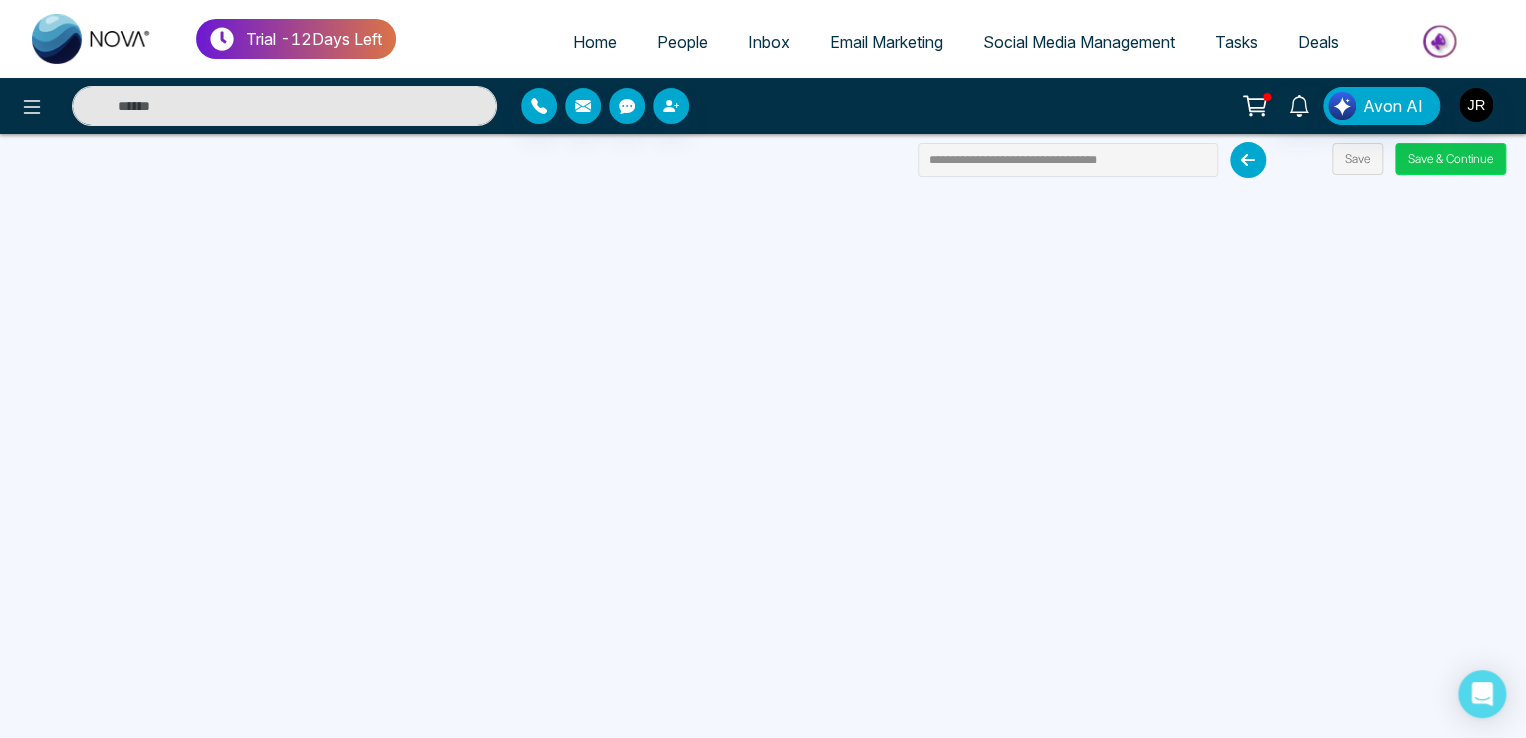 click on "Save & Continue" at bounding box center [1450, 159] 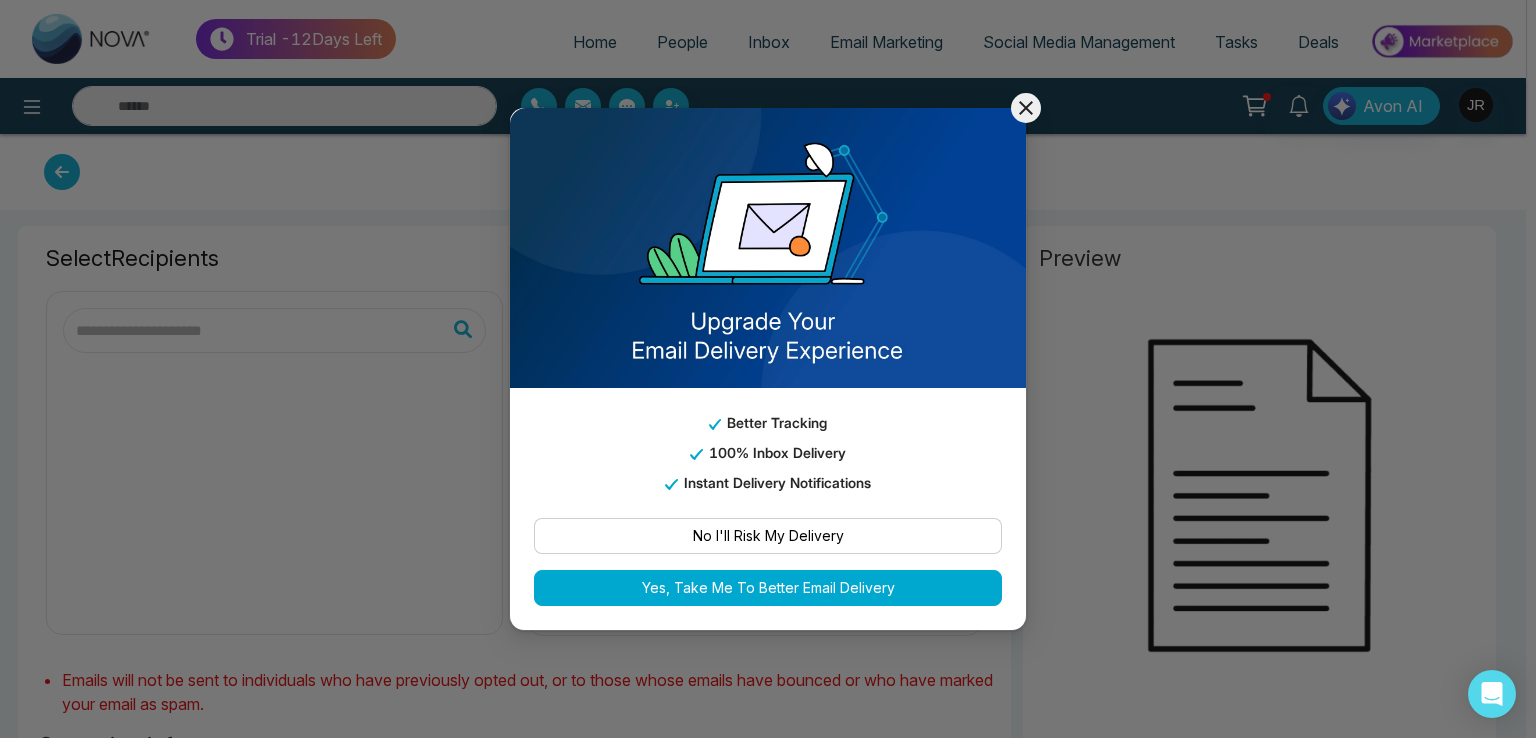 type on "**********" 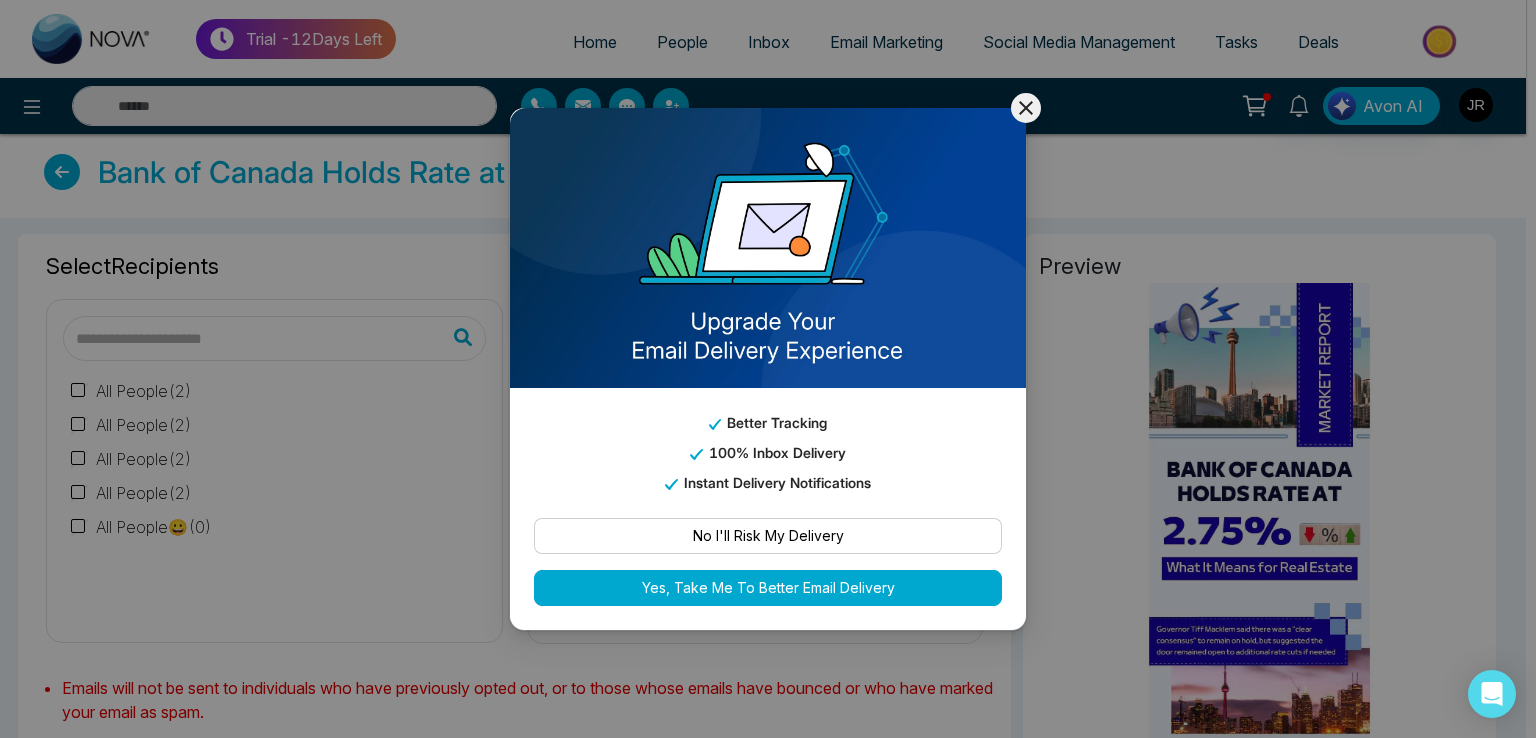 click on "No I'll Risk My Delivery" at bounding box center [768, 536] 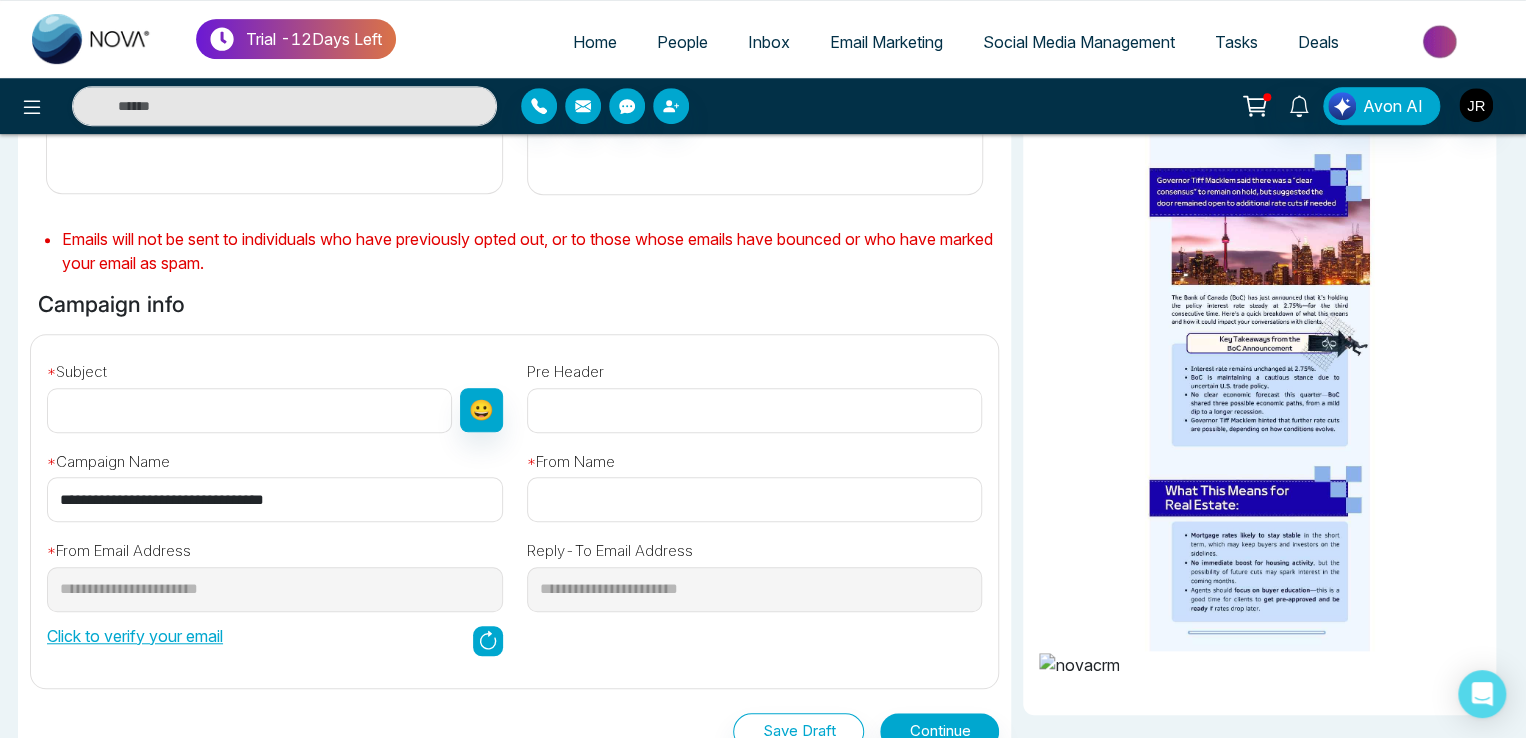 scroll, scrollTop: 500, scrollLeft: 0, axis: vertical 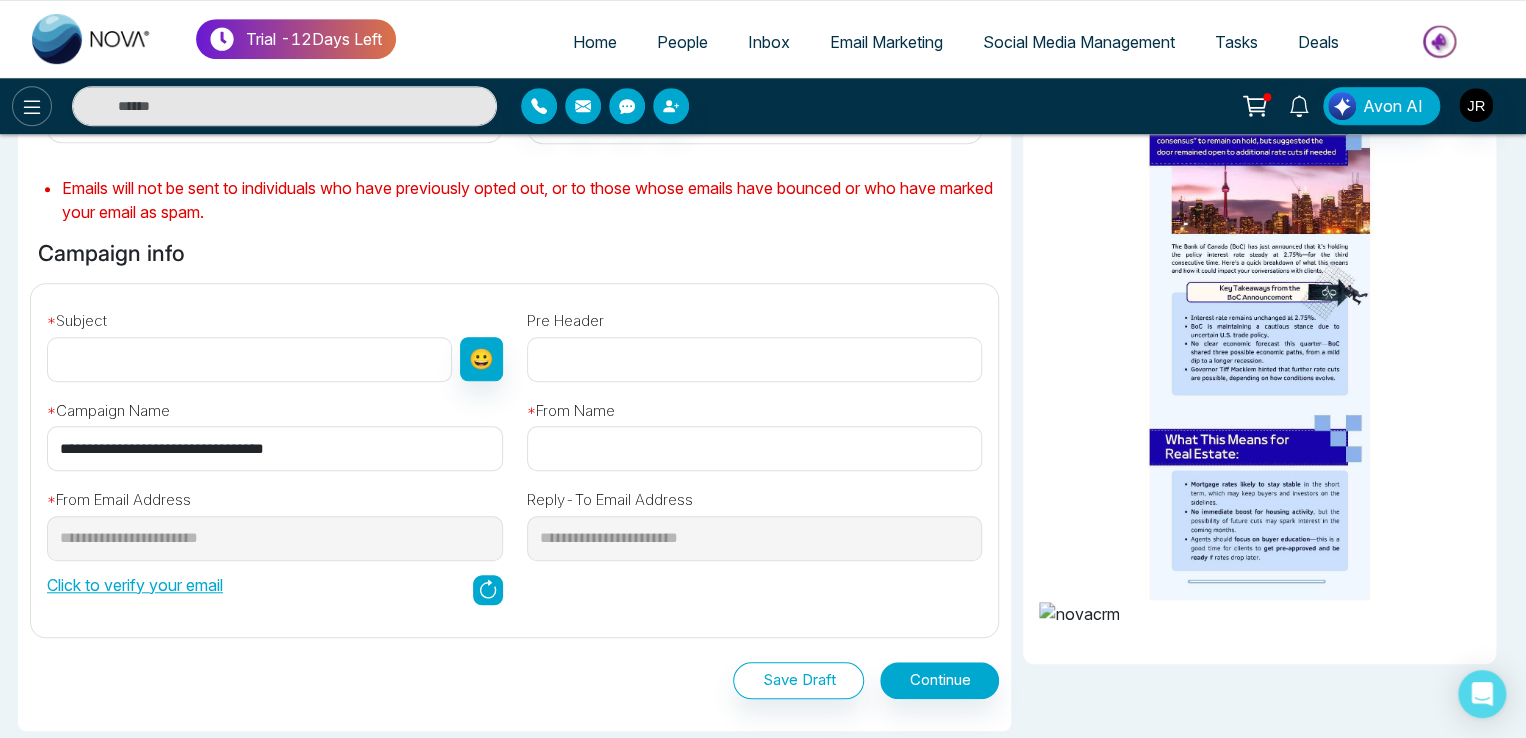 click at bounding box center (32, 106) 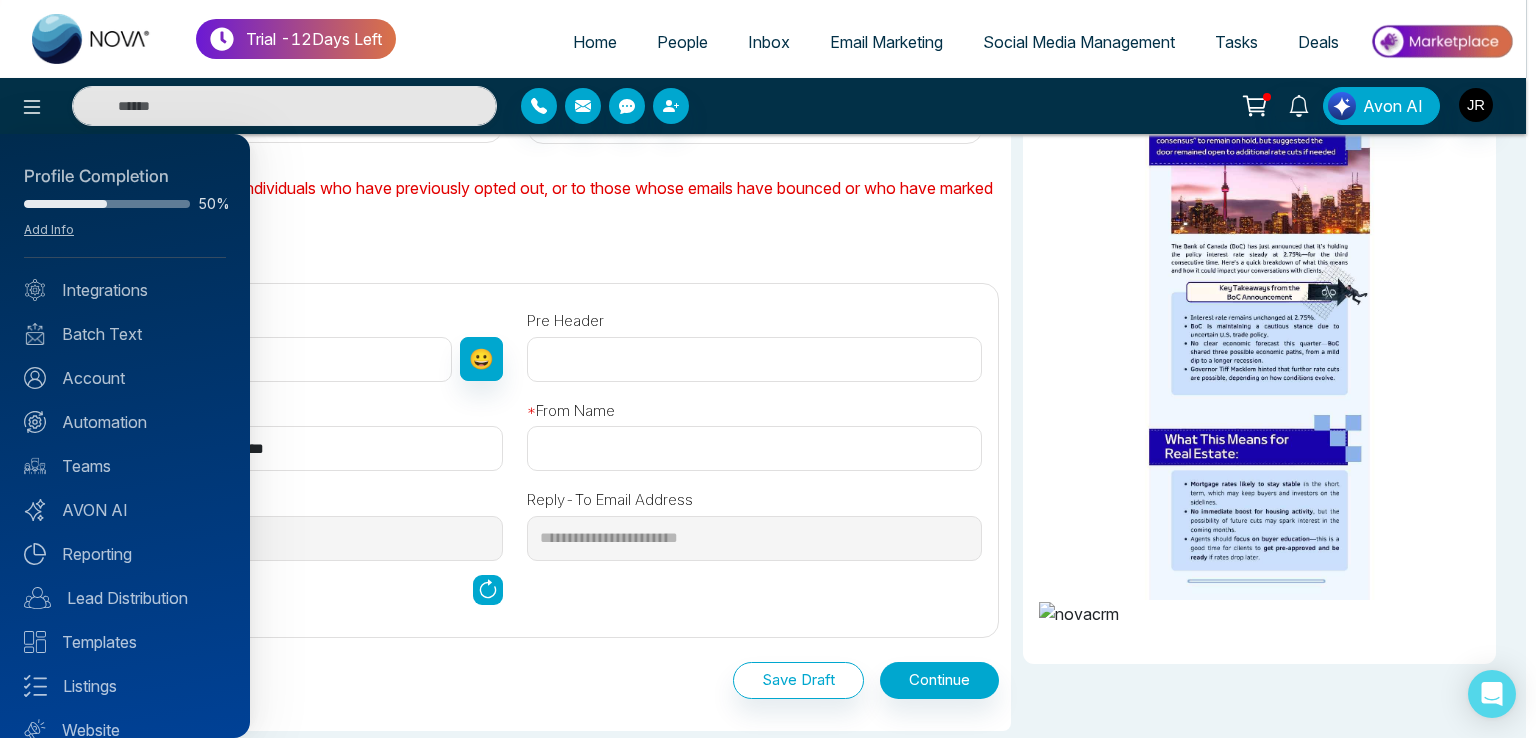 click at bounding box center [768, 369] 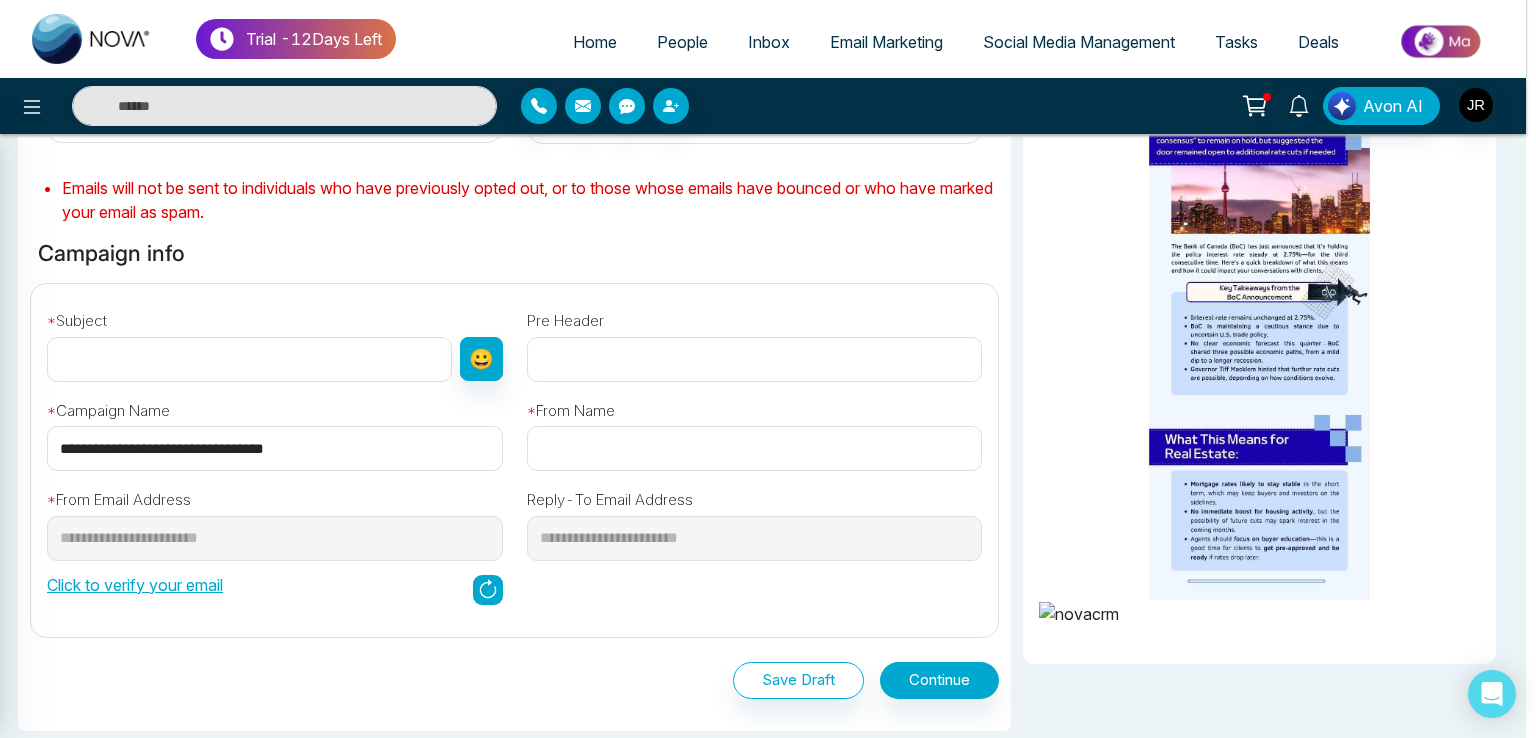 click at bounding box center (768, 369) 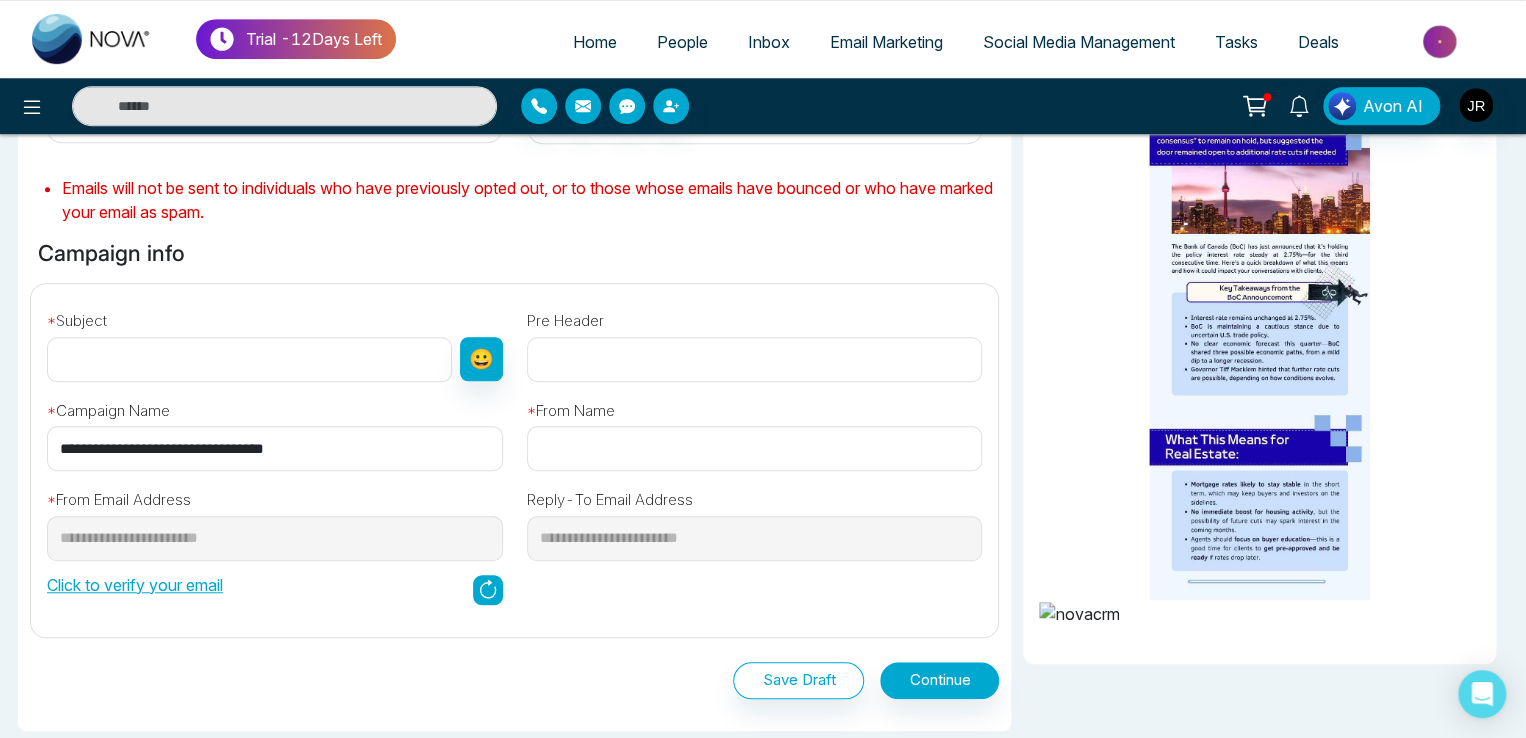 click on "Email Marketing" at bounding box center (886, 42) 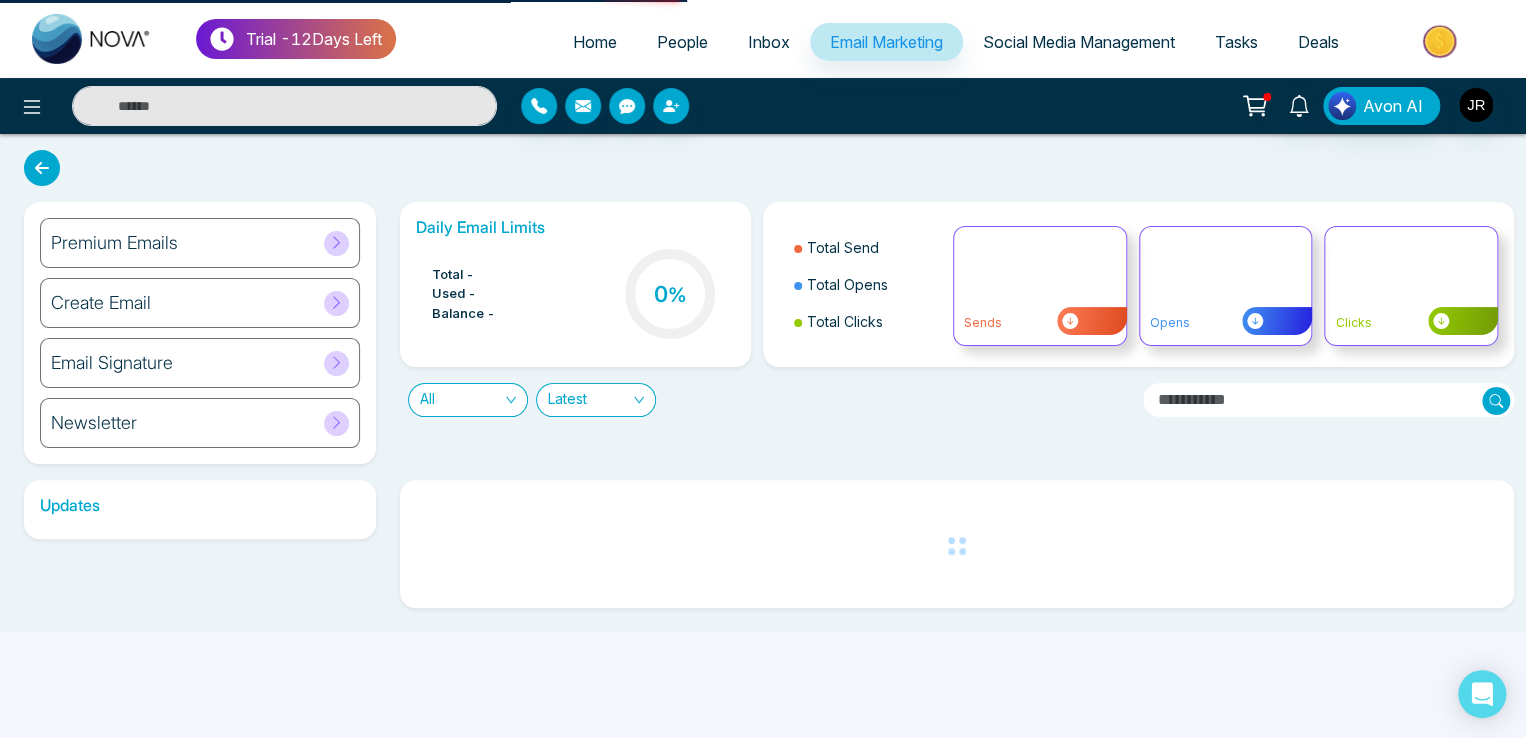 scroll, scrollTop: 0, scrollLeft: 0, axis: both 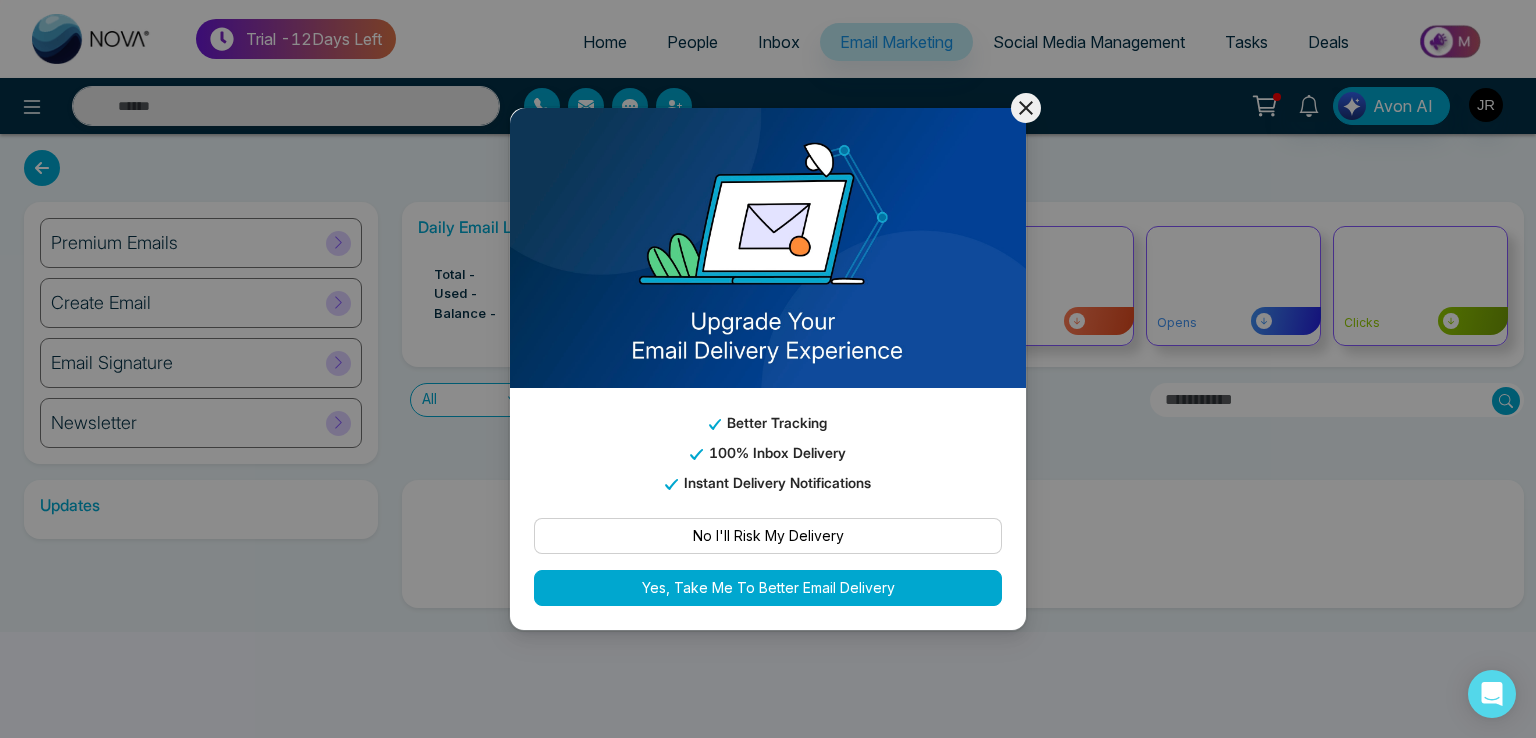 click on "No I'll Risk My Delivery" at bounding box center [768, 536] 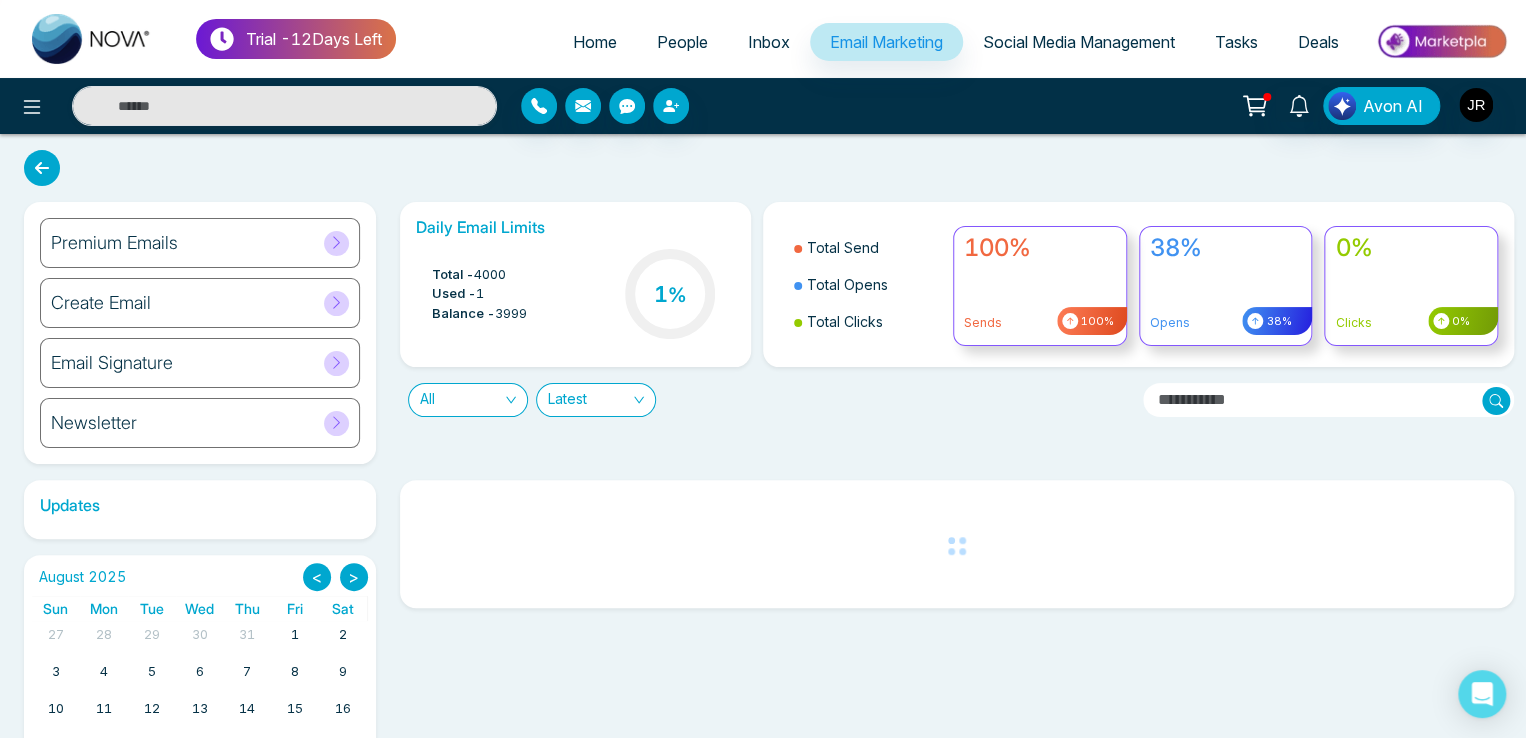 click on "Email Signature" at bounding box center (200, 363) 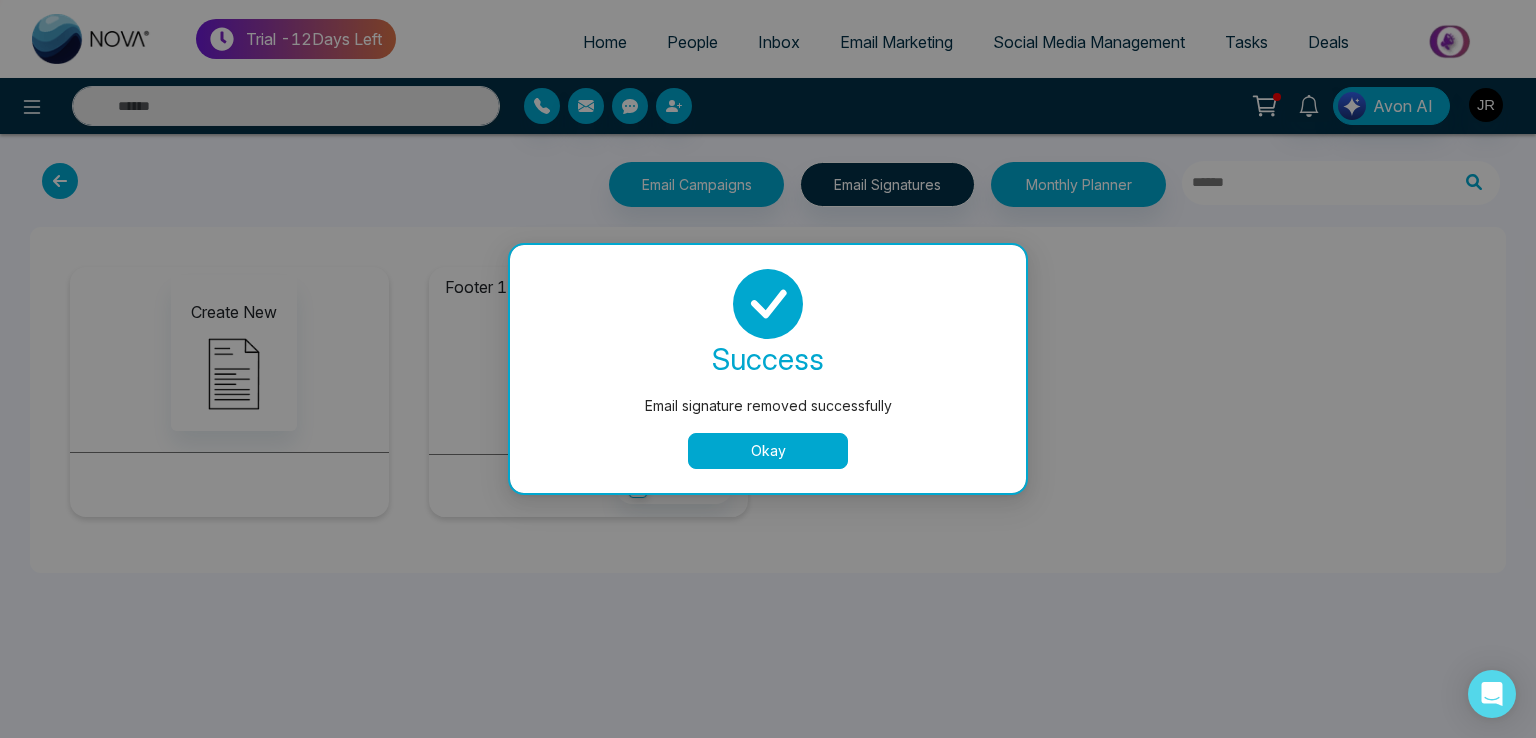 click on "Okay" at bounding box center [768, 451] 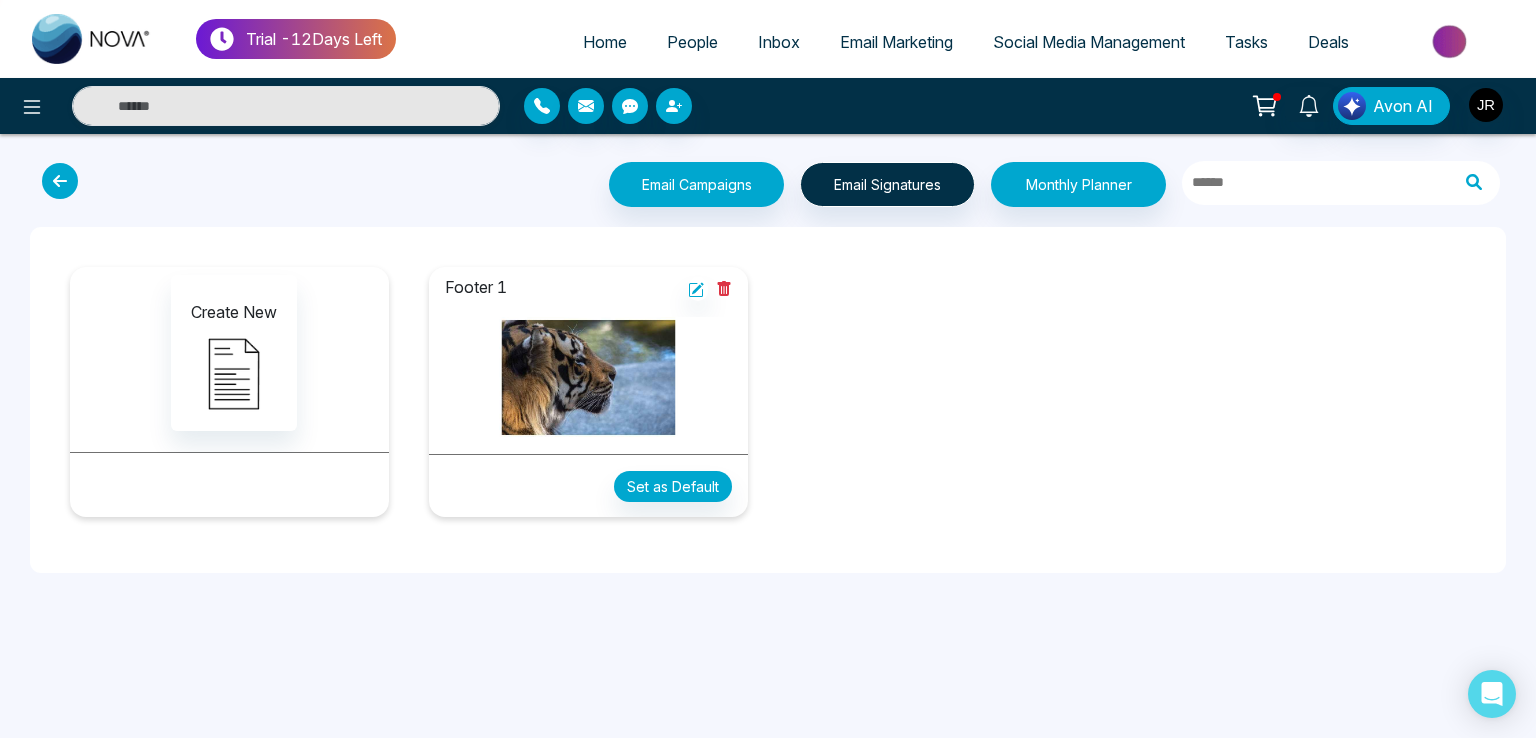 click on "Email Marketing" at bounding box center (896, 42) 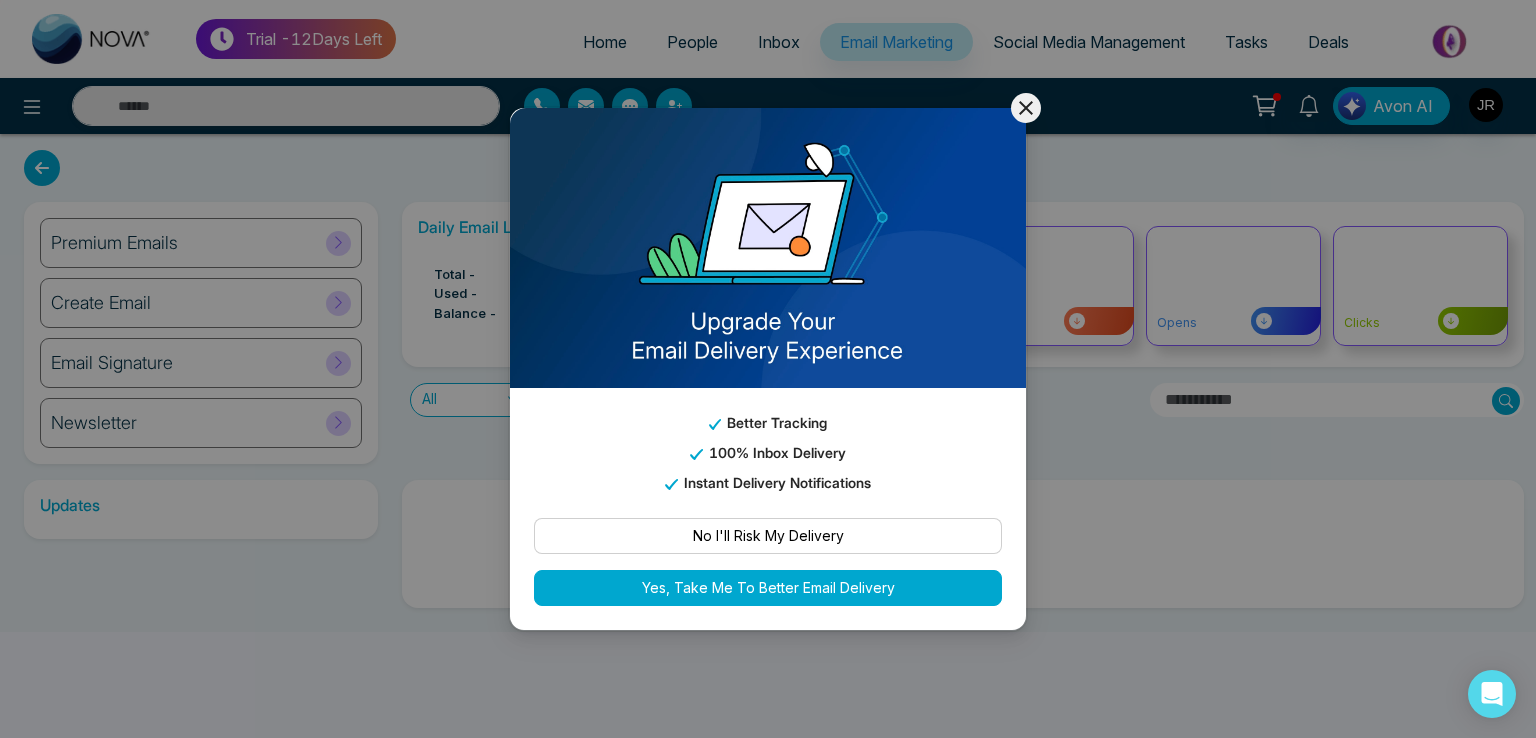 click on "No I'll Risk My Delivery" at bounding box center (768, 536) 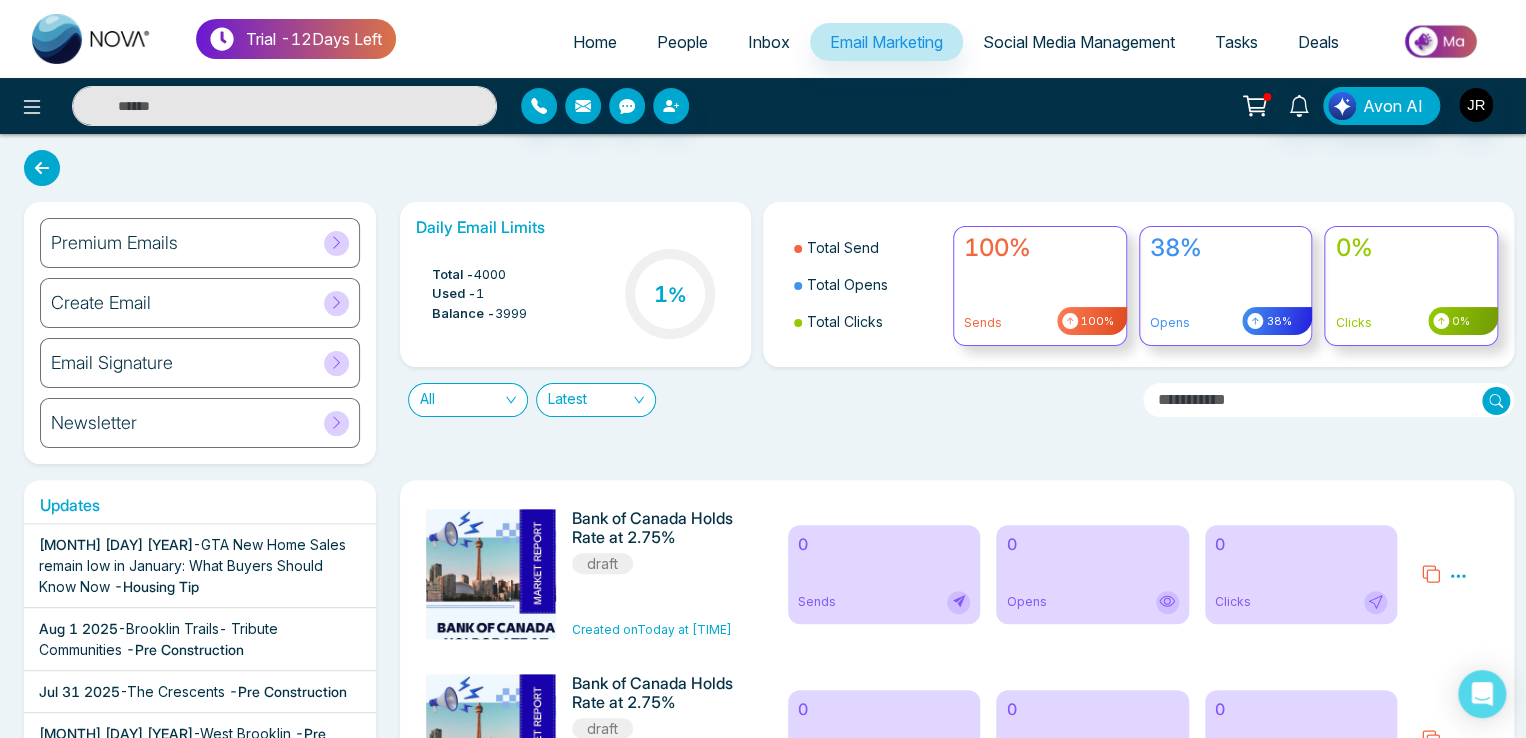 click on "Preview Edit Delete" at bounding box center (1454, 574) 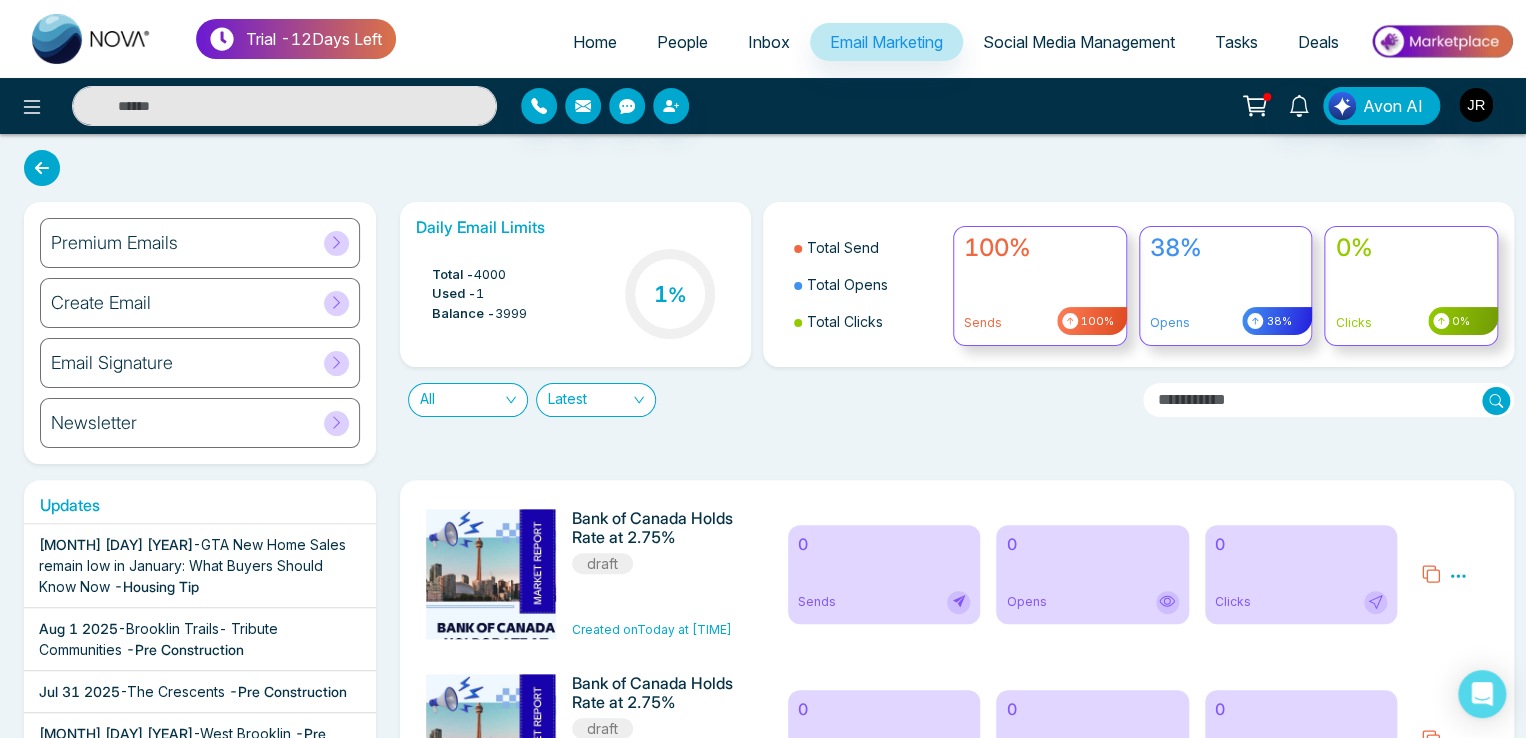 click 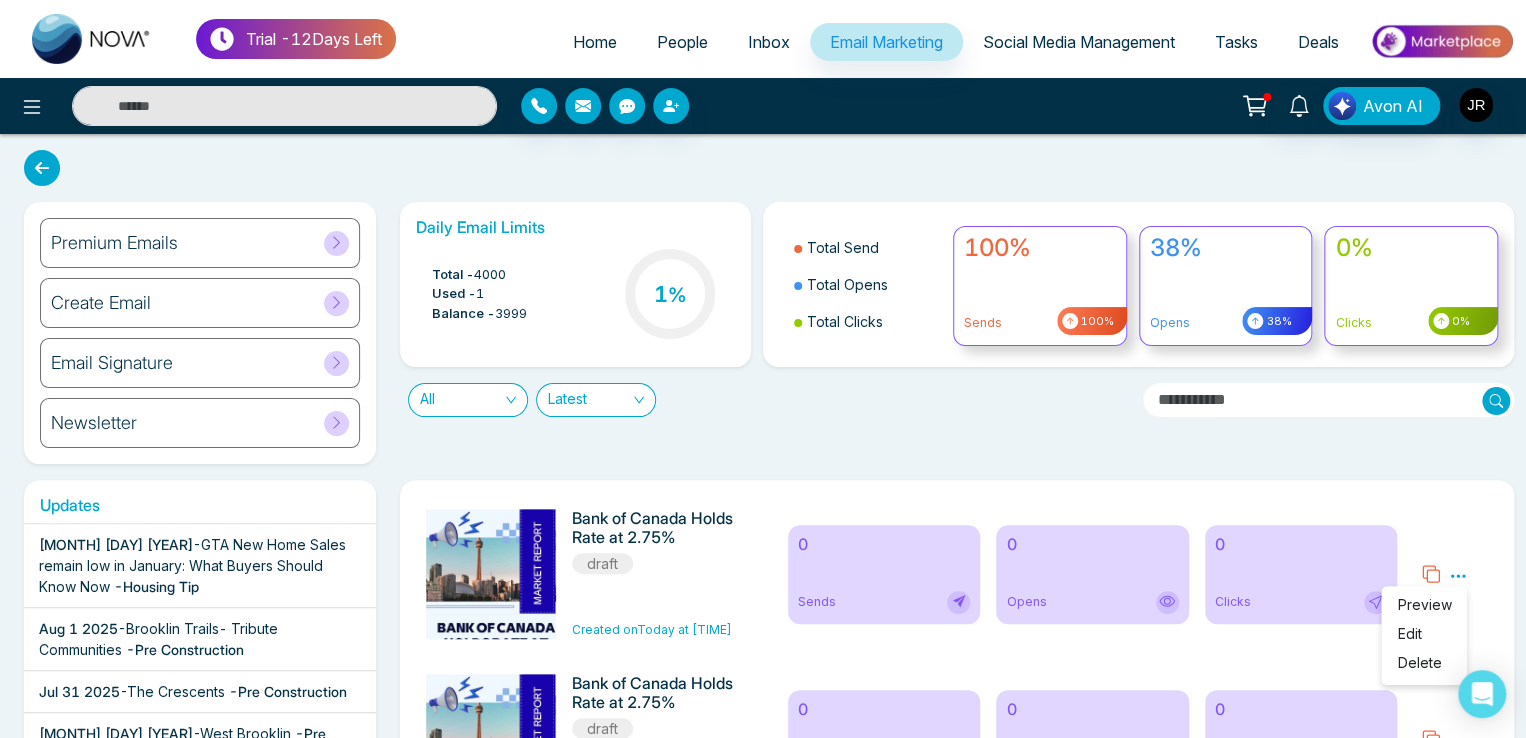 click on "Edit" at bounding box center (1424, 637) 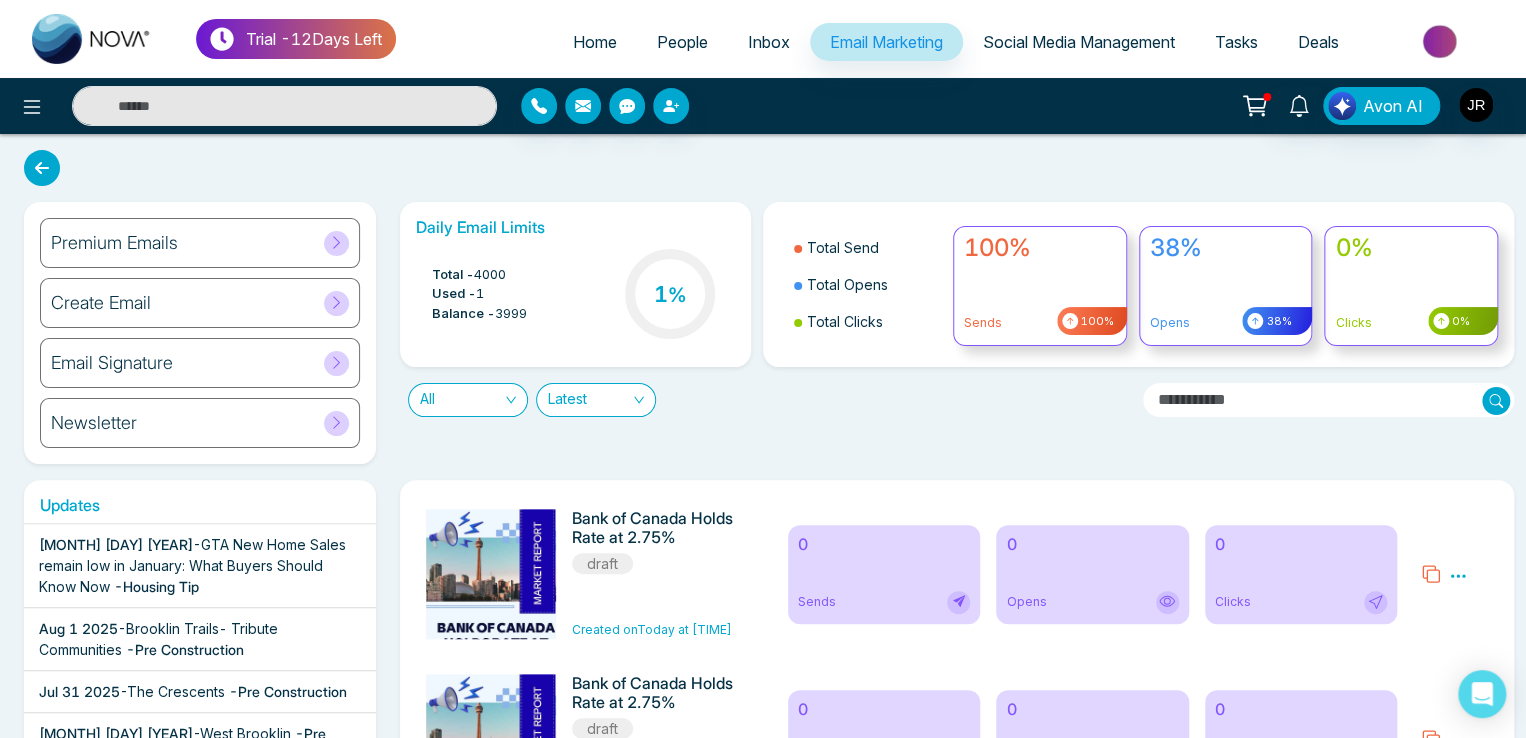 click 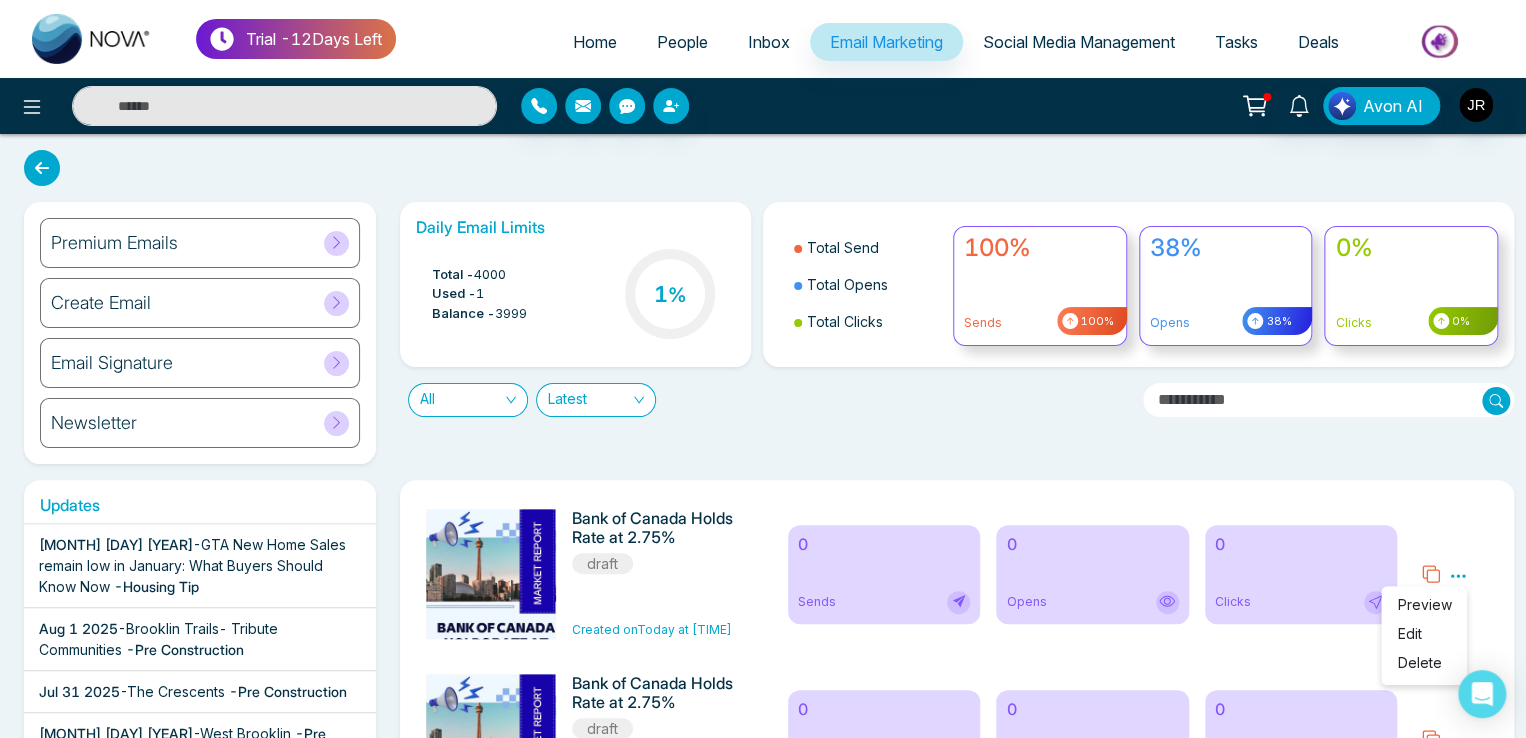 click on "Edit" at bounding box center [1409, 633] 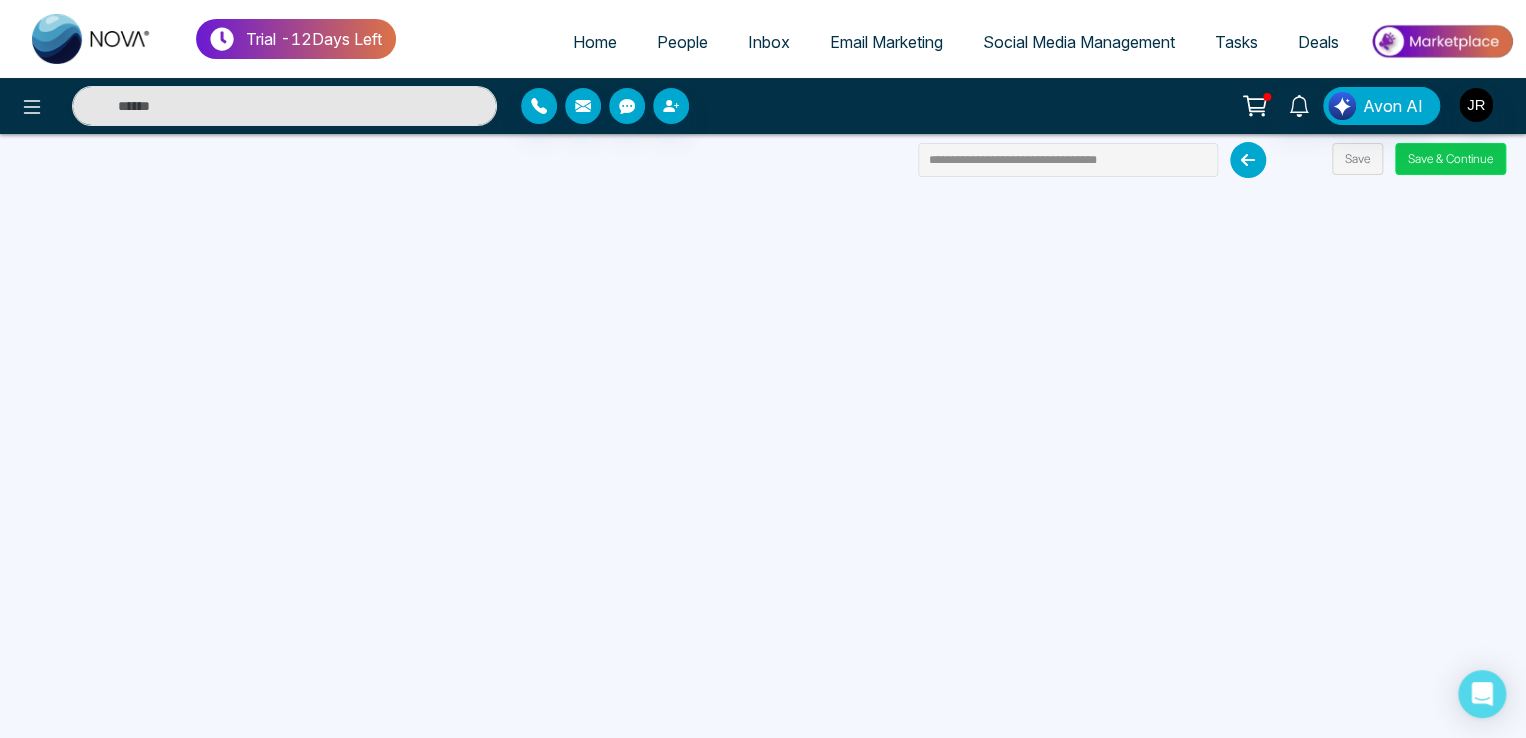 click on "Save & Continue" at bounding box center [1450, 159] 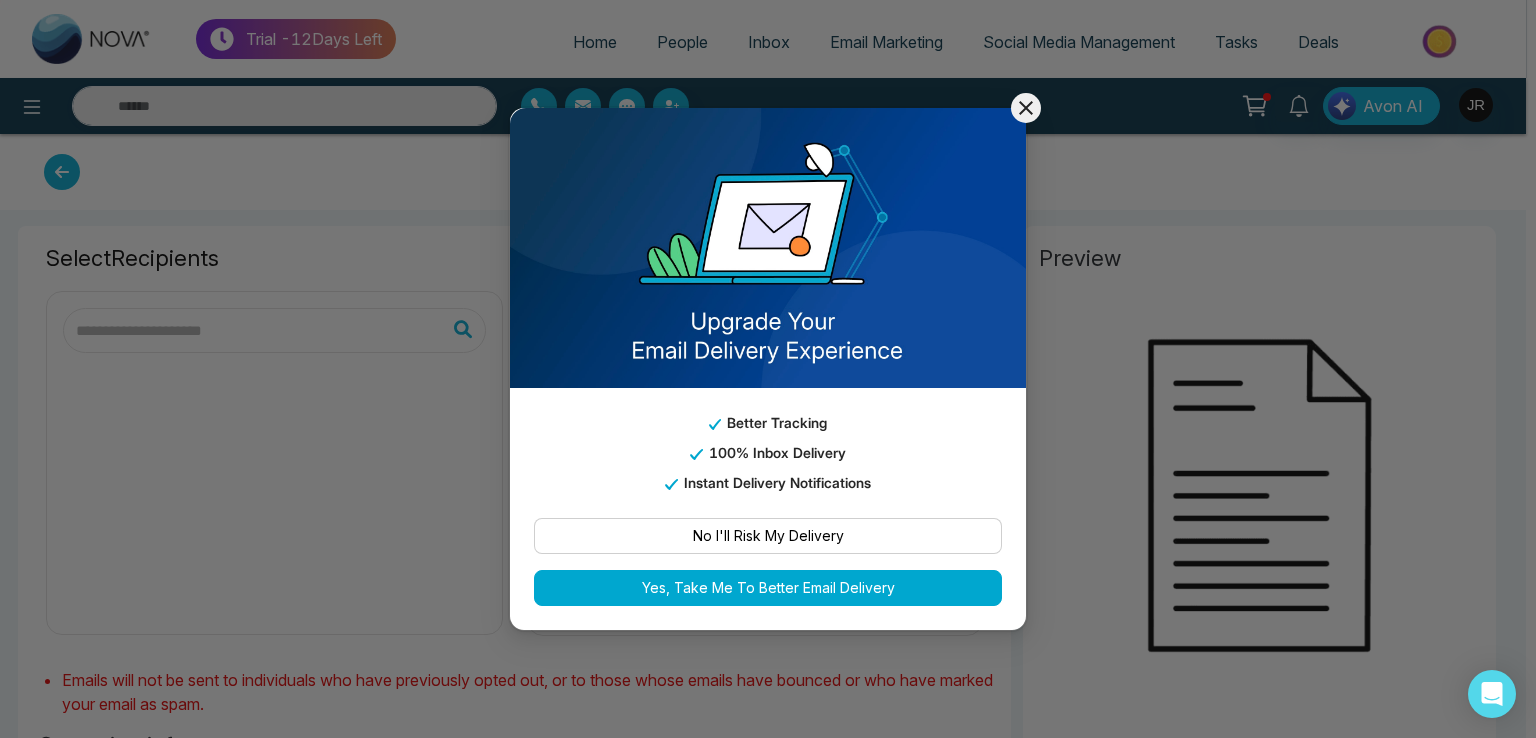 type on "**********" 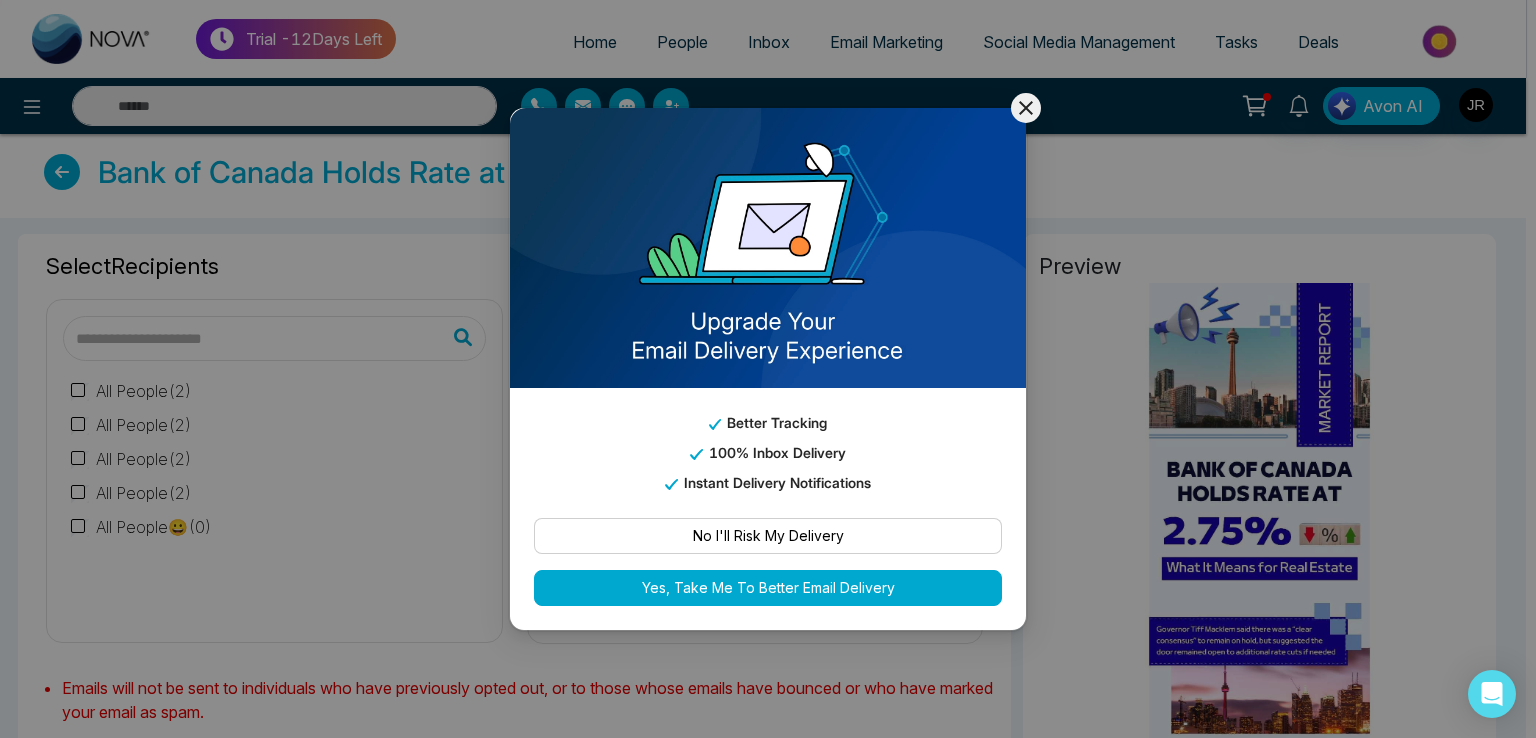 click on "No I'll Risk My Delivery" at bounding box center (768, 536) 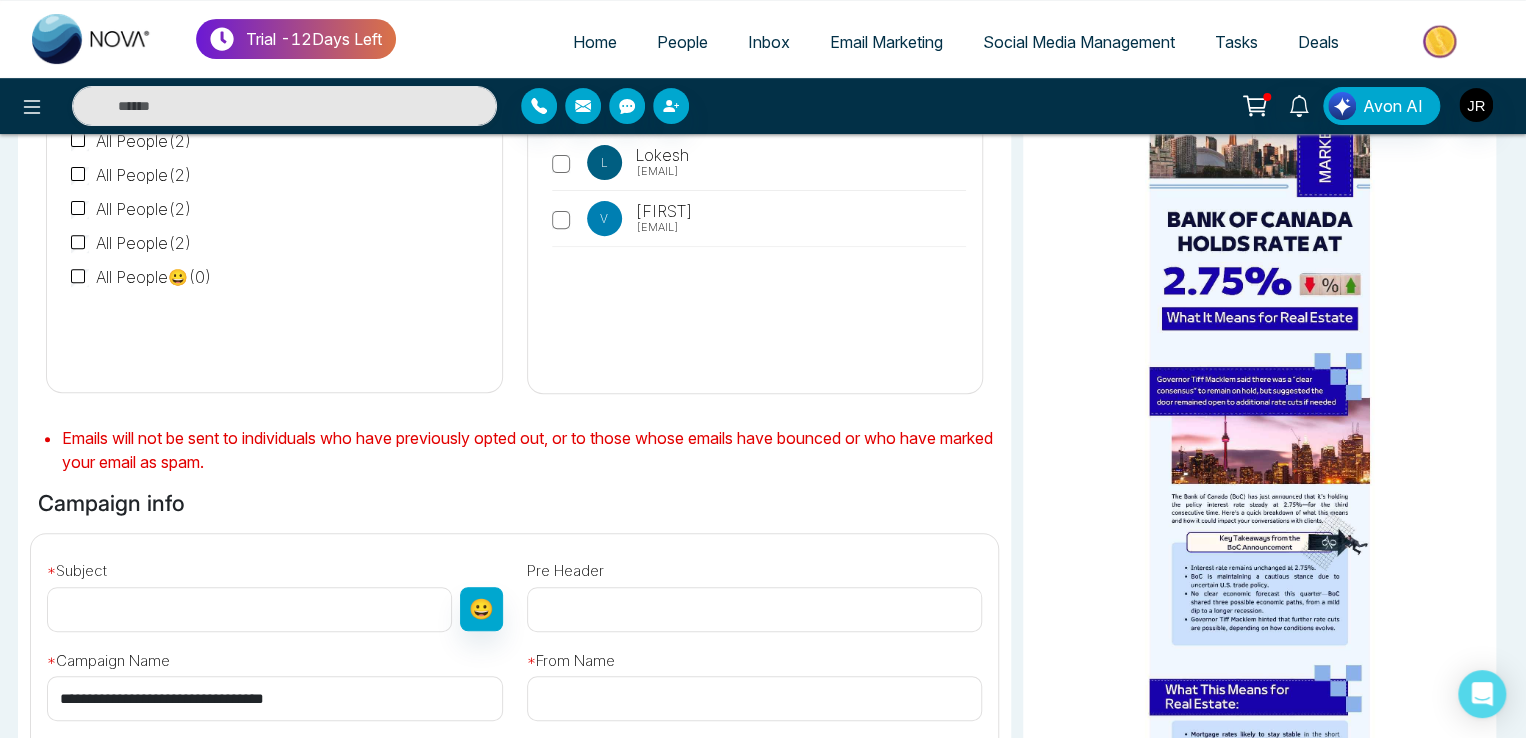 scroll, scrollTop: 0, scrollLeft: 0, axis: both 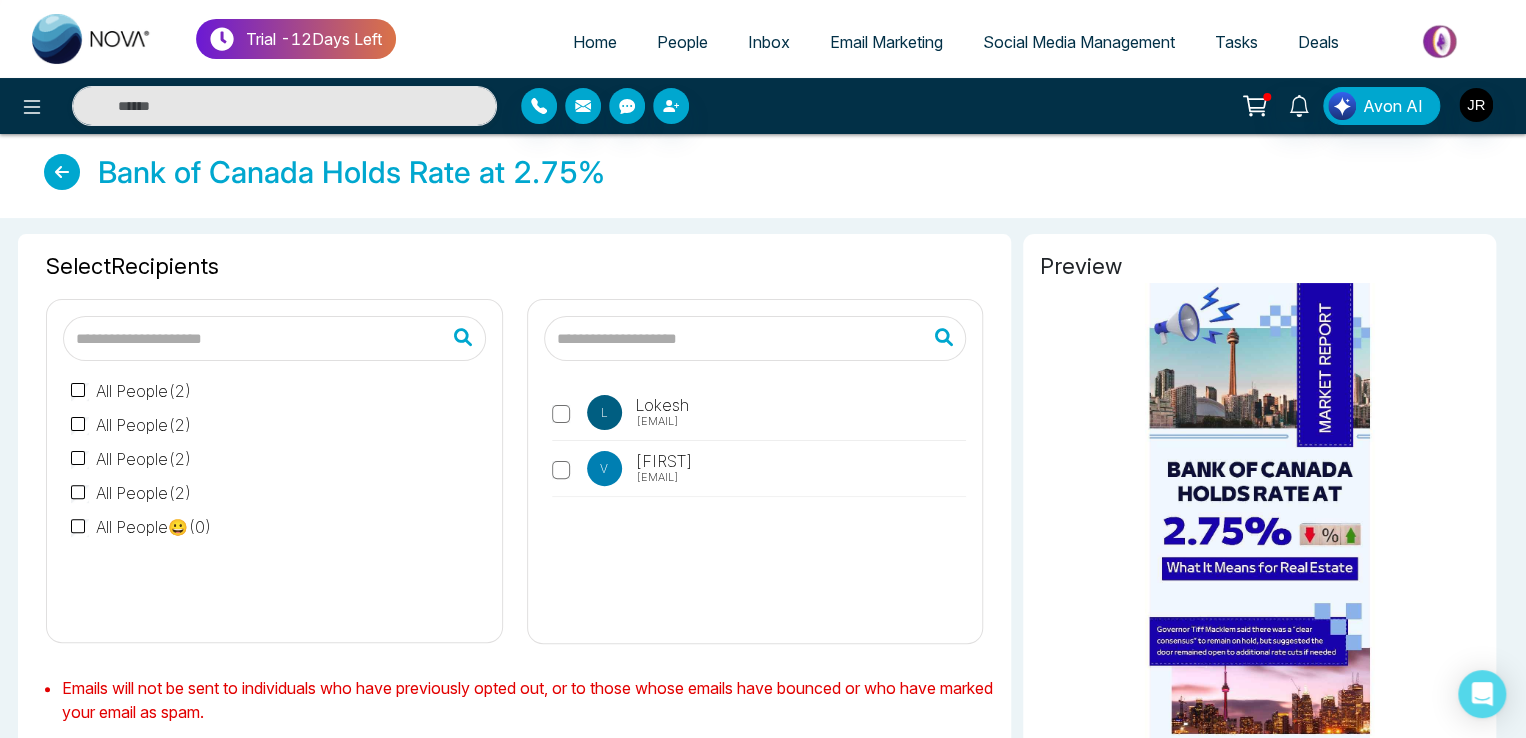 click on "People" at bounding box center [682, 42] 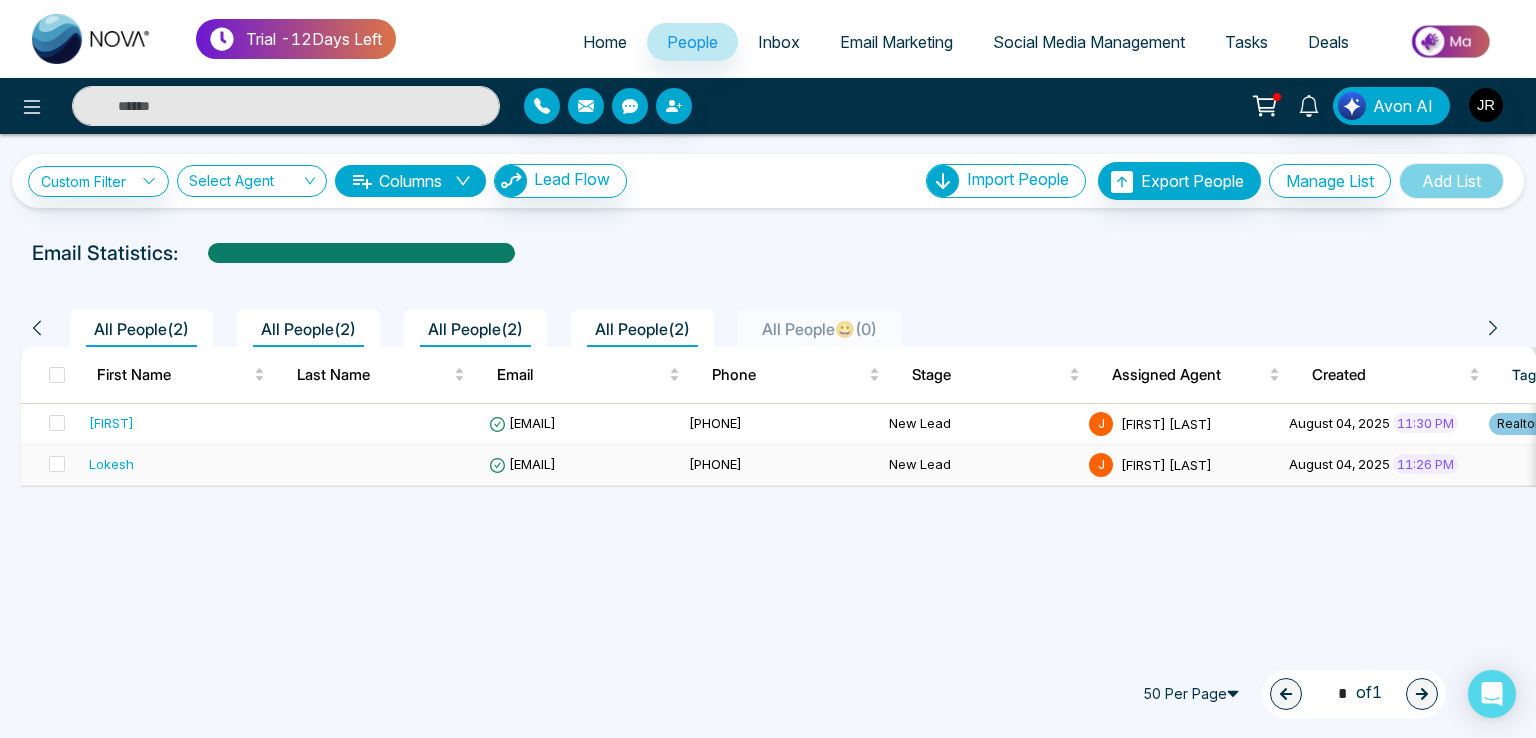 click on "[EMAIL]" at bounding box center [522, 464] 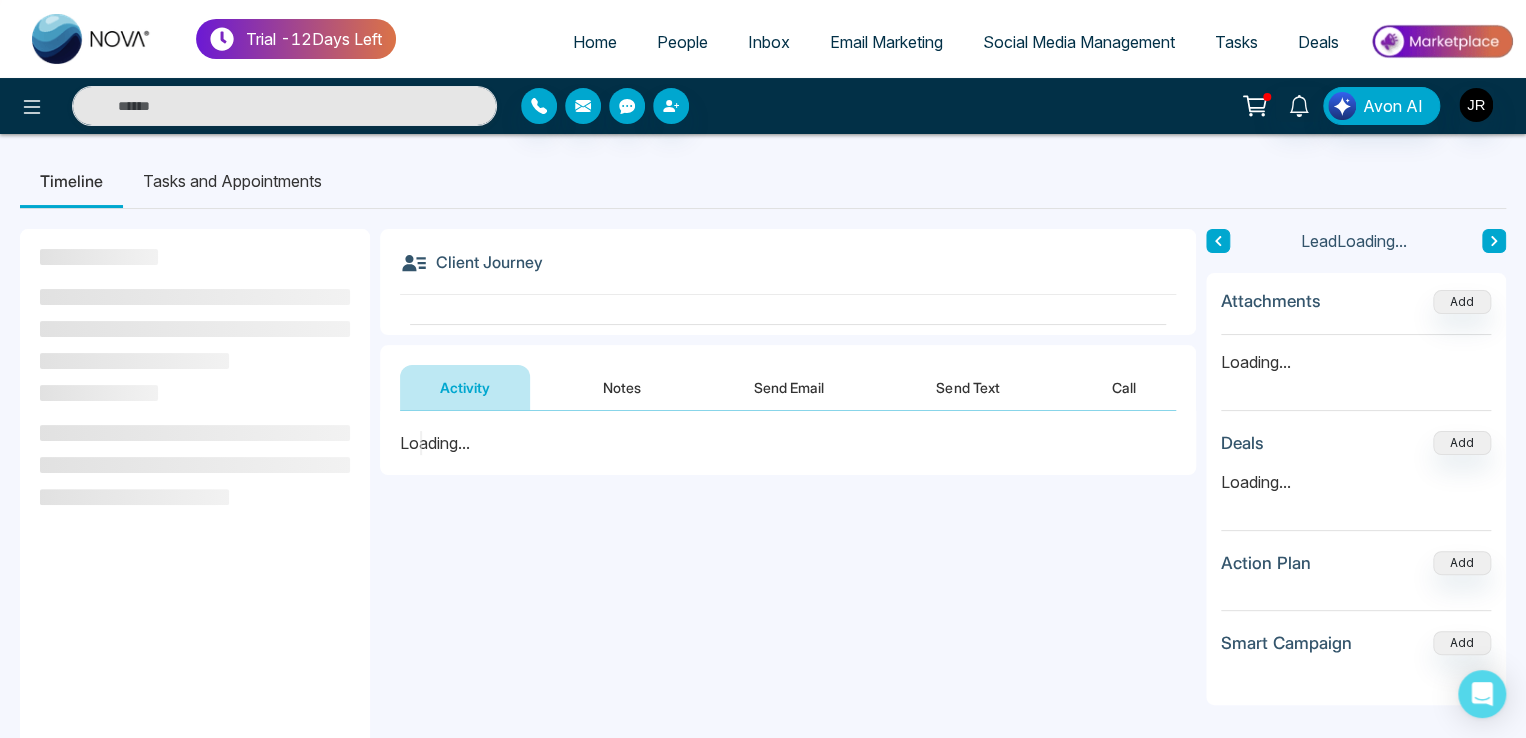 click on "Send Email" at bounding box center [789, 387] 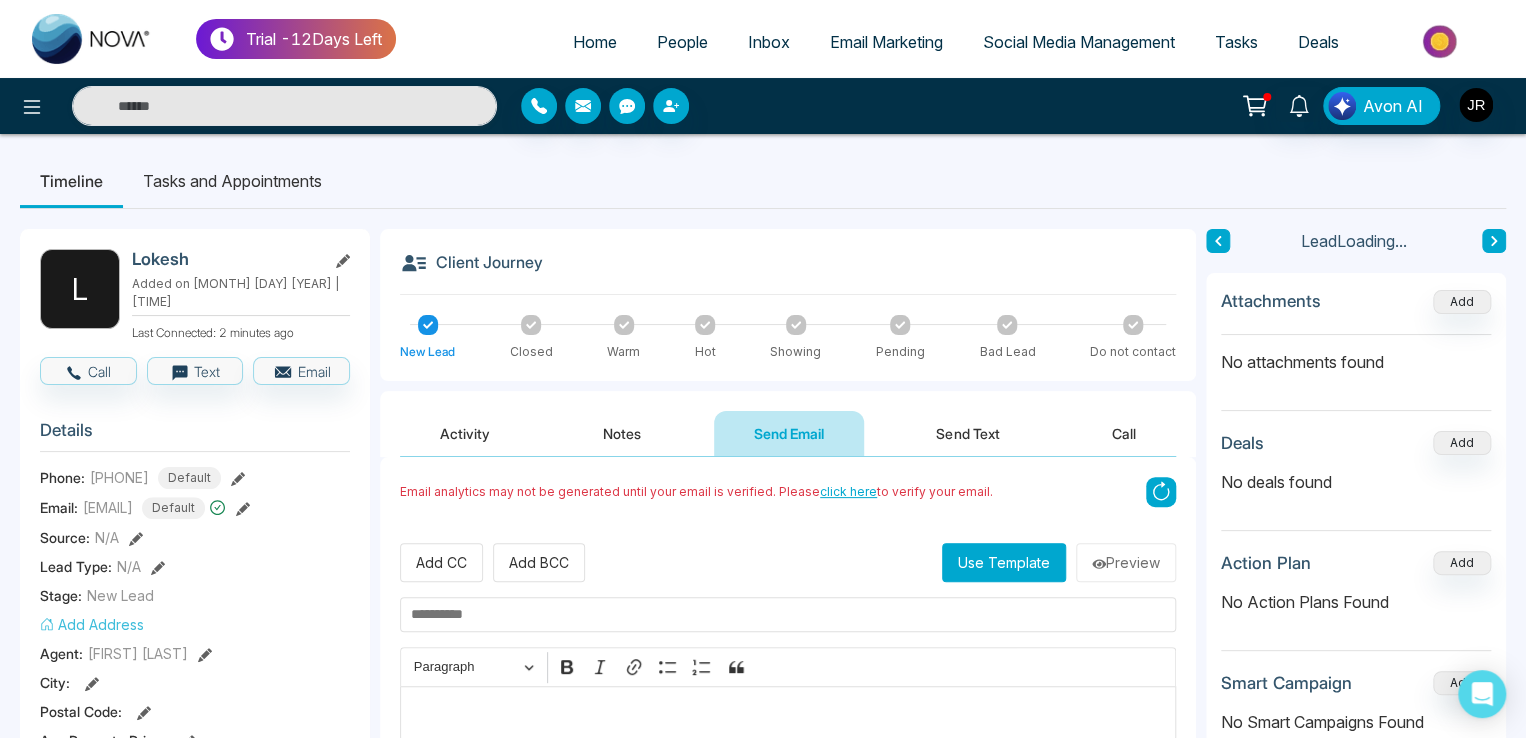 click on "Use Template" at bounding box center (1004, 562) 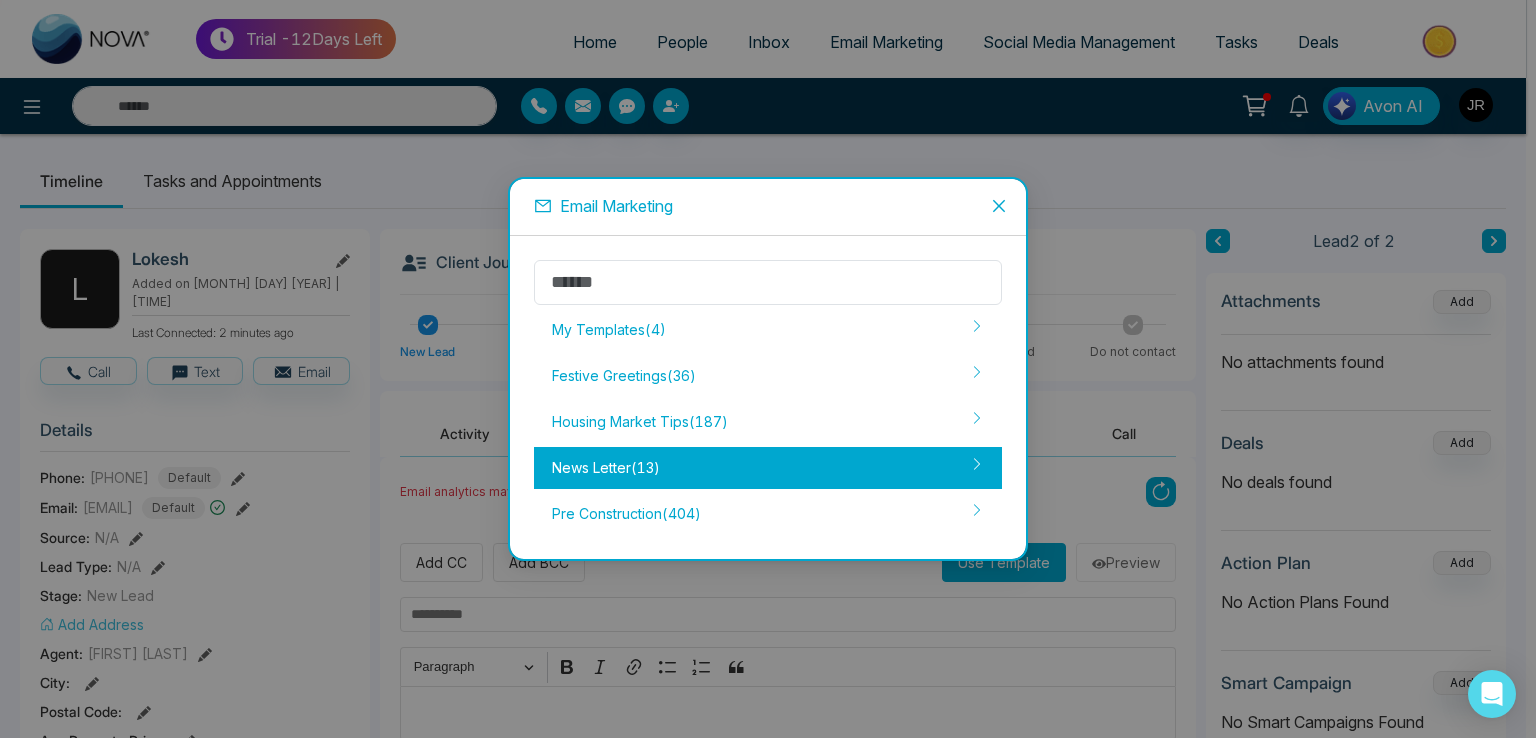 click on "News Letter  ( 13 )" at bounding box center [768, 468] 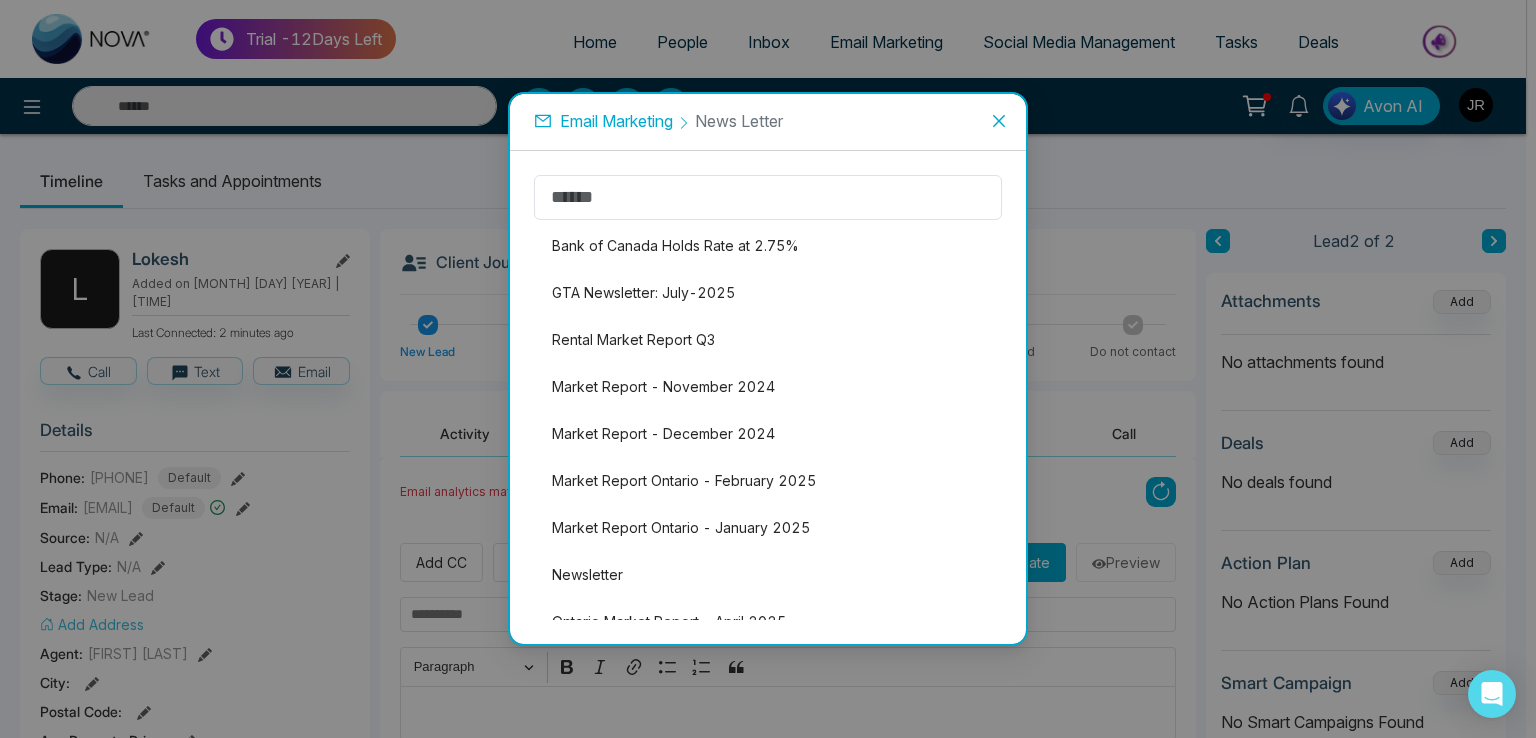 click on "Market Report Ontario - February 2025" at bounding box center [768, 481] 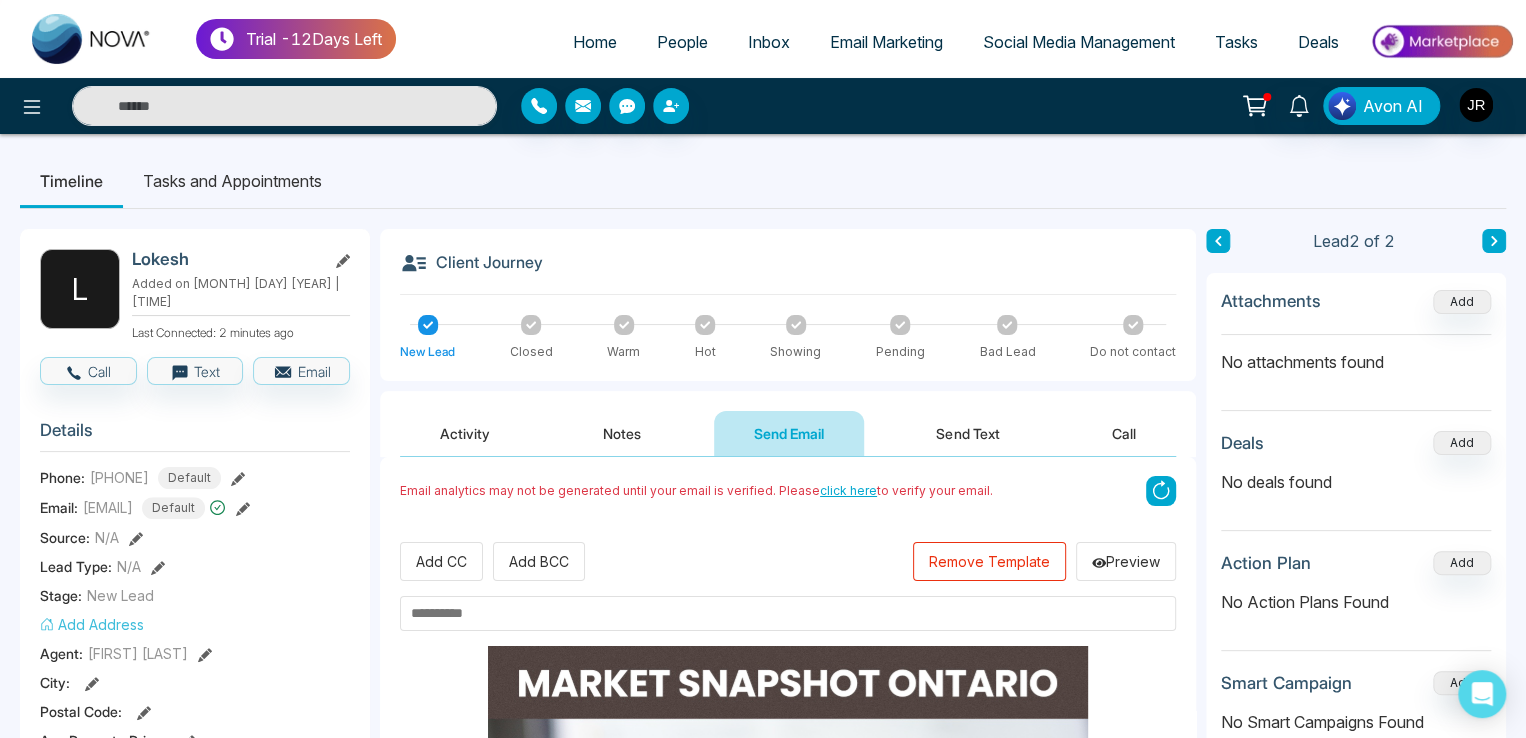 scroll, scrollTop: 0, scrollLeft: 0, axis: both 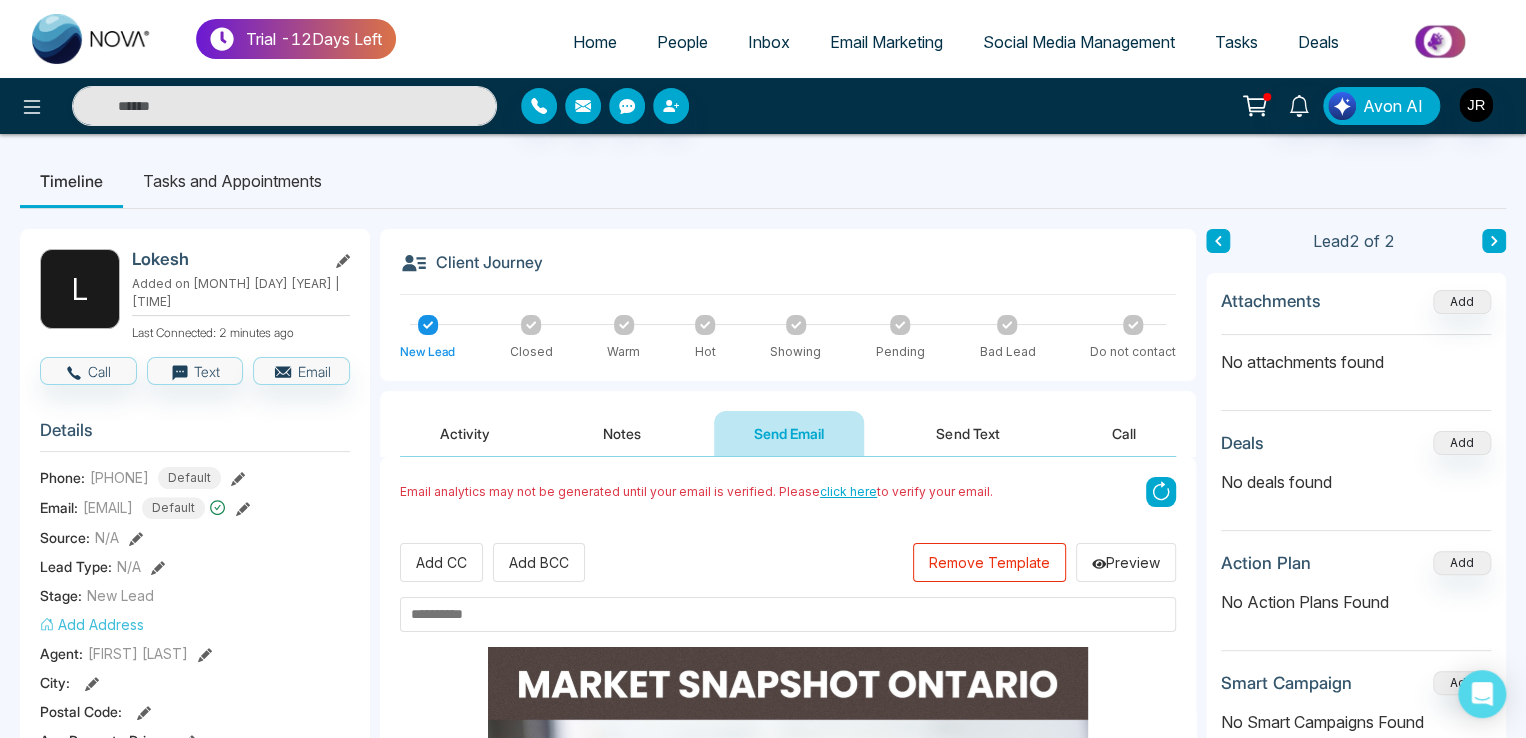 click at bounding box center (788, 614) 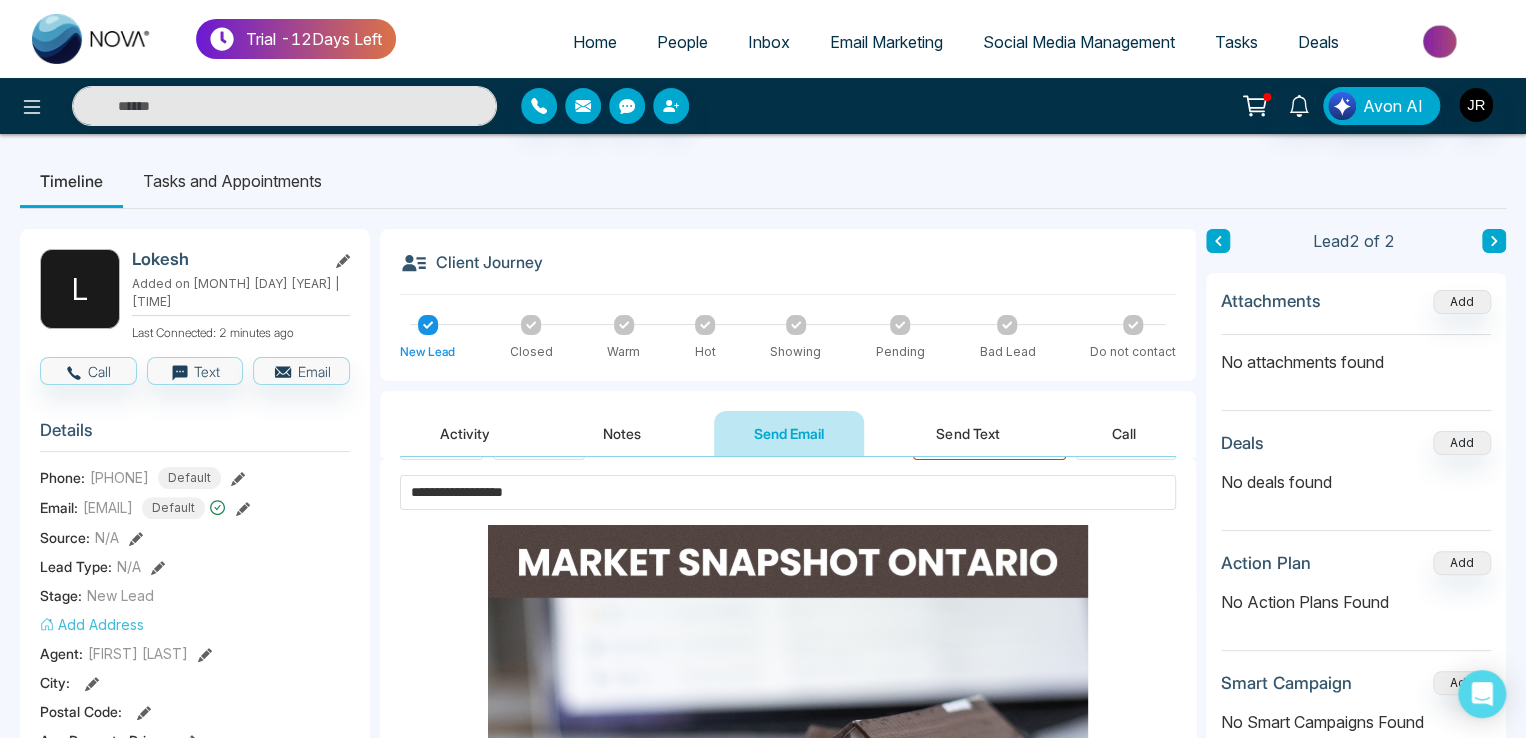 scroll, scrollTop: 600, scrollLeft: 0, axis: vertical 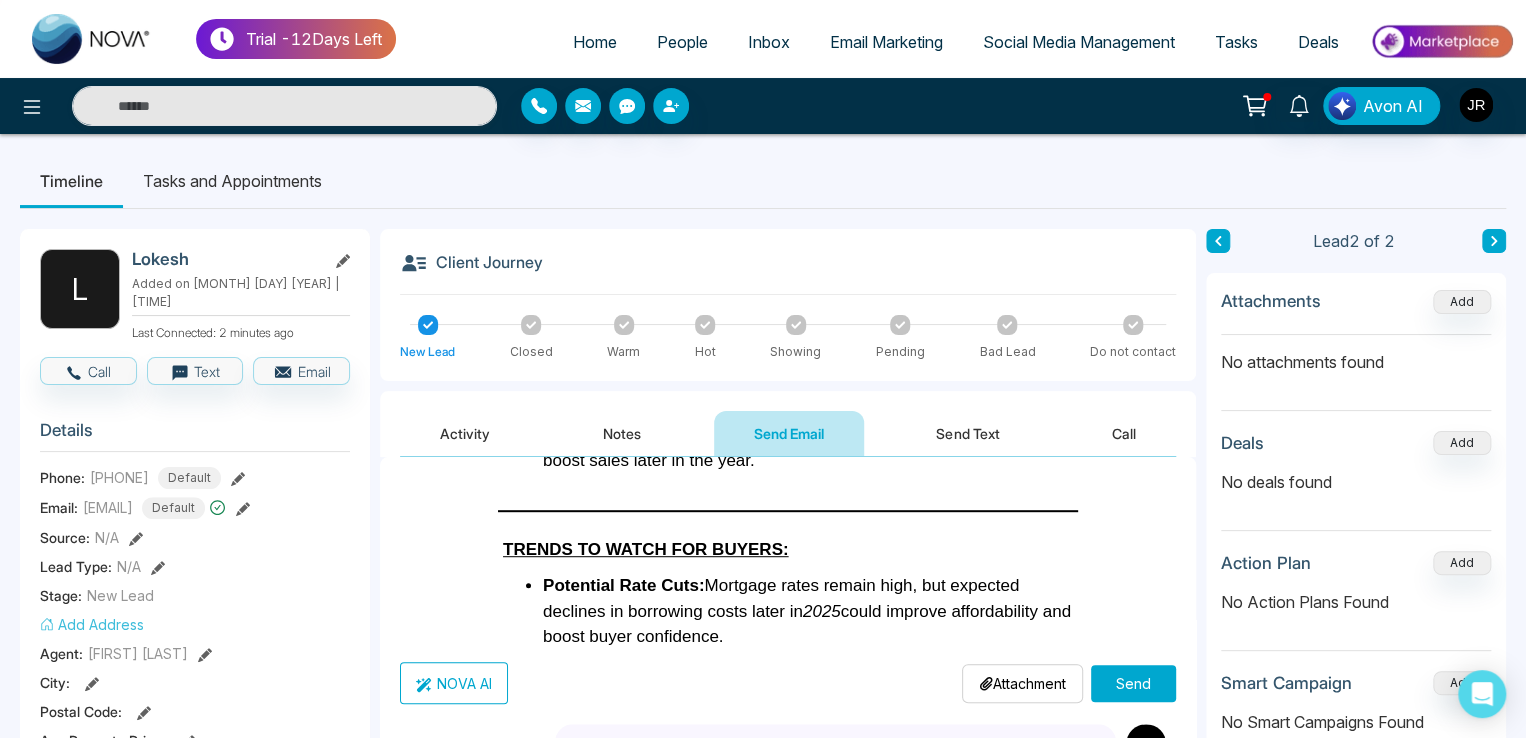 type on "**********" 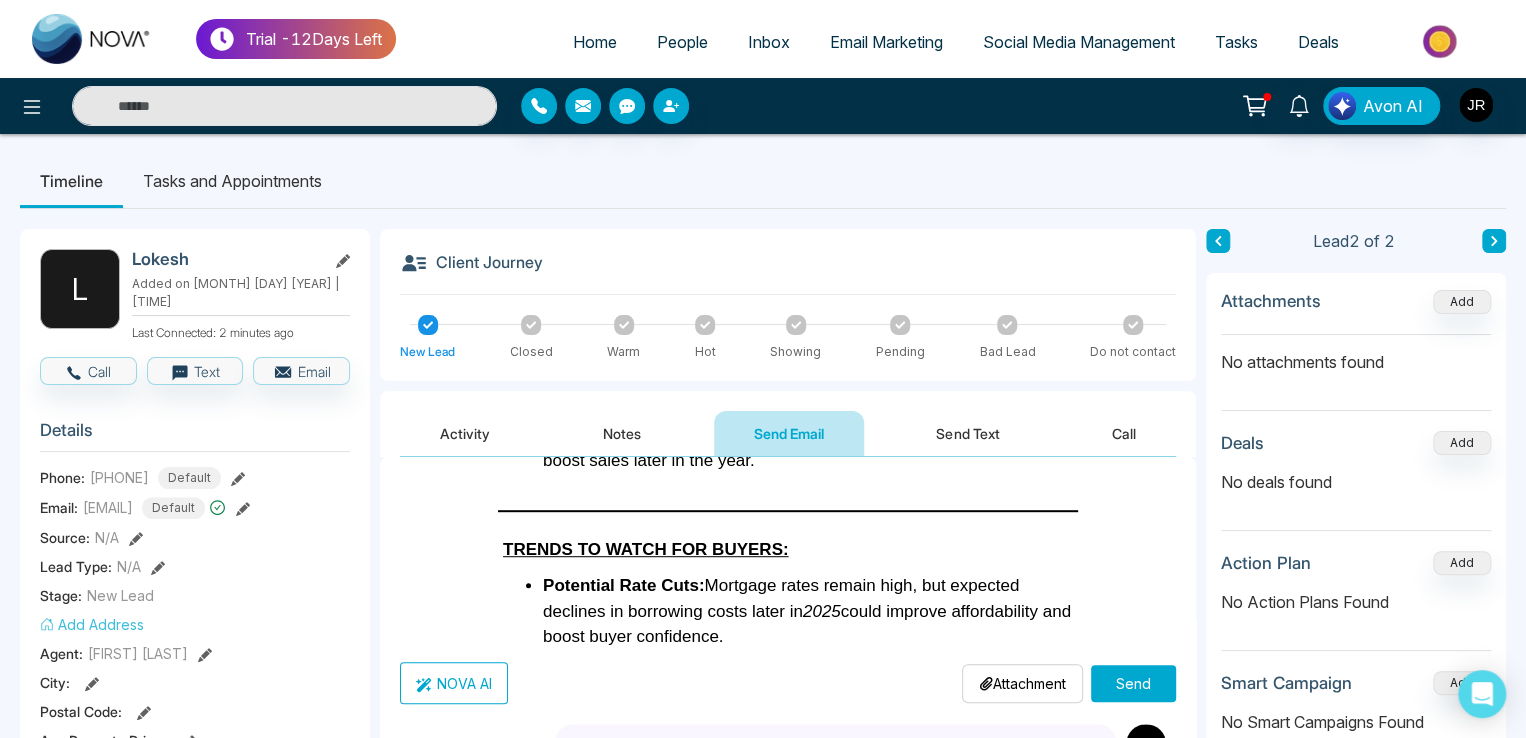 click on "Send" at bounding box center [1133, 683] 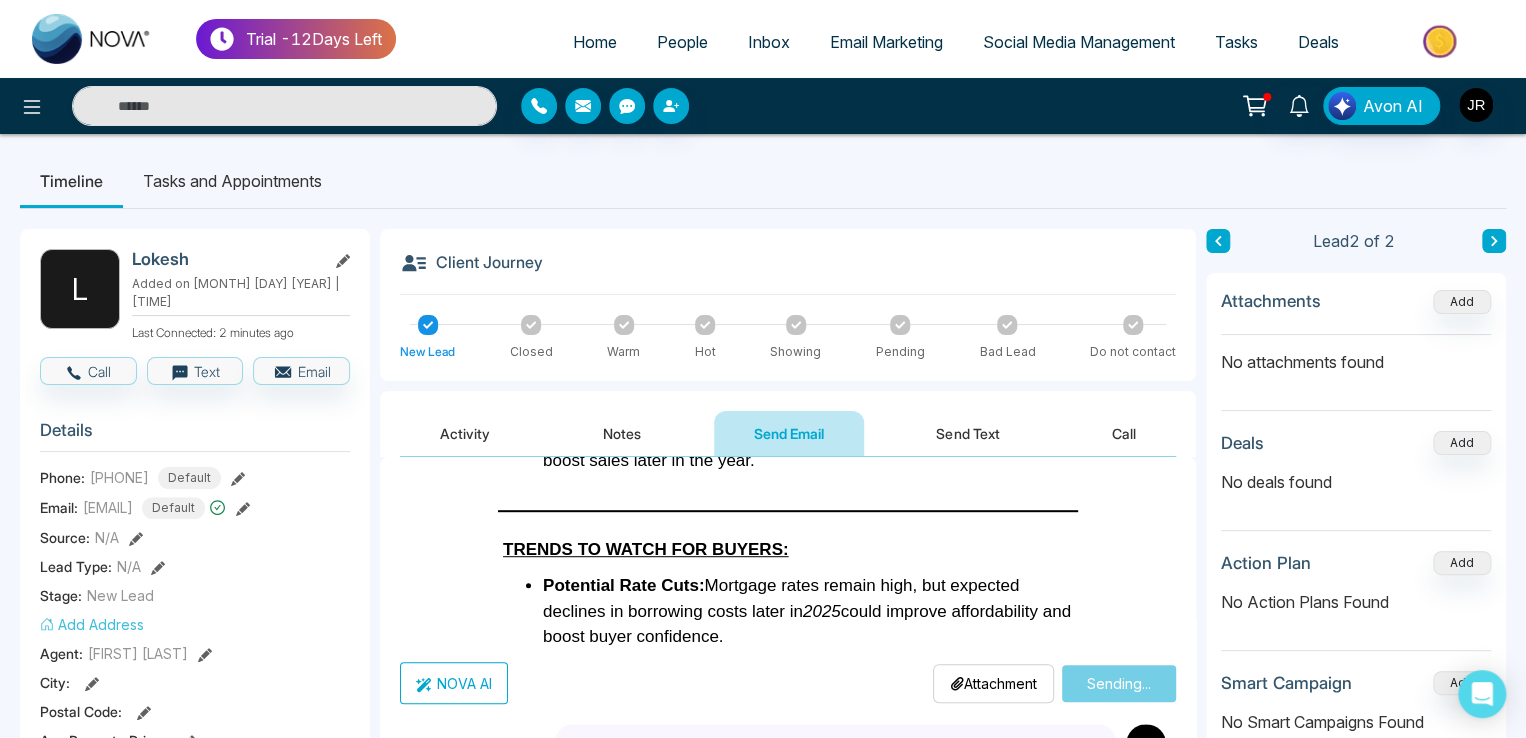 type 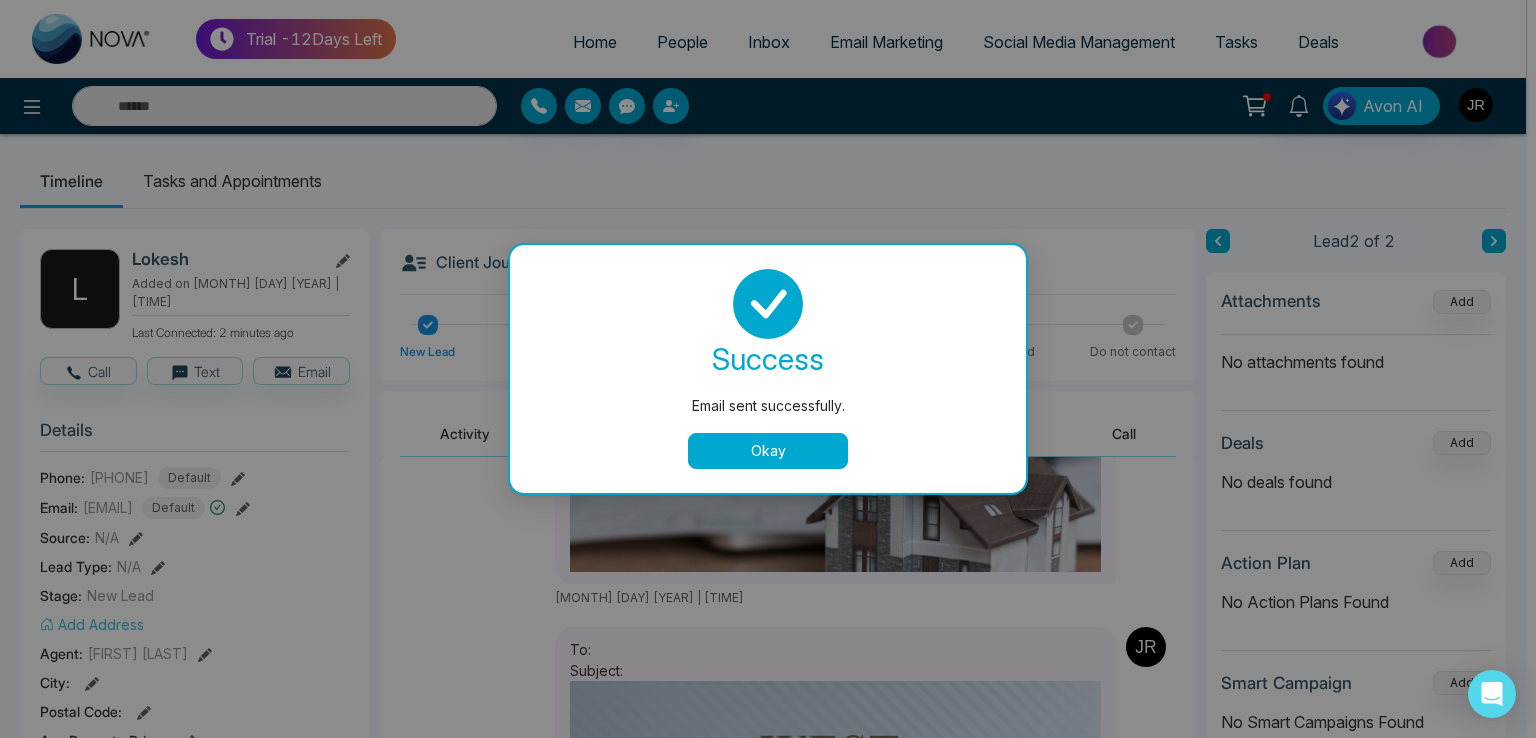 click on "Okay" at bounding box center [768, 451] 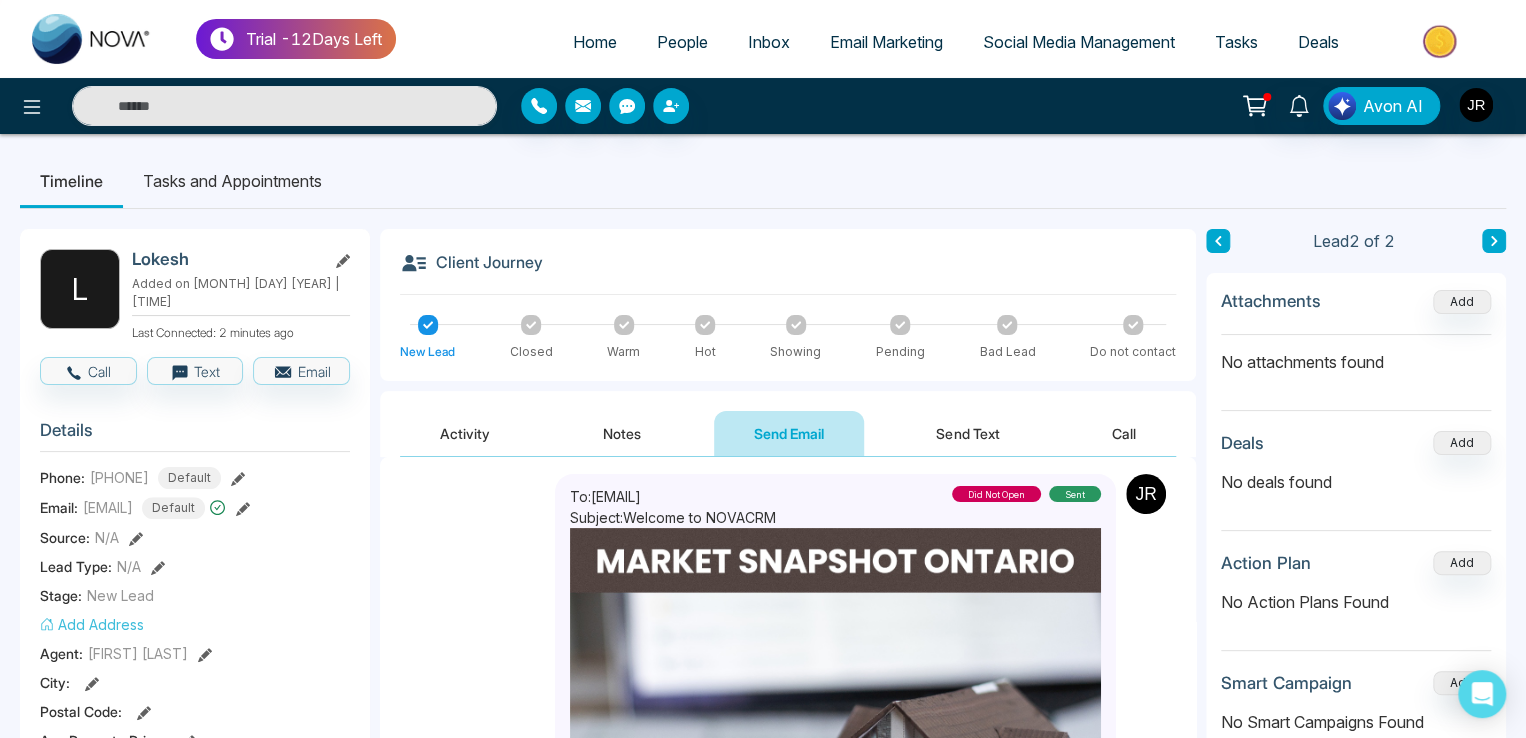 scroll, scrollTop: 500, scrollLeft: 0, axis: vertical 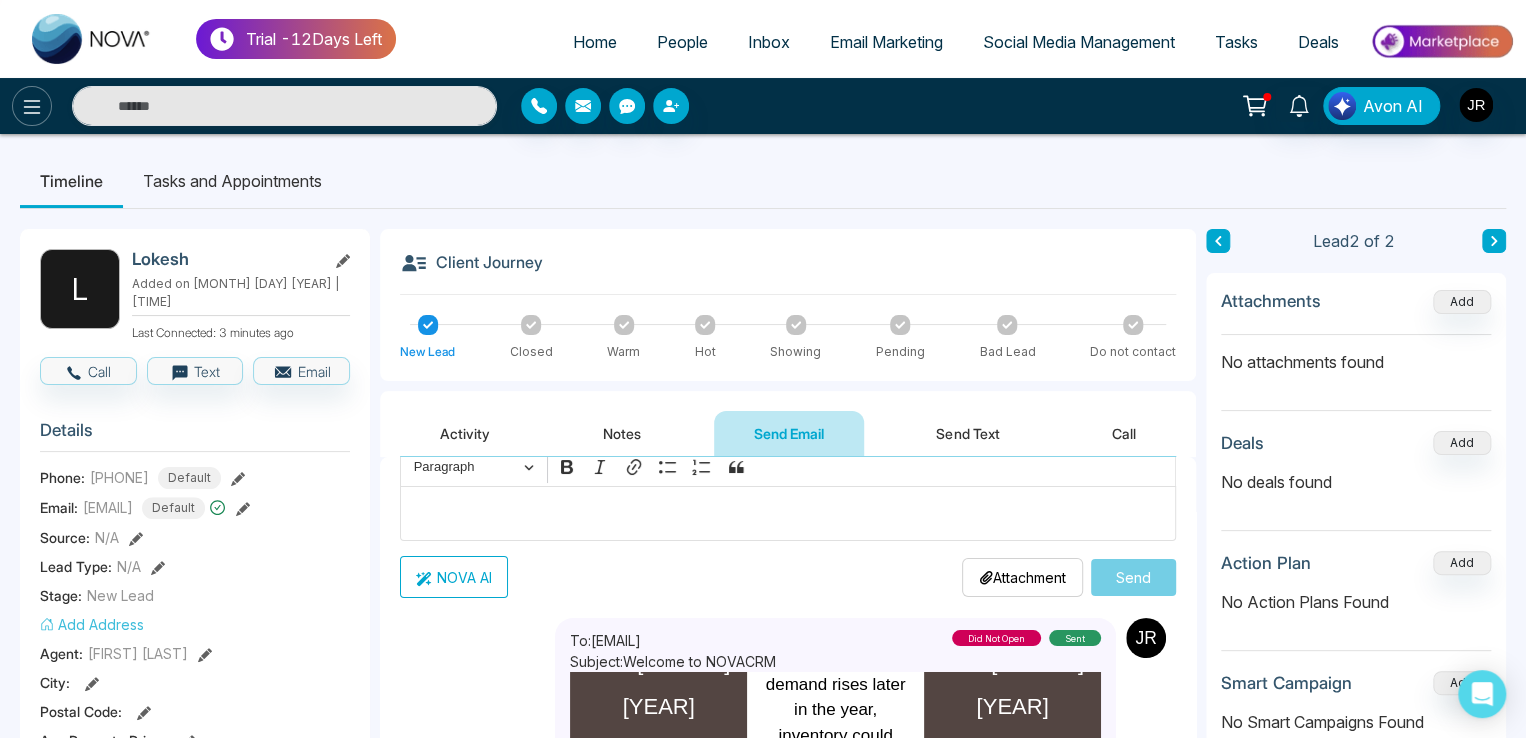 click 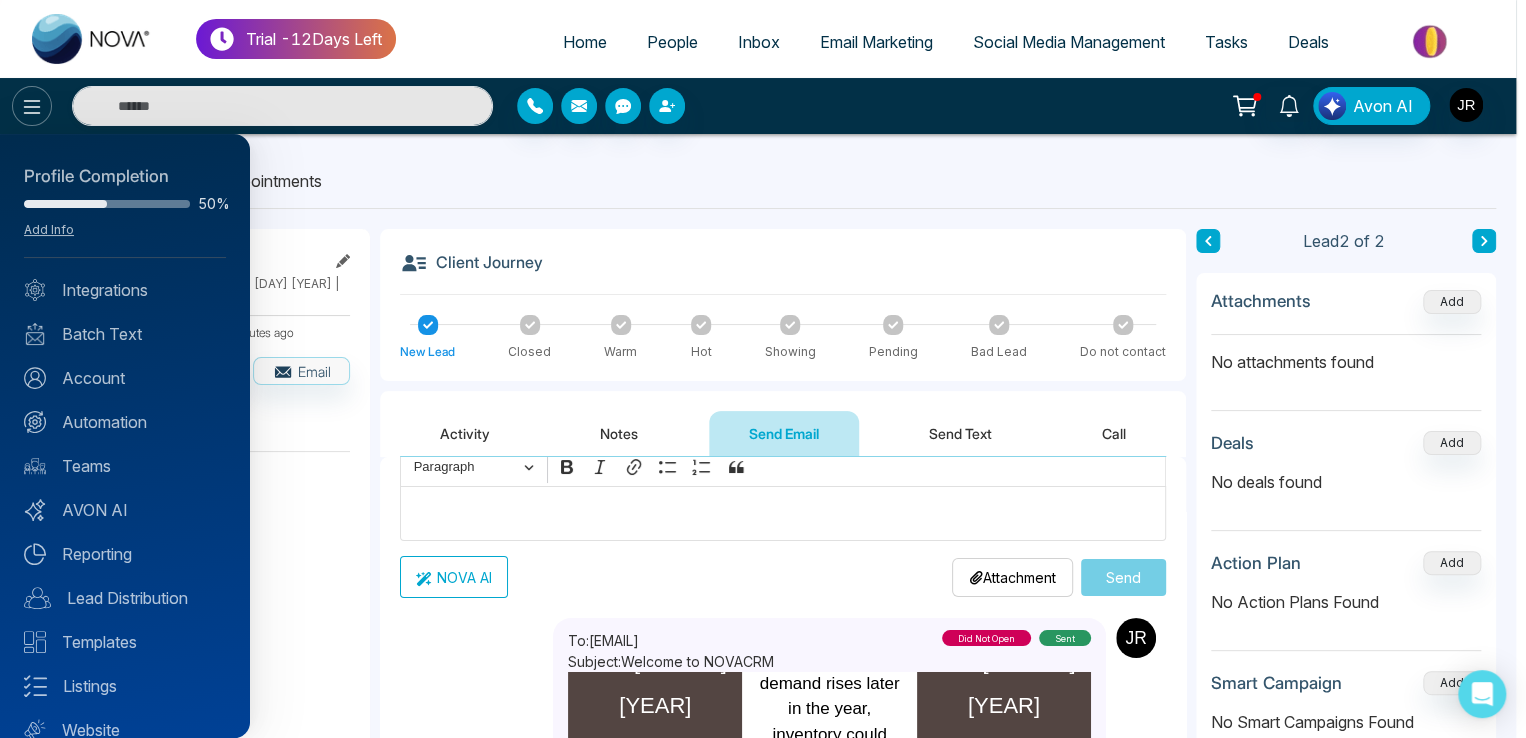 scroll, scrollTop: 3254, scrollLeft: 0, axis: vertical 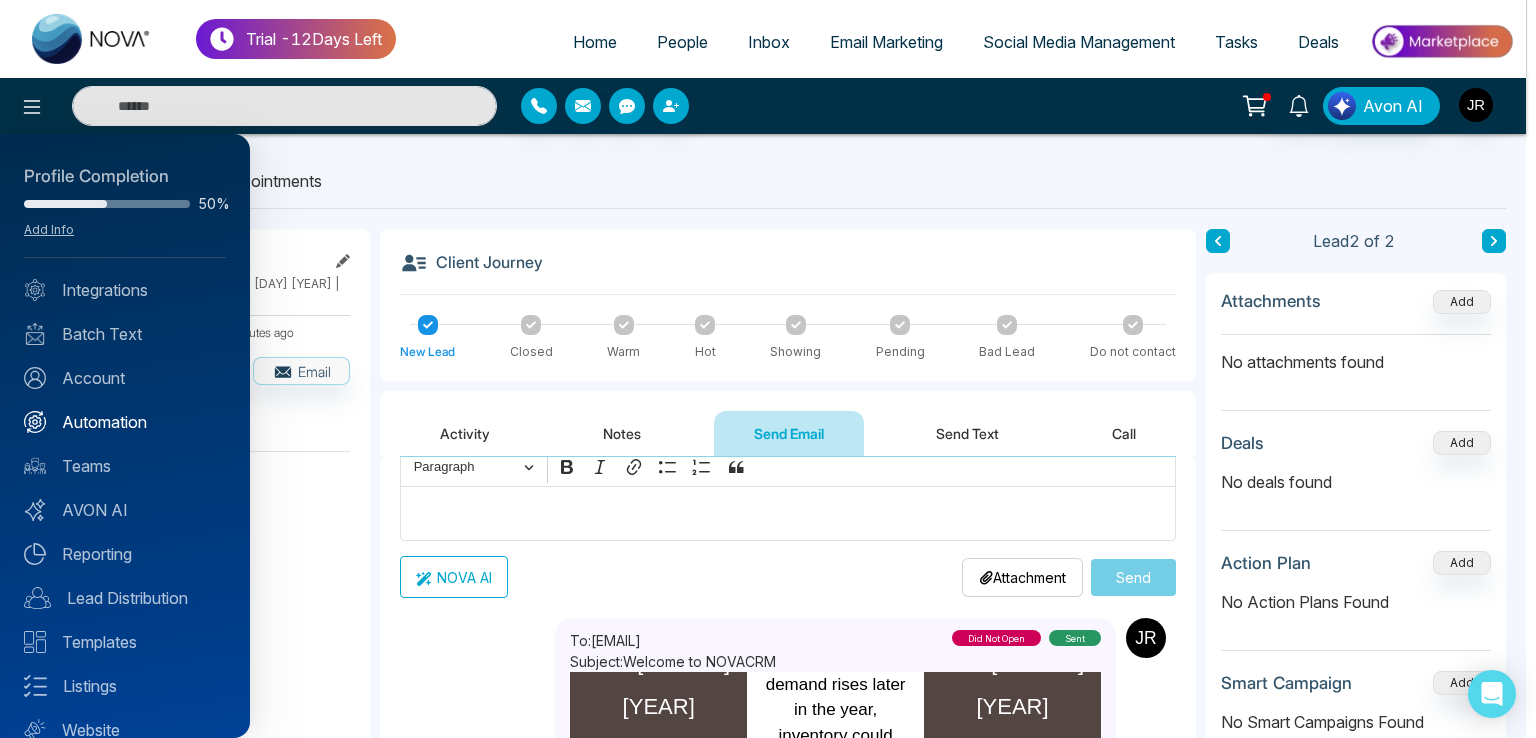 click on "Automation" at bounding box center (125, 422) 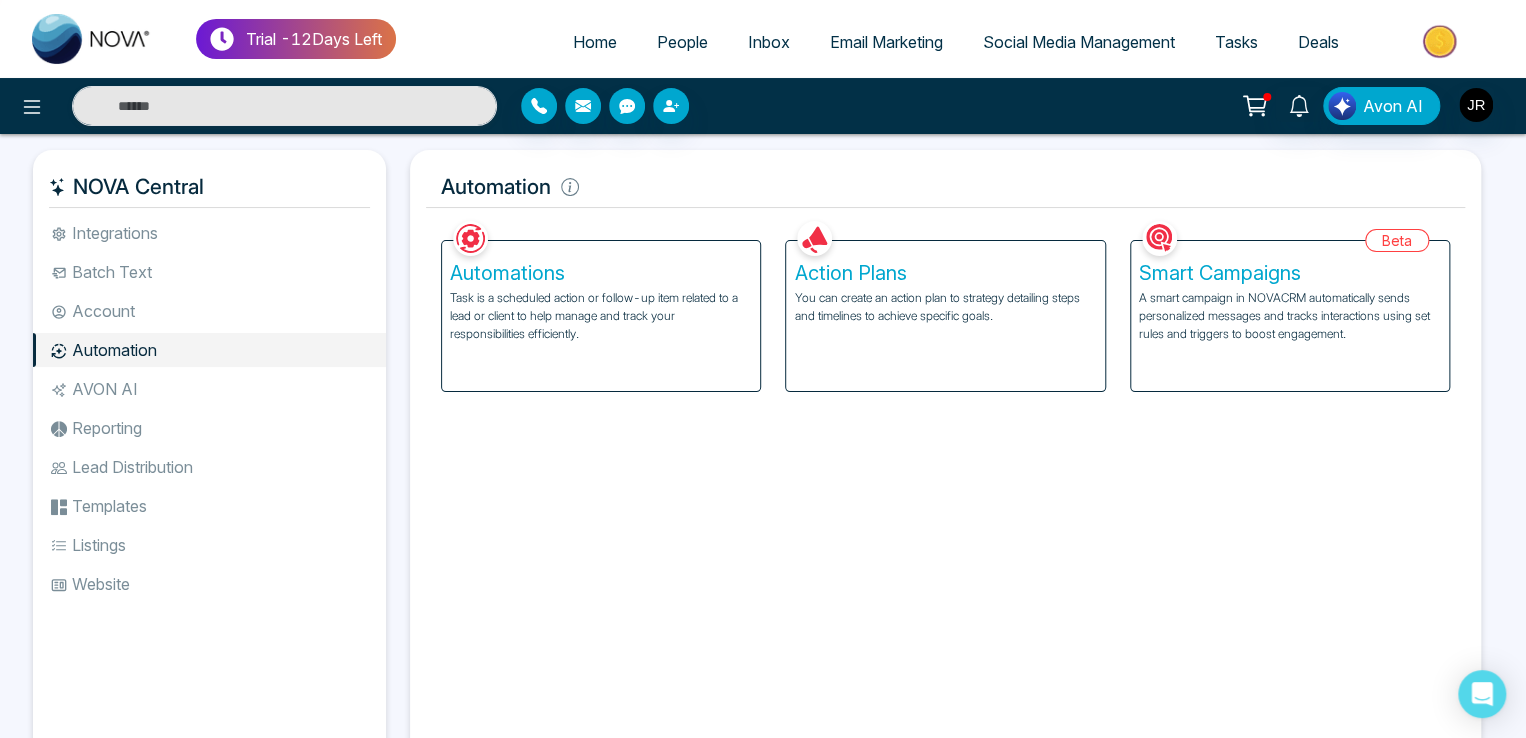 click on "Action Plans You can create an action plan to strategy detailing steps and timelines to achieve specific goals." at bounding box center (945, 316) 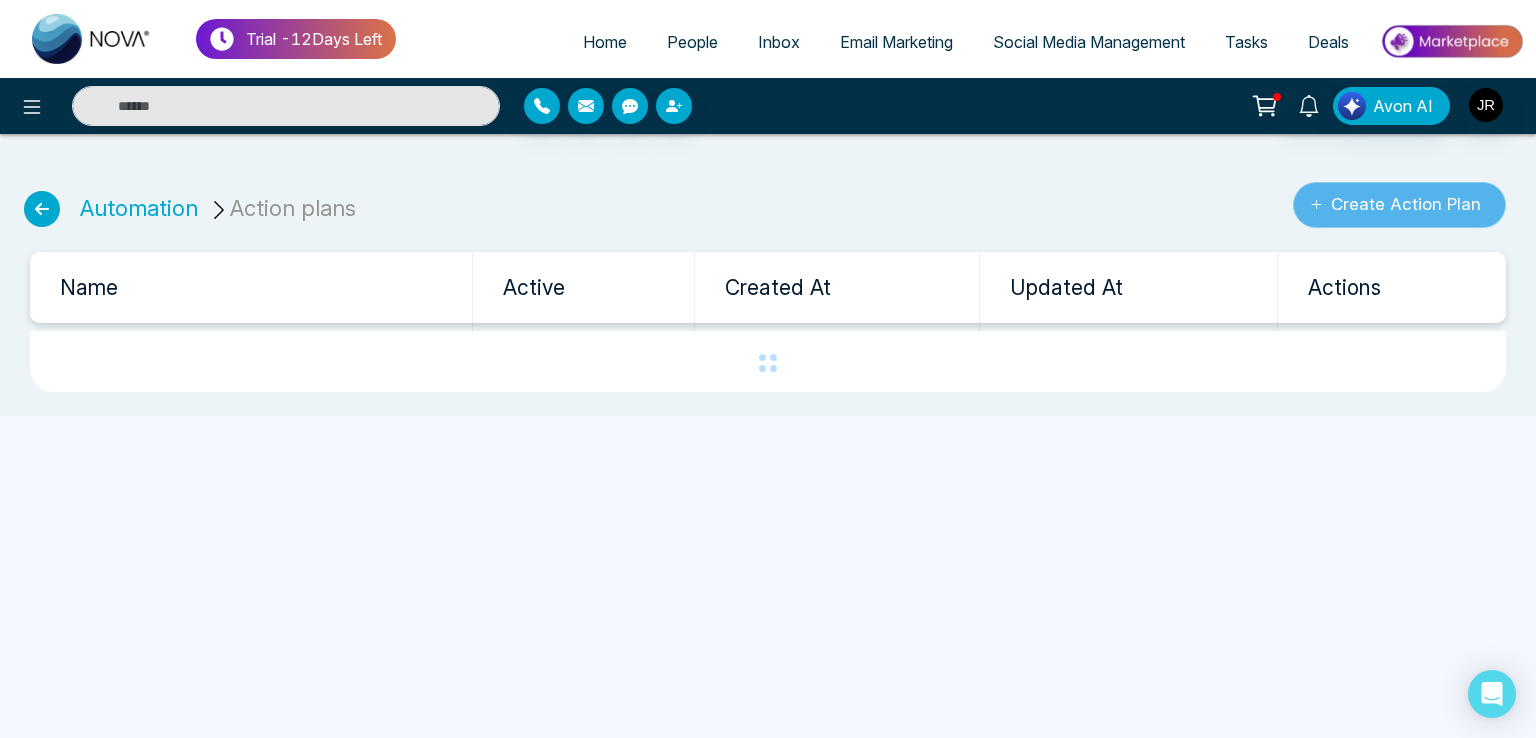 click on "Create Action Plan" at bounding box center (1399, 205) 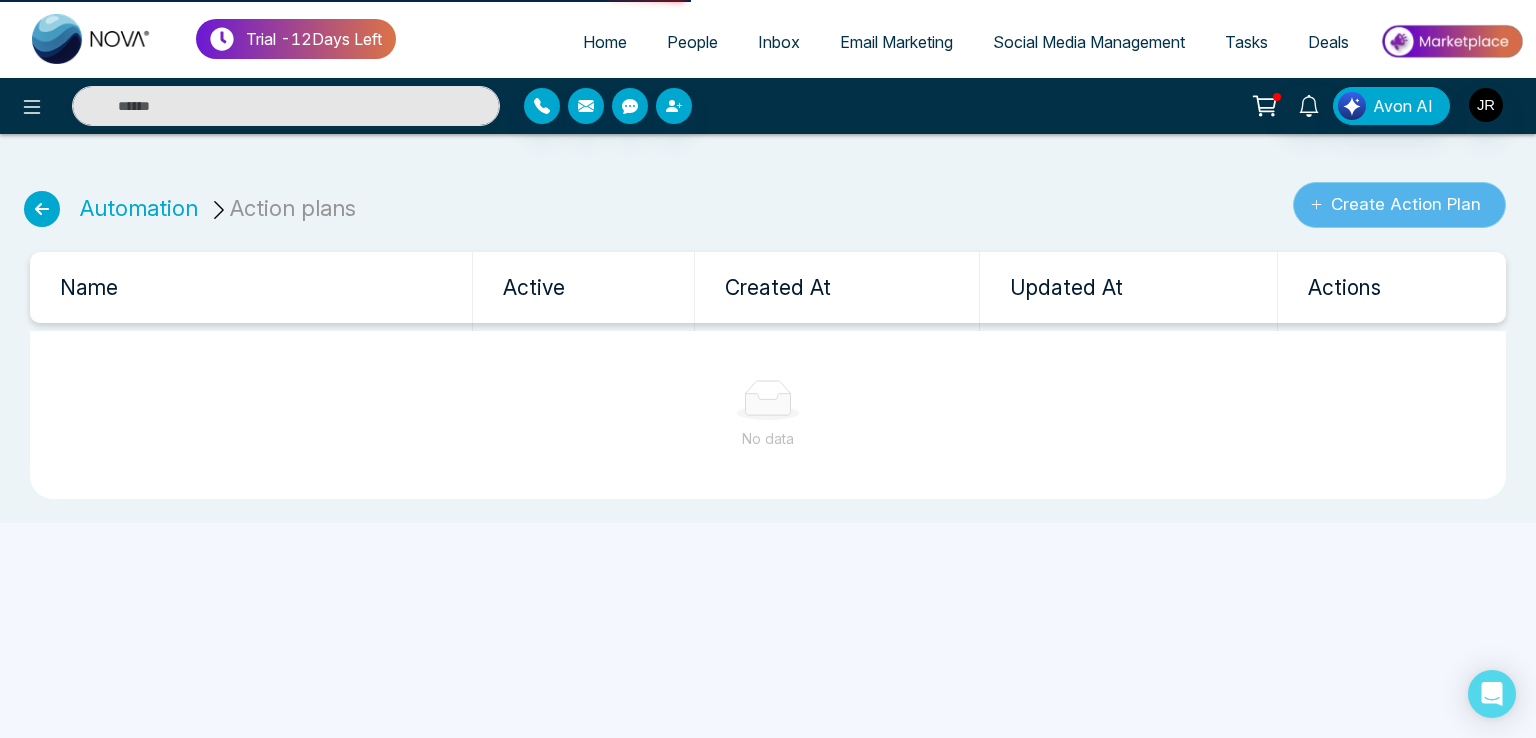 click on "Create Action Plan" at bounding box center [1399, 205] 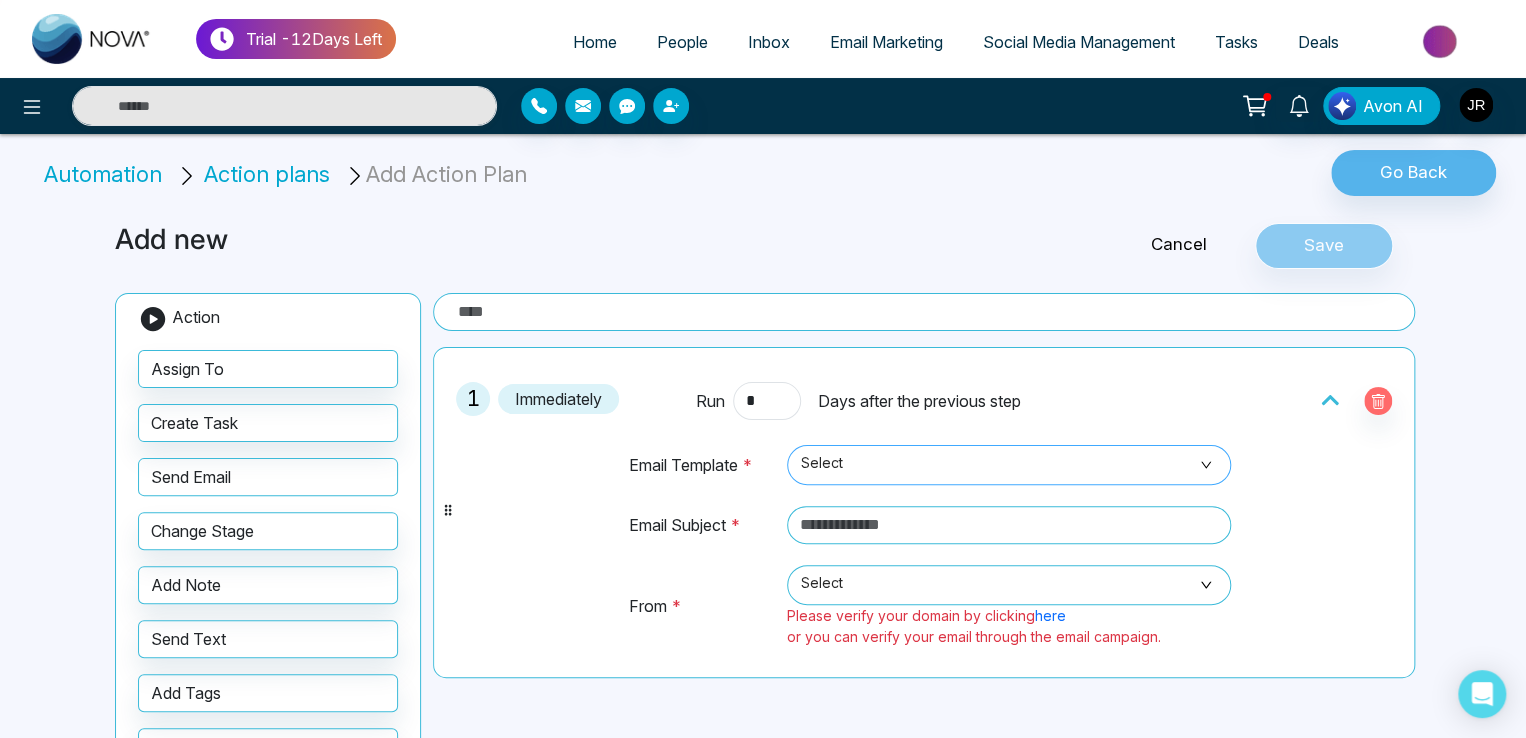 click on "Select" at bounding box center [1009, 465] 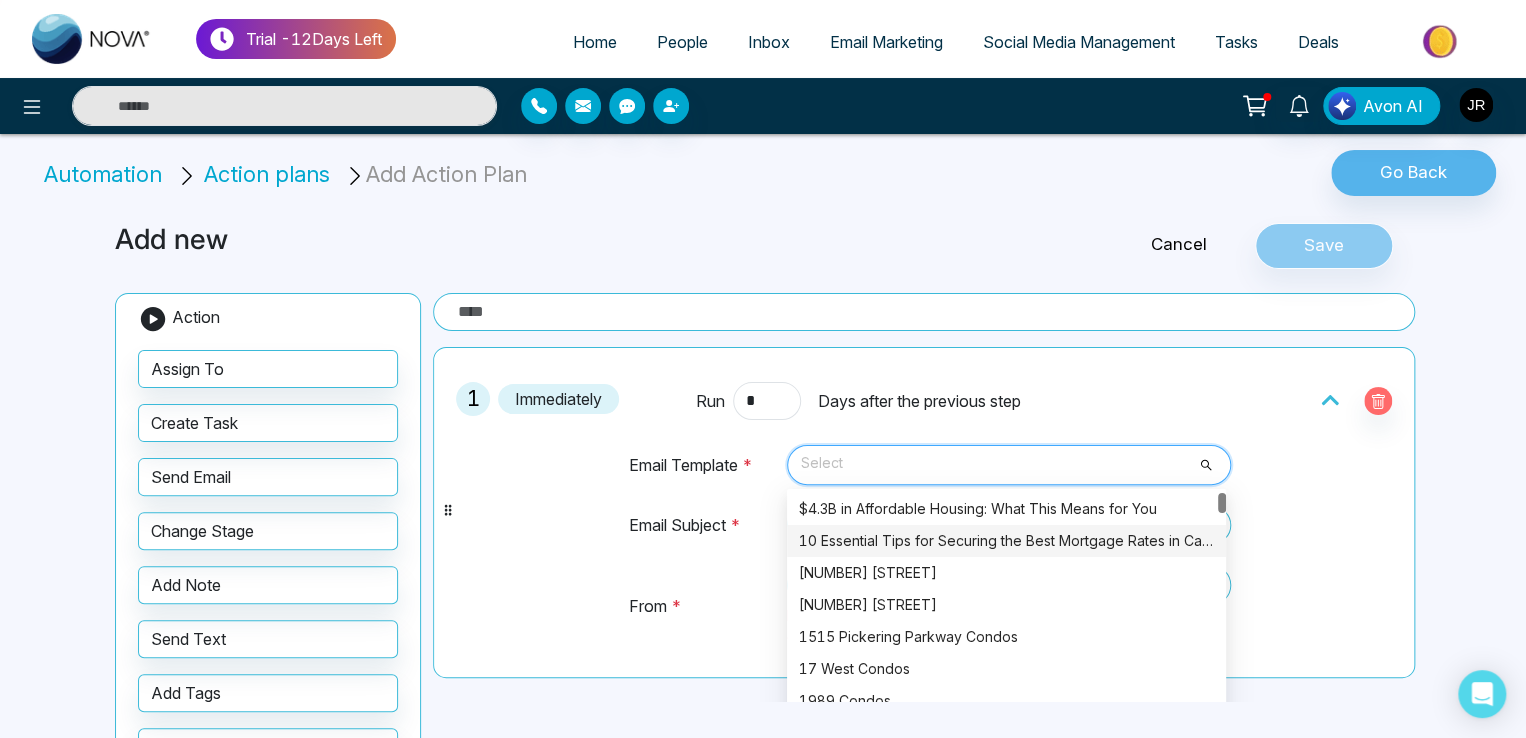 click on "10 Essential Tips for Securing the Best Mortgage Rates in Canada" at bounding box center [1006, 541] 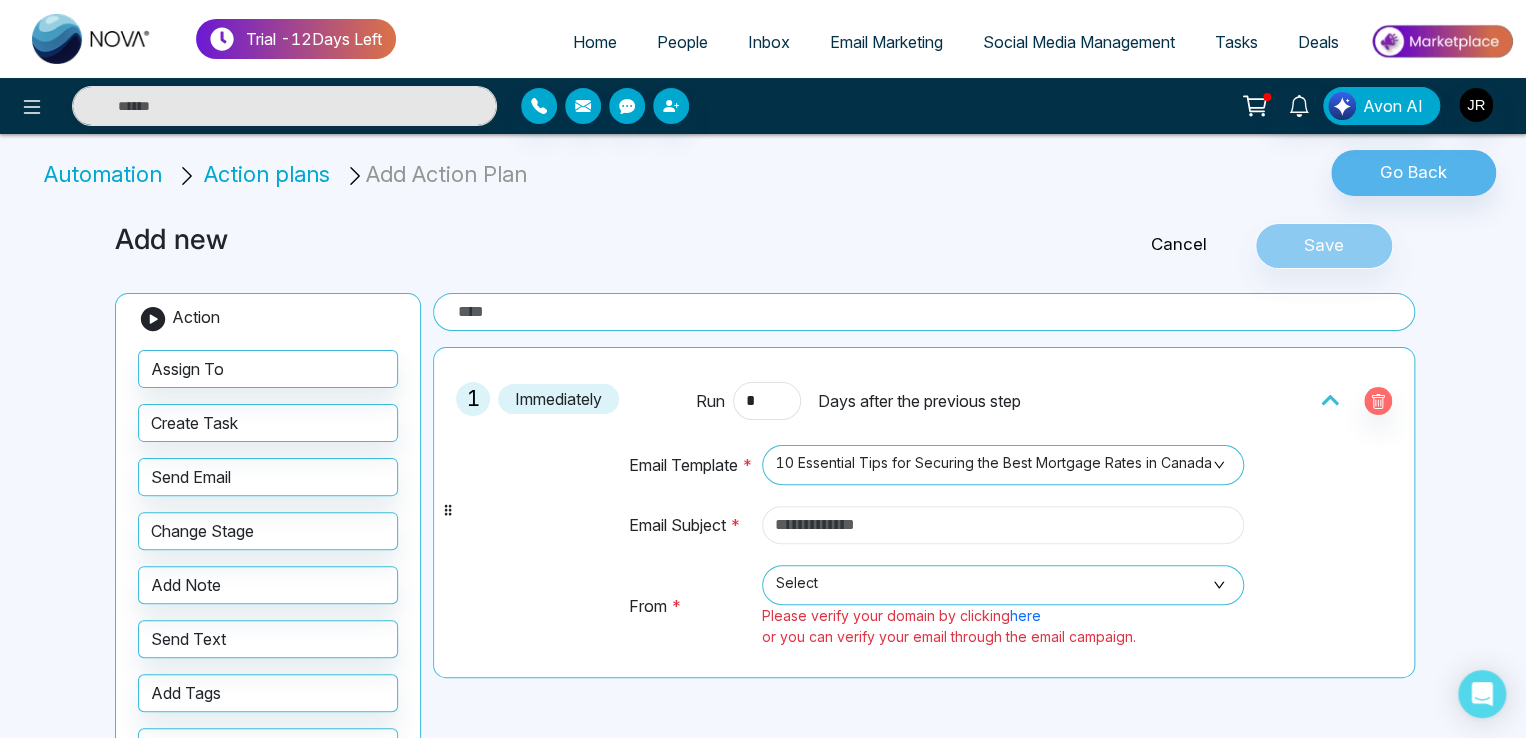 click at bounding box center (1003, 525) 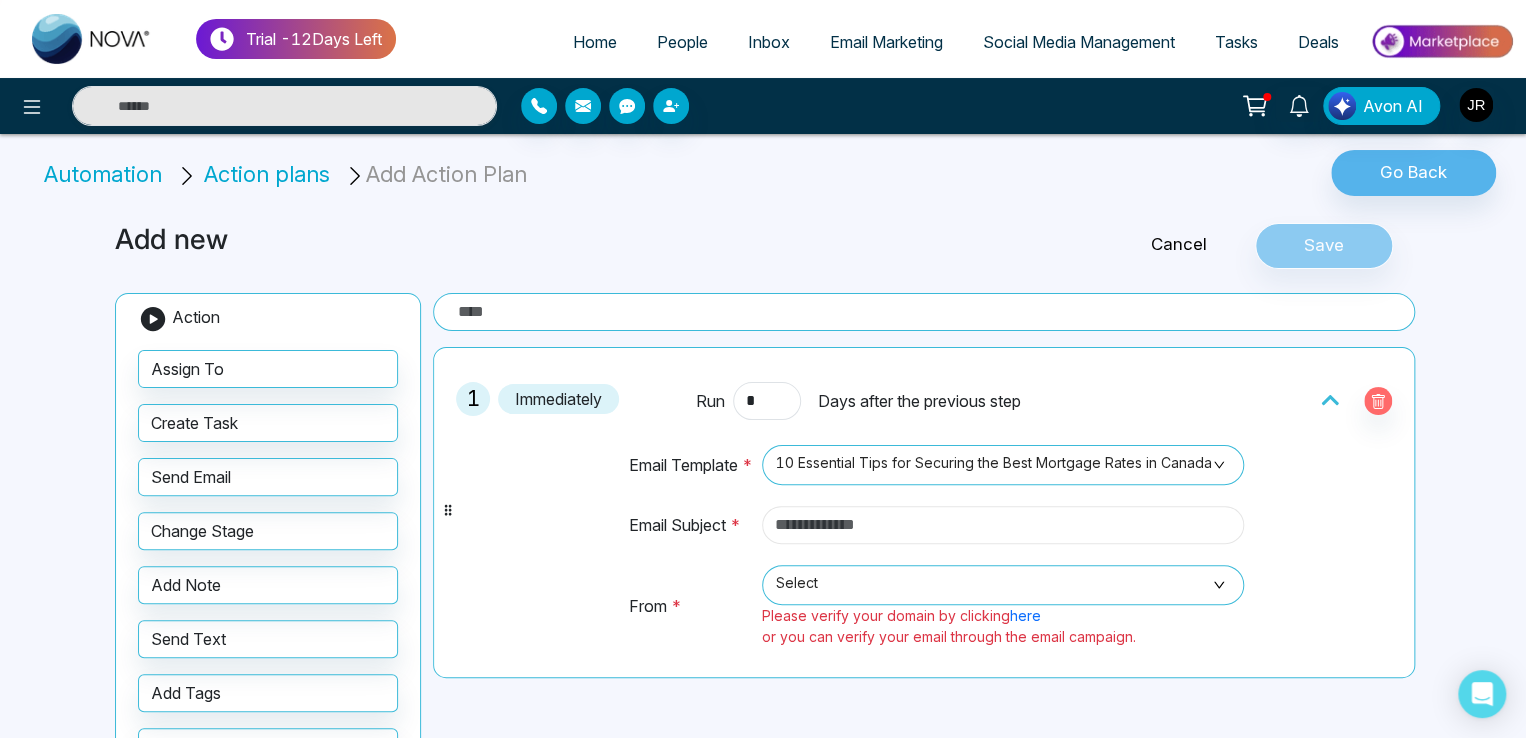 type on "**********" 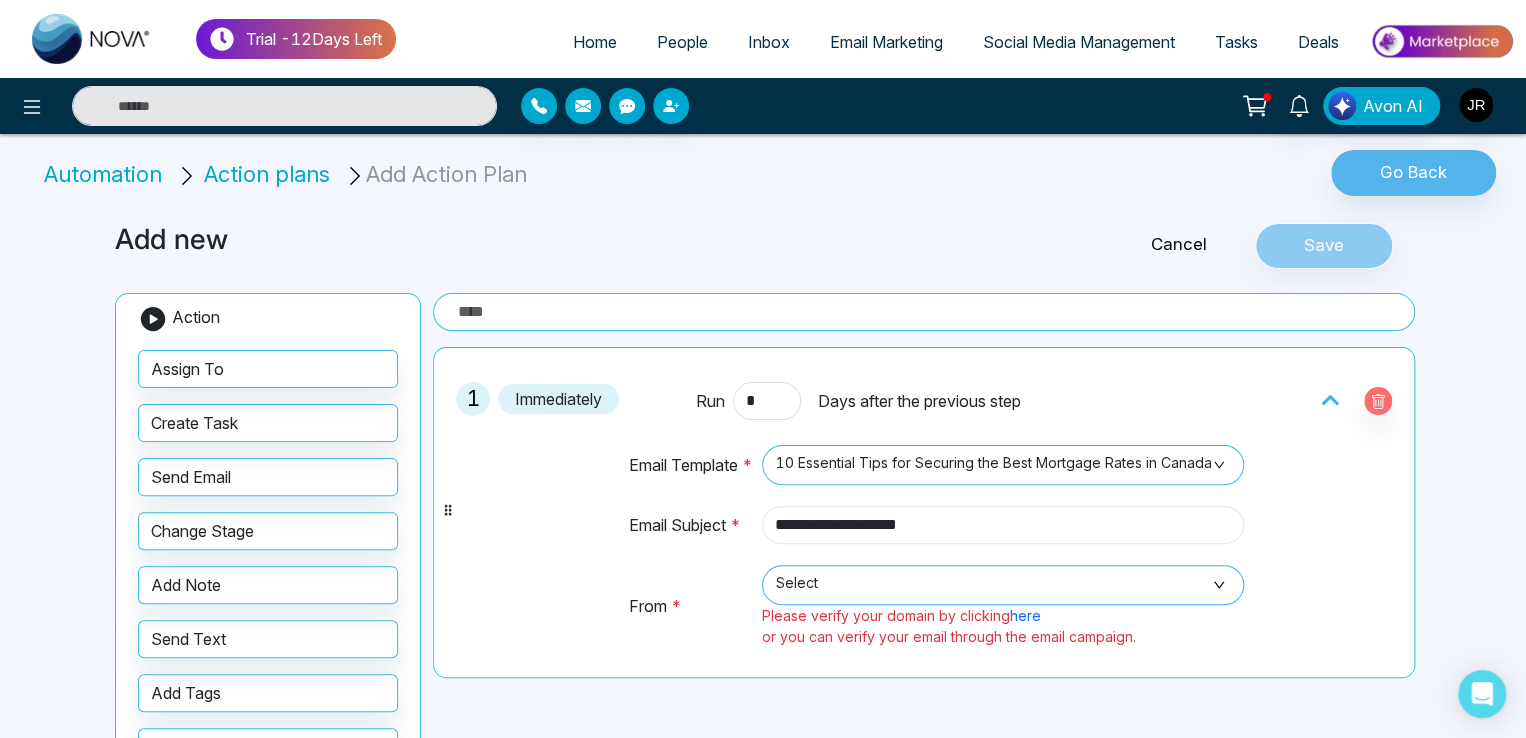 click on "Select" at bounding box center [1003, 585] 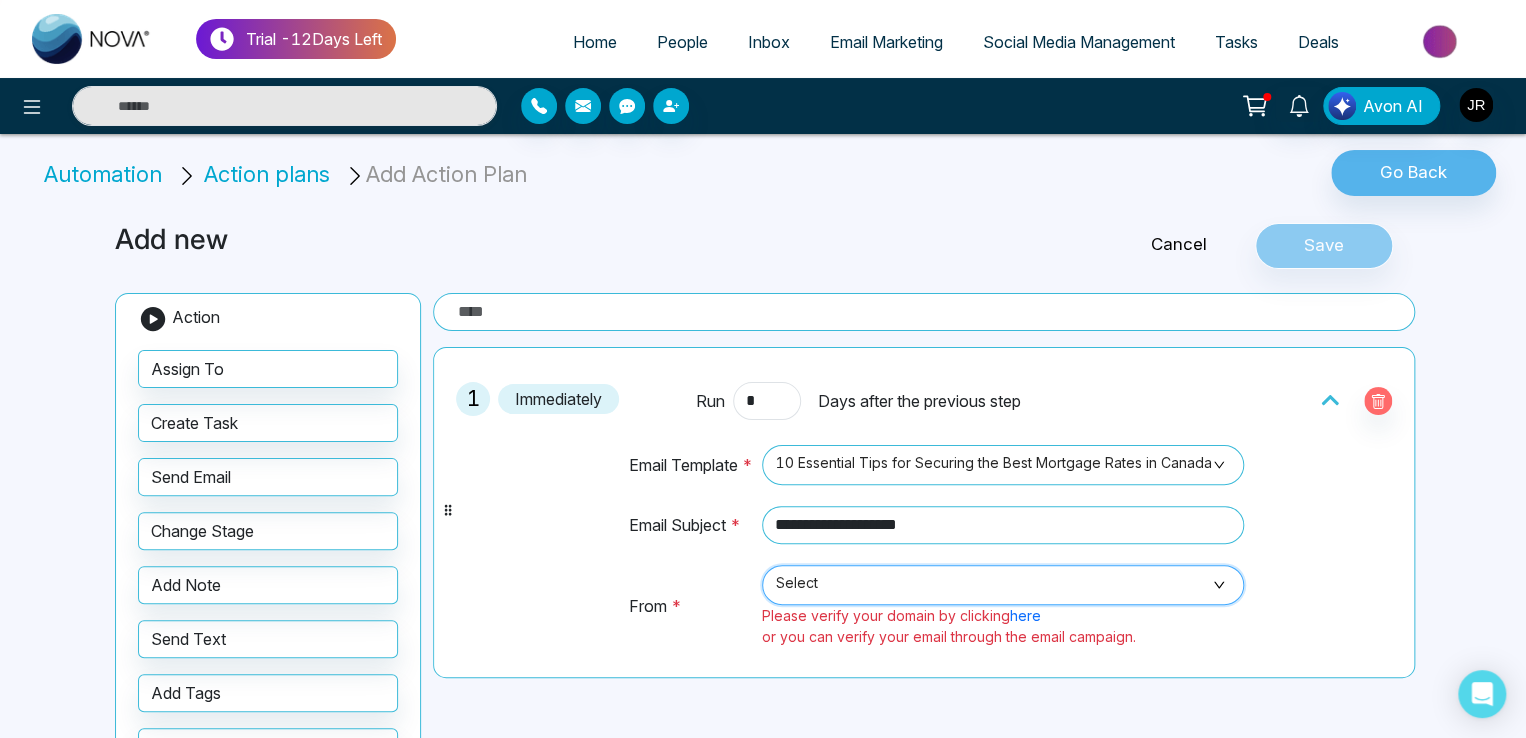 click on "Select" at bounding box center (1003, 585) 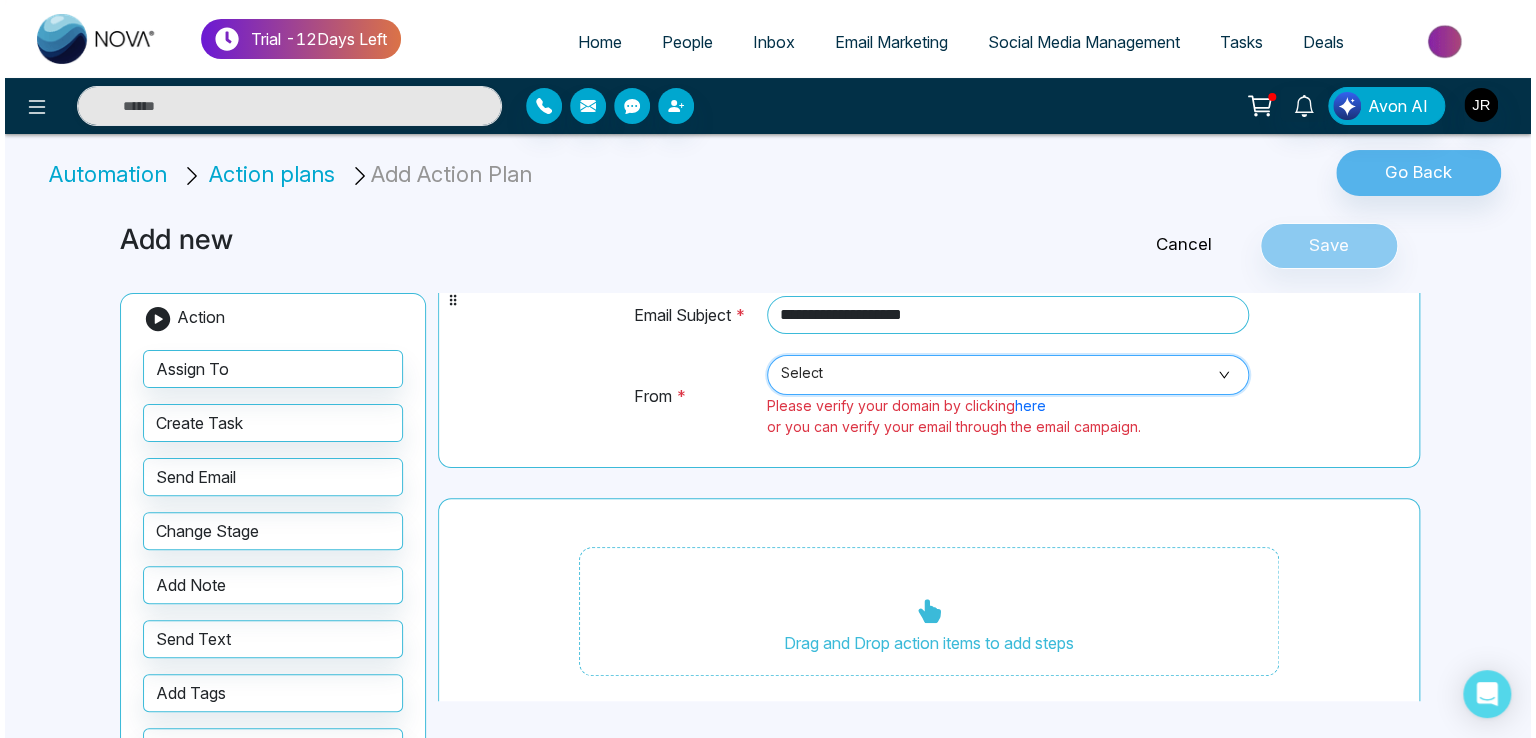 scroll, scrollTop: 232, scrollLeft: 0, axis: vertical 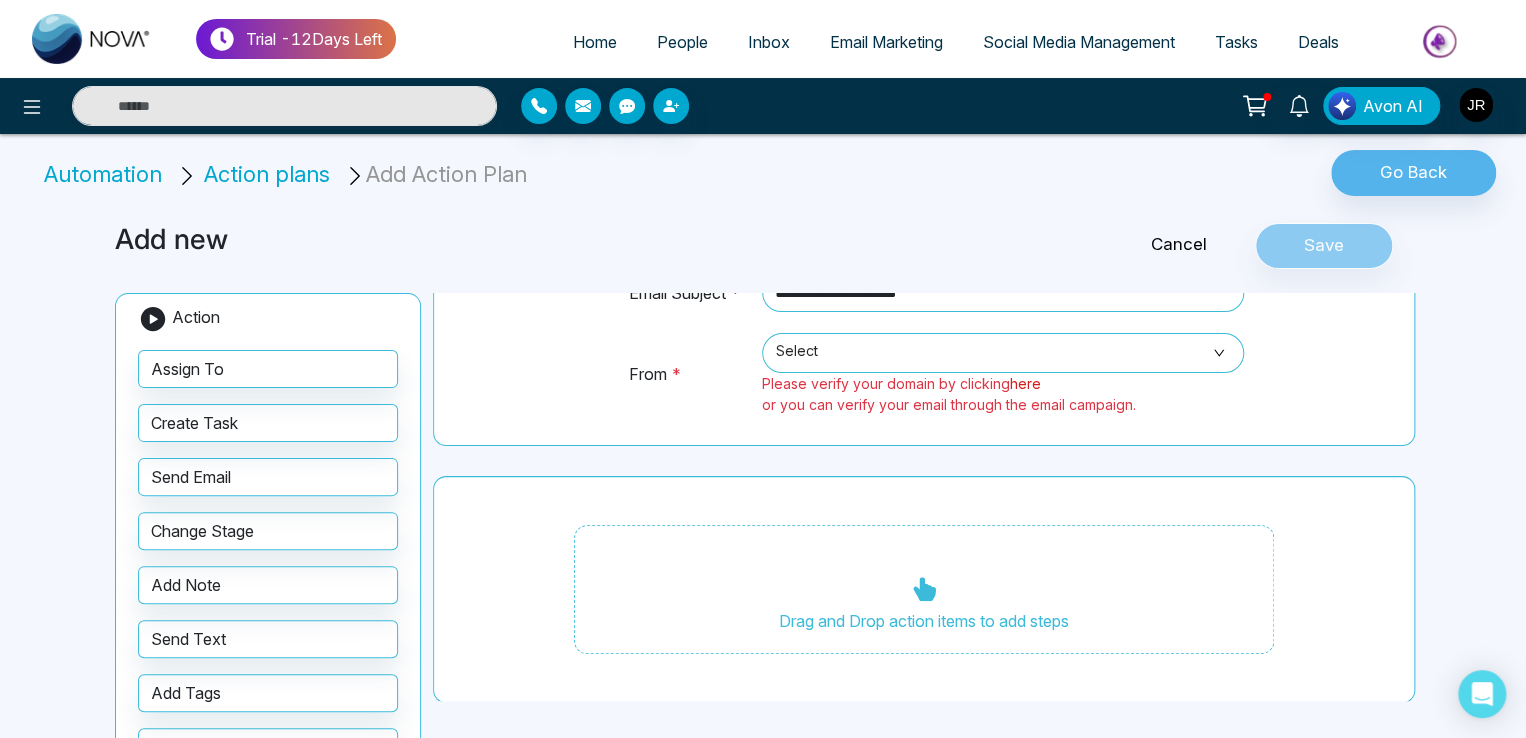 click on "here" at bounding box center [1025, 383] 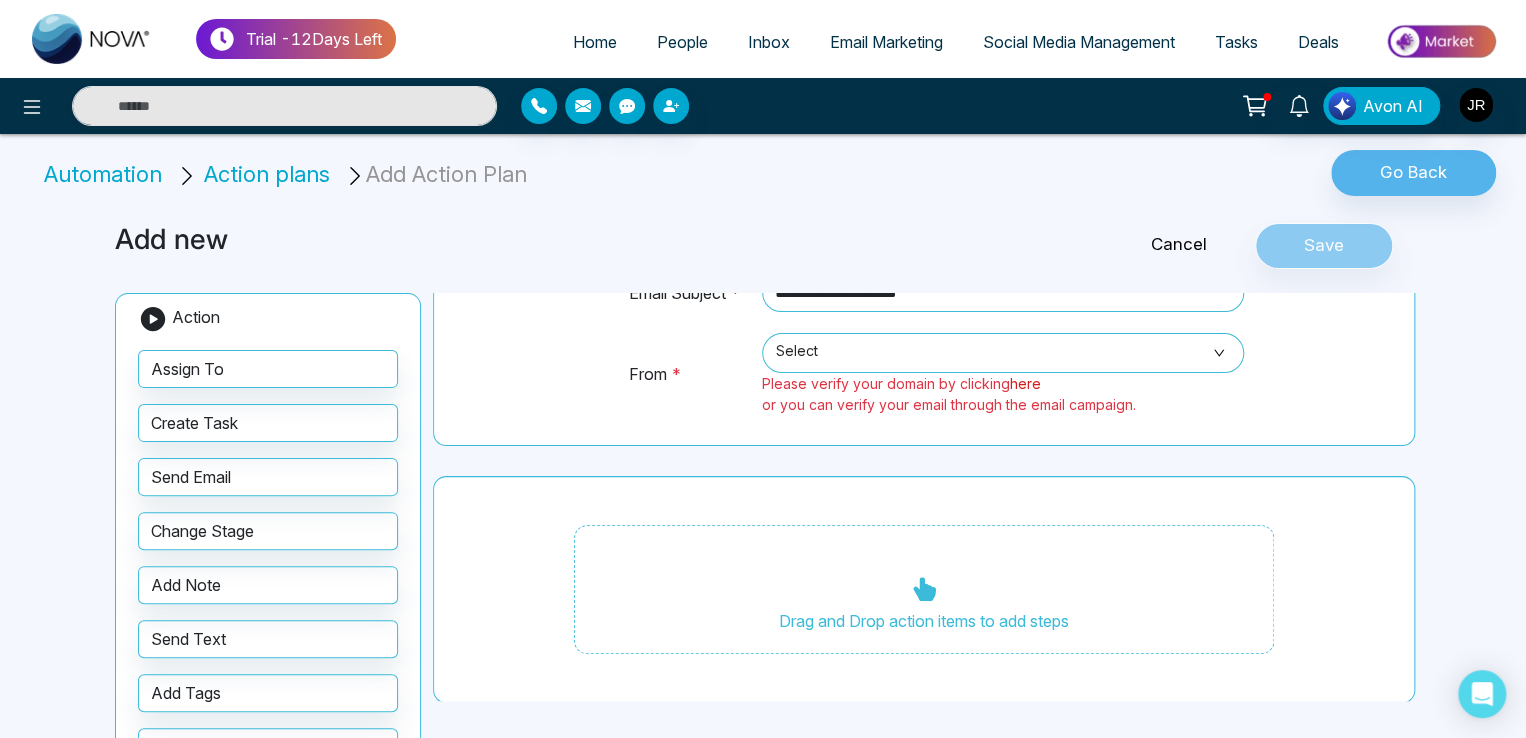 select on "***" 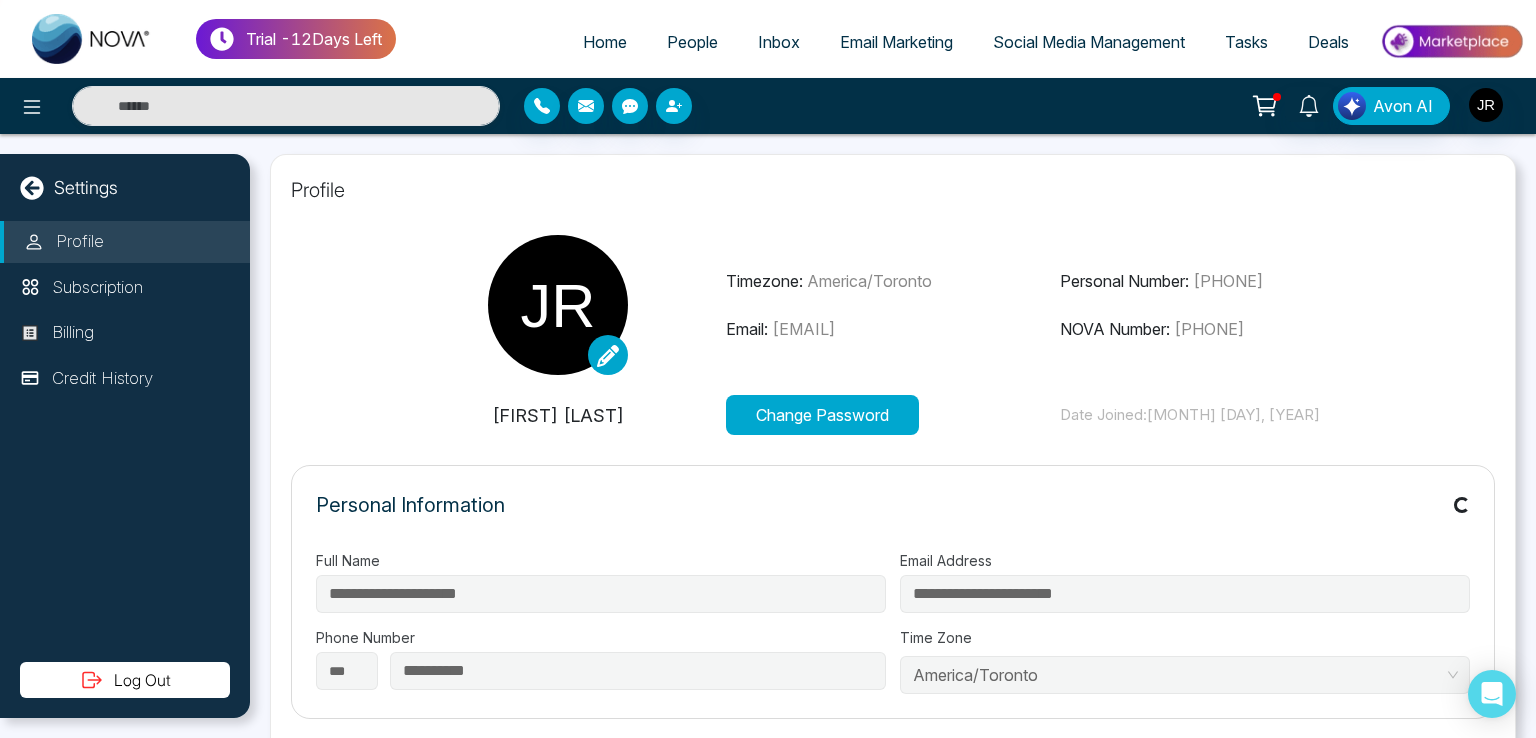 type on "**********" 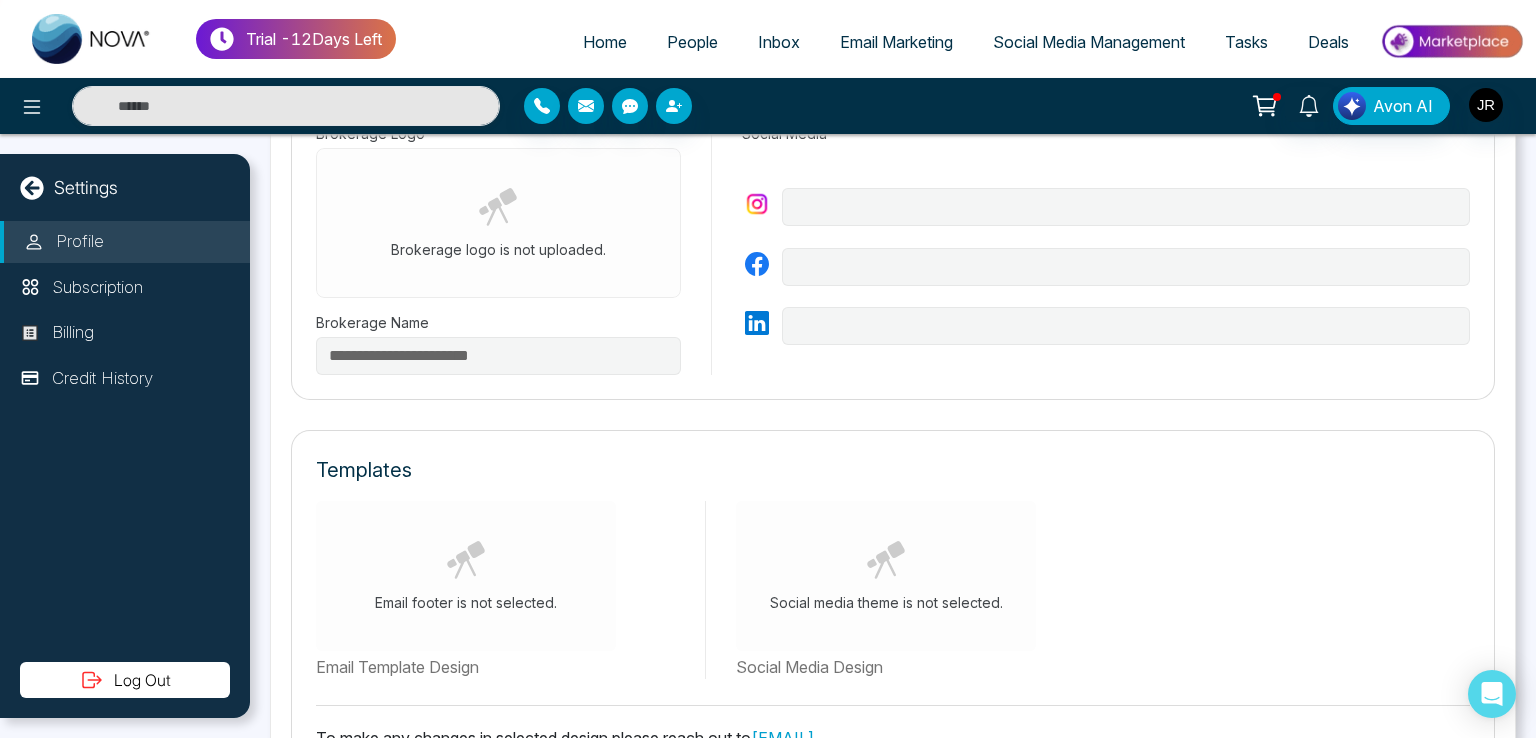 scroll, scrollTop: 1063, scrollLeft: 0, axis: vertical 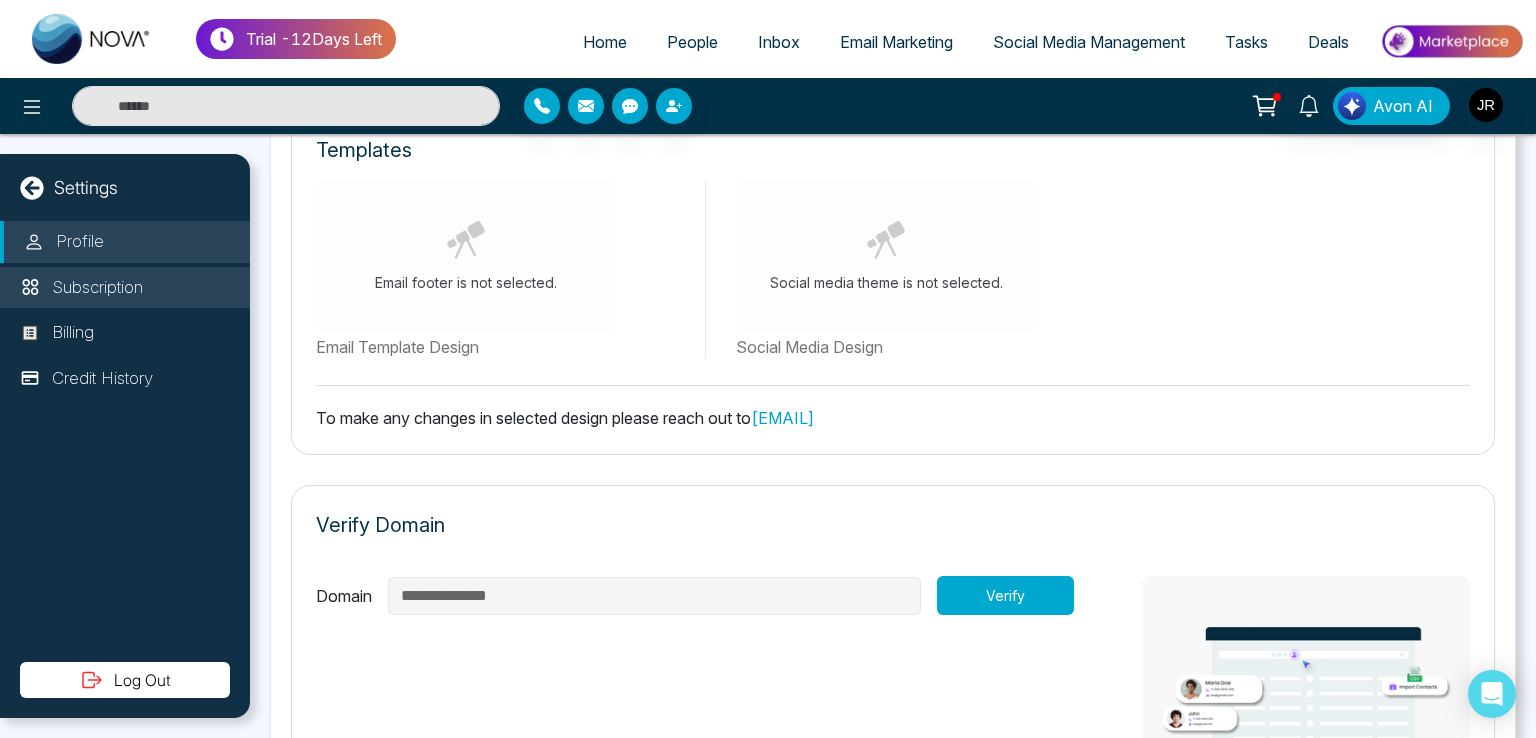 drag, startPoint x: 988, startPoint y: 591, endPoint x: 151, endPoint y: 281, distance: 892.5632 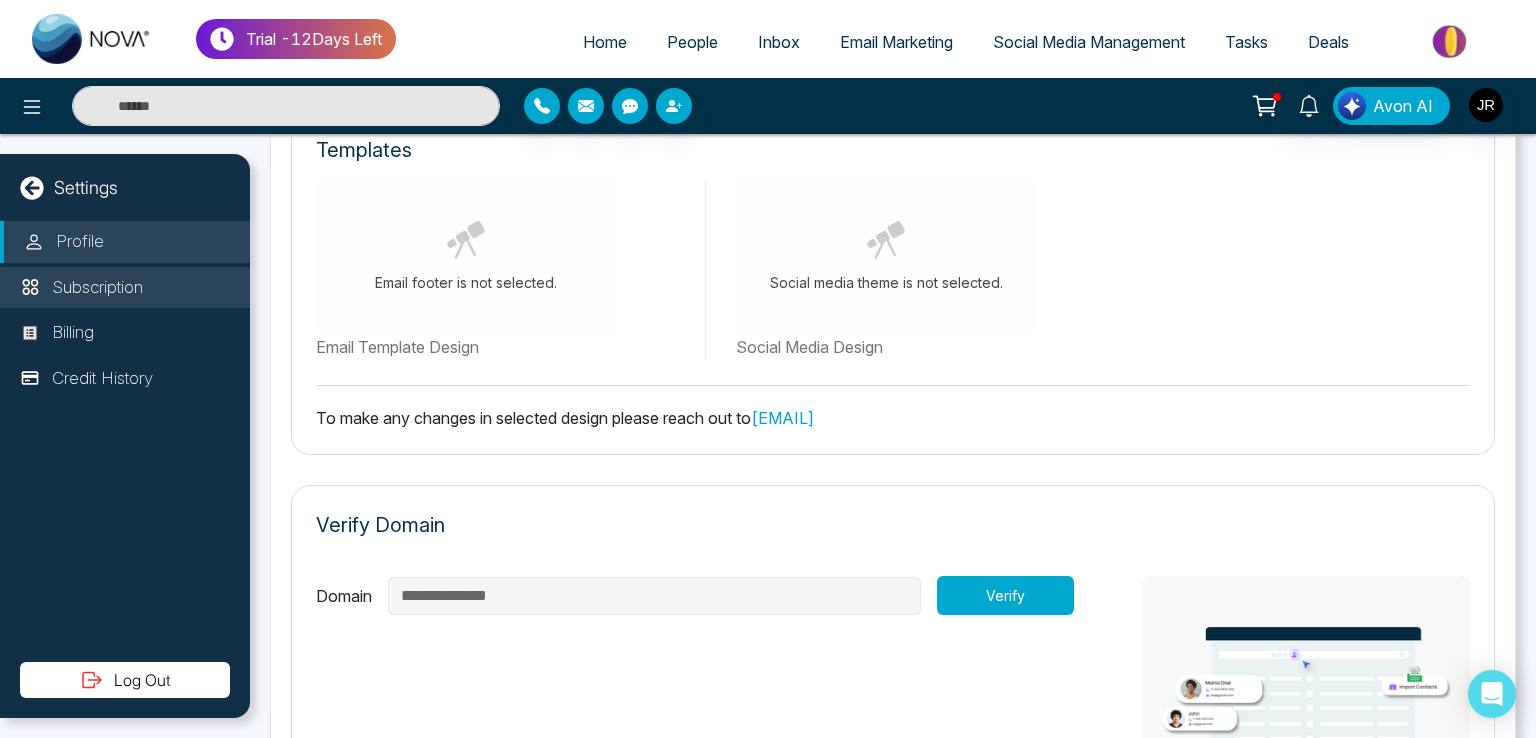 click on "**********" at bounding box center (768, 134) 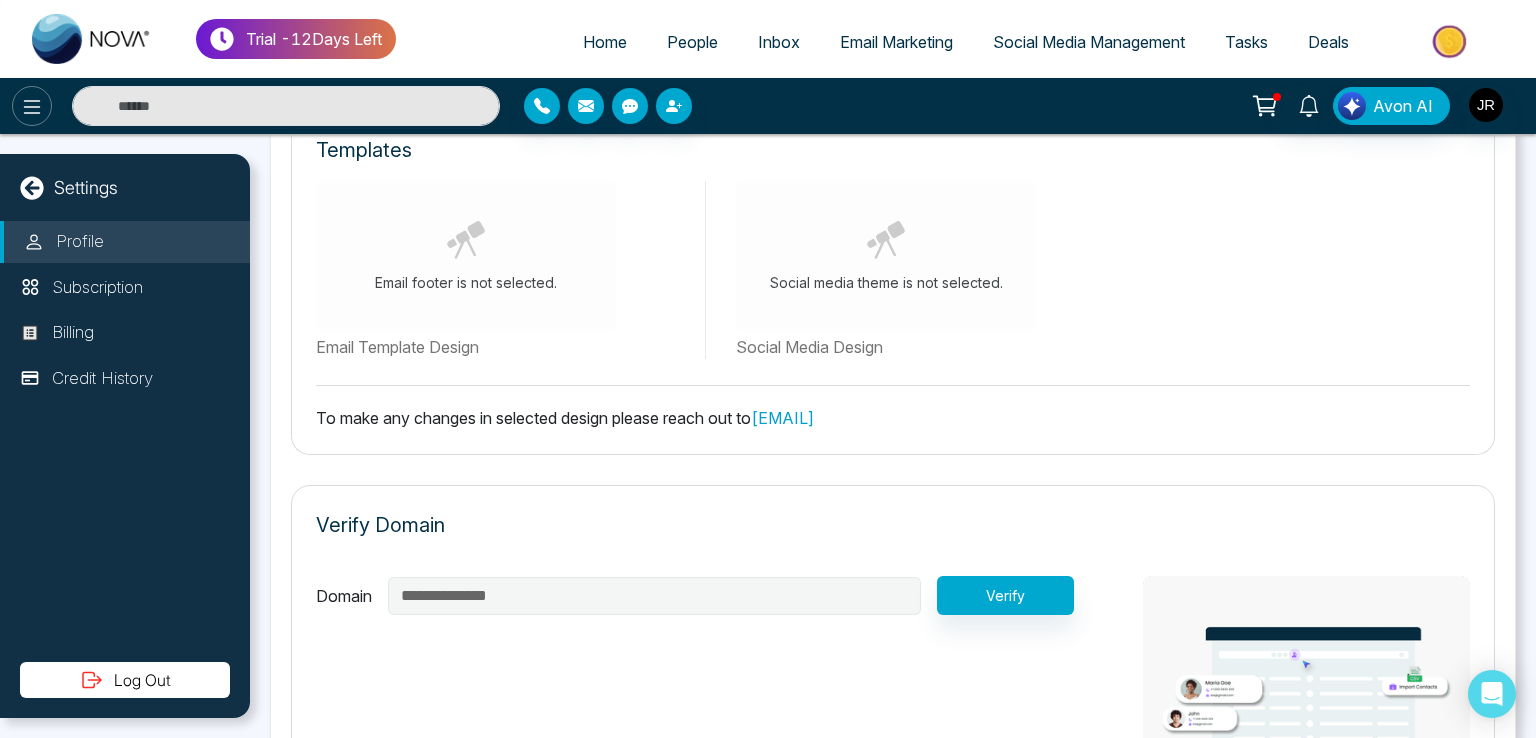 click 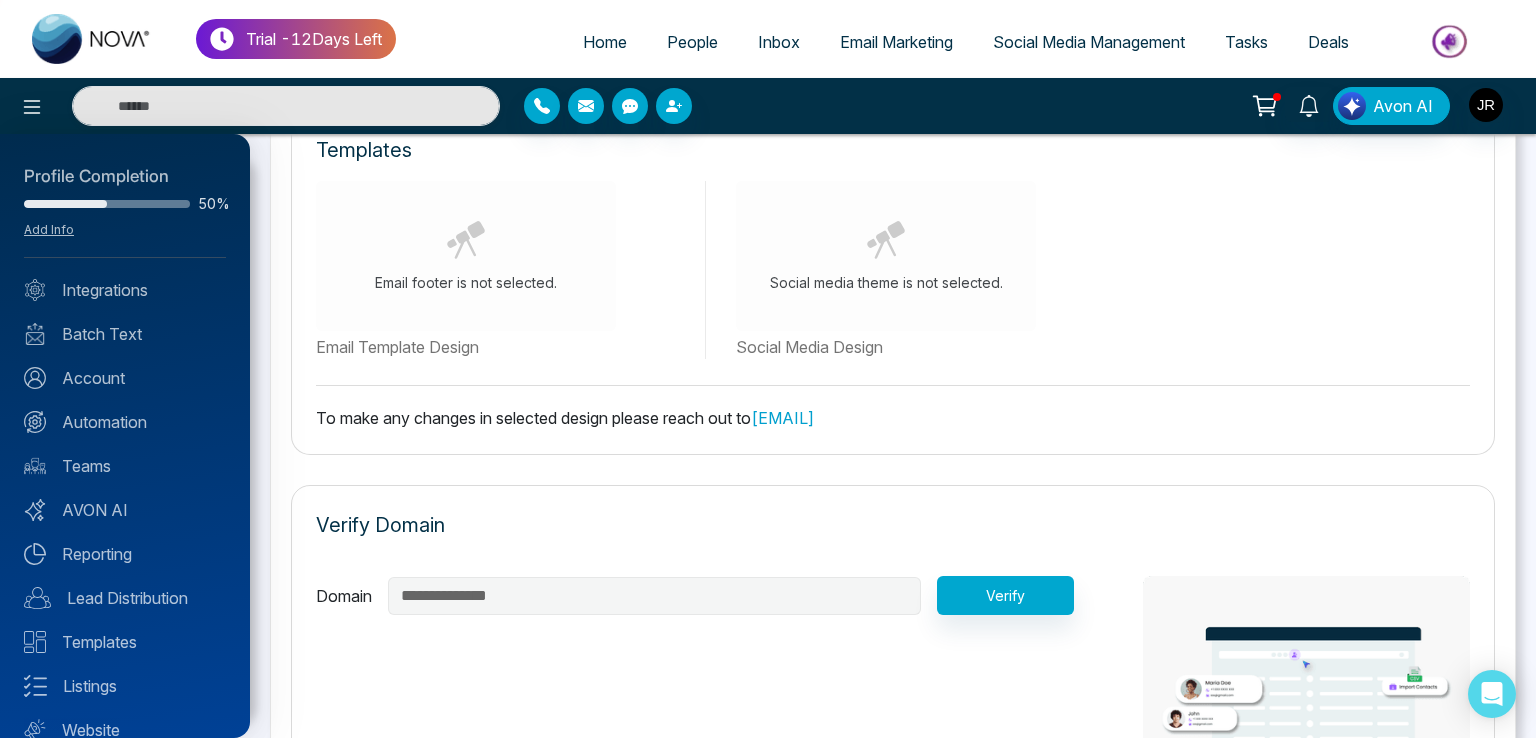 click on "Profile Completion 50% Add Info Integrations Batch Text Account Automation Teams AVON AI Reporting Lead Distribution Templates Listings Website Announcements" at bounding box center [125, 436] 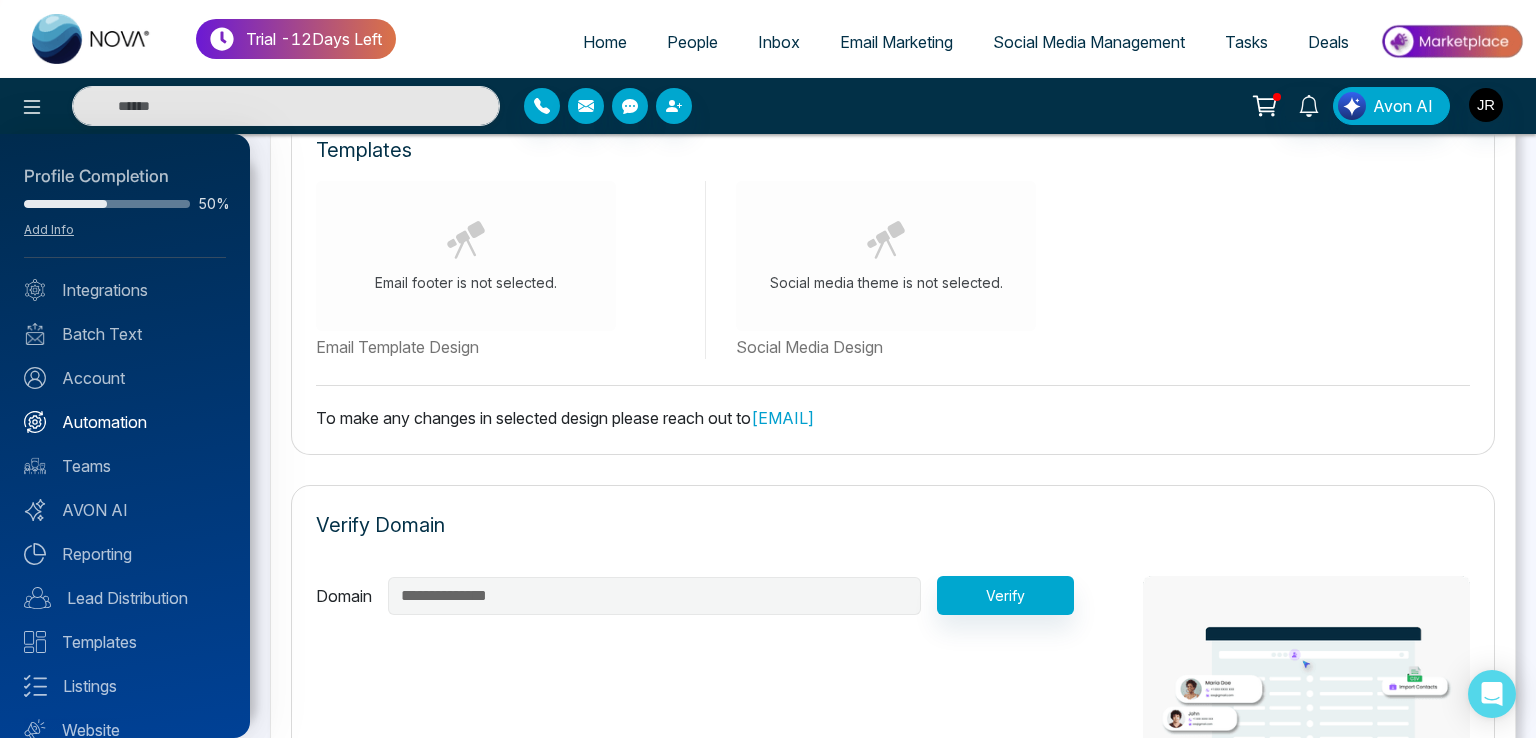 click on "Automation" at bounding box center (125, 422) 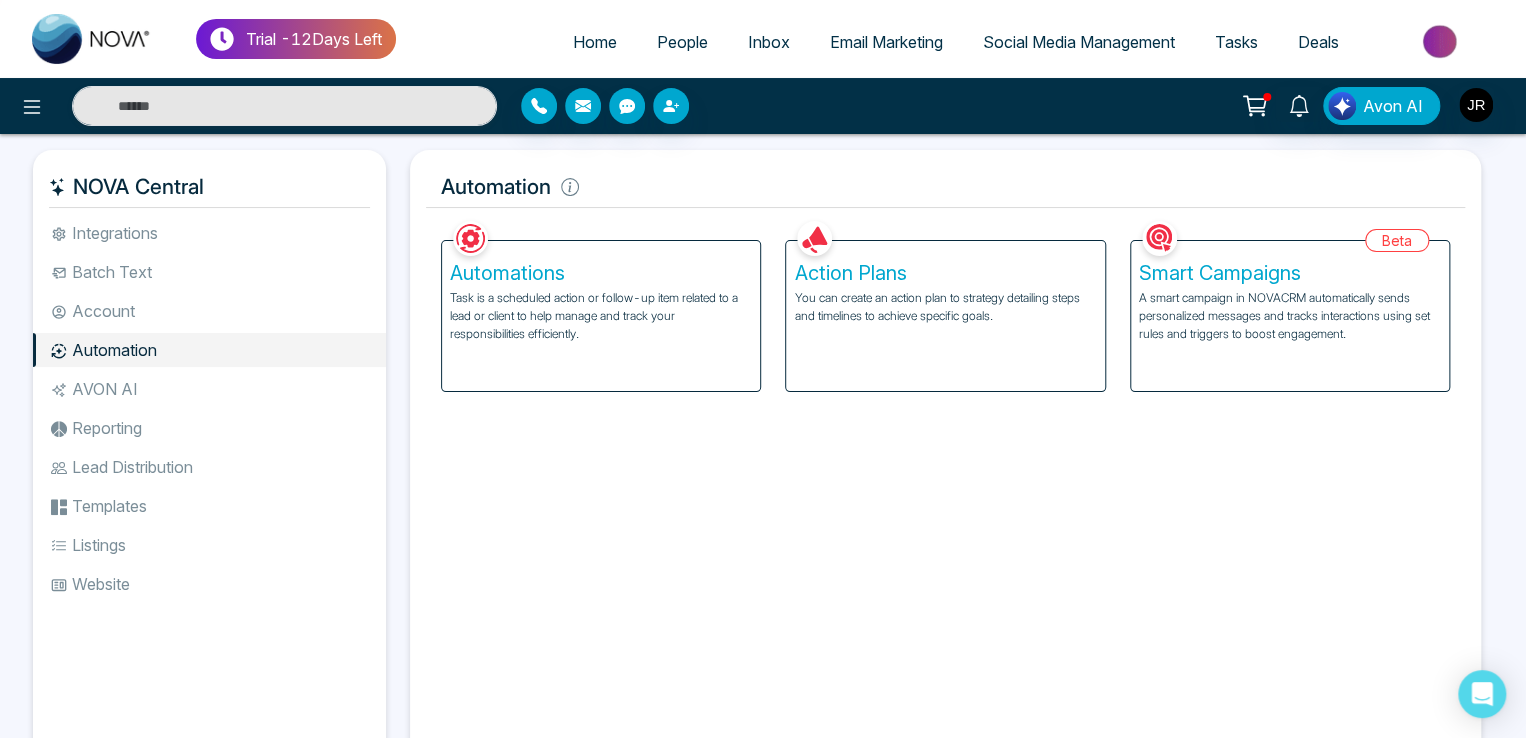 click on "A smart campaign in NOVACRM automatically sends personalized messages and tracks interactions using set rules and triggers to boost engagement." at bounding box center [1290, 316] 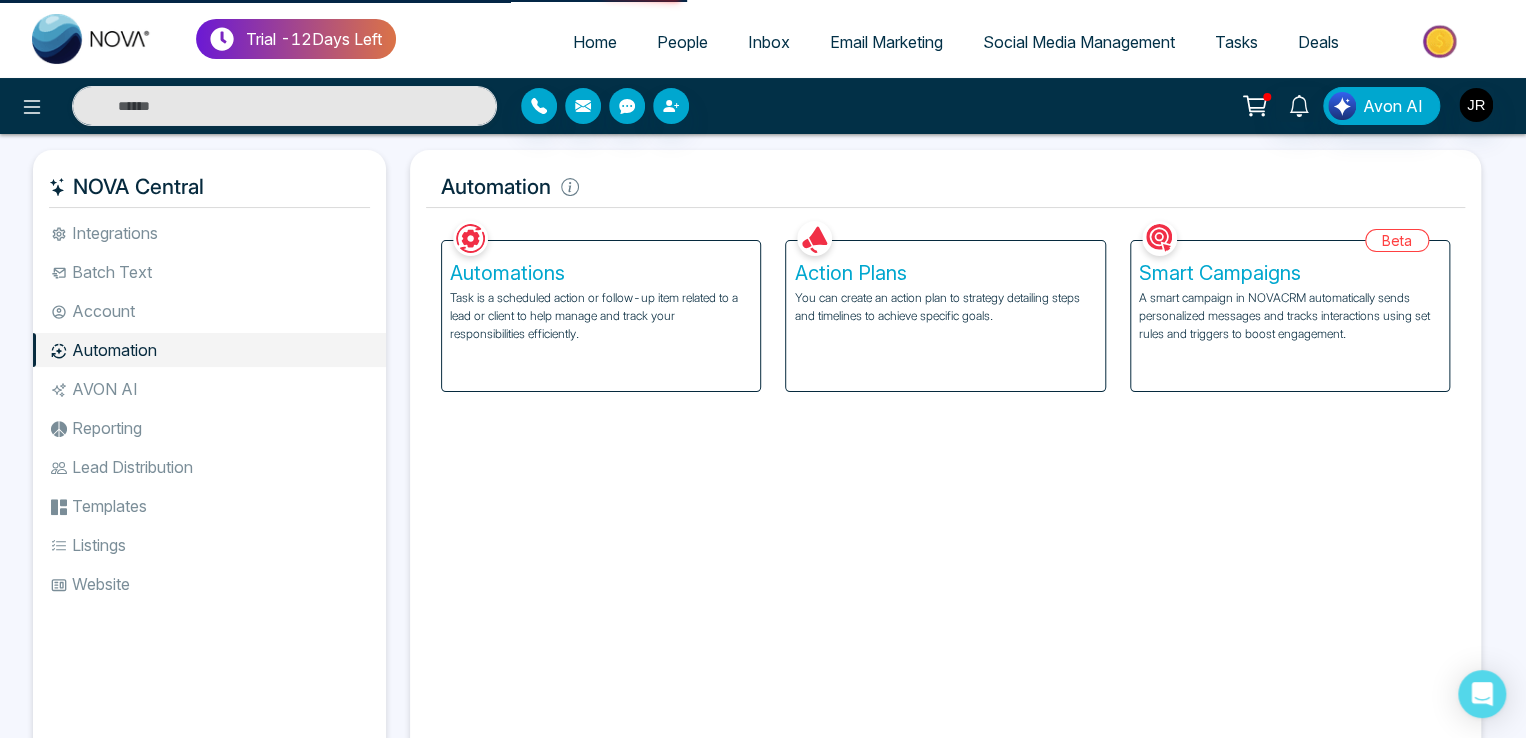 click on "A smart campaign in NOVACRM automatically sends personalized messages and tracks interactions using set rules and triggers to boost engagement." at bounding box center (1290, 316) 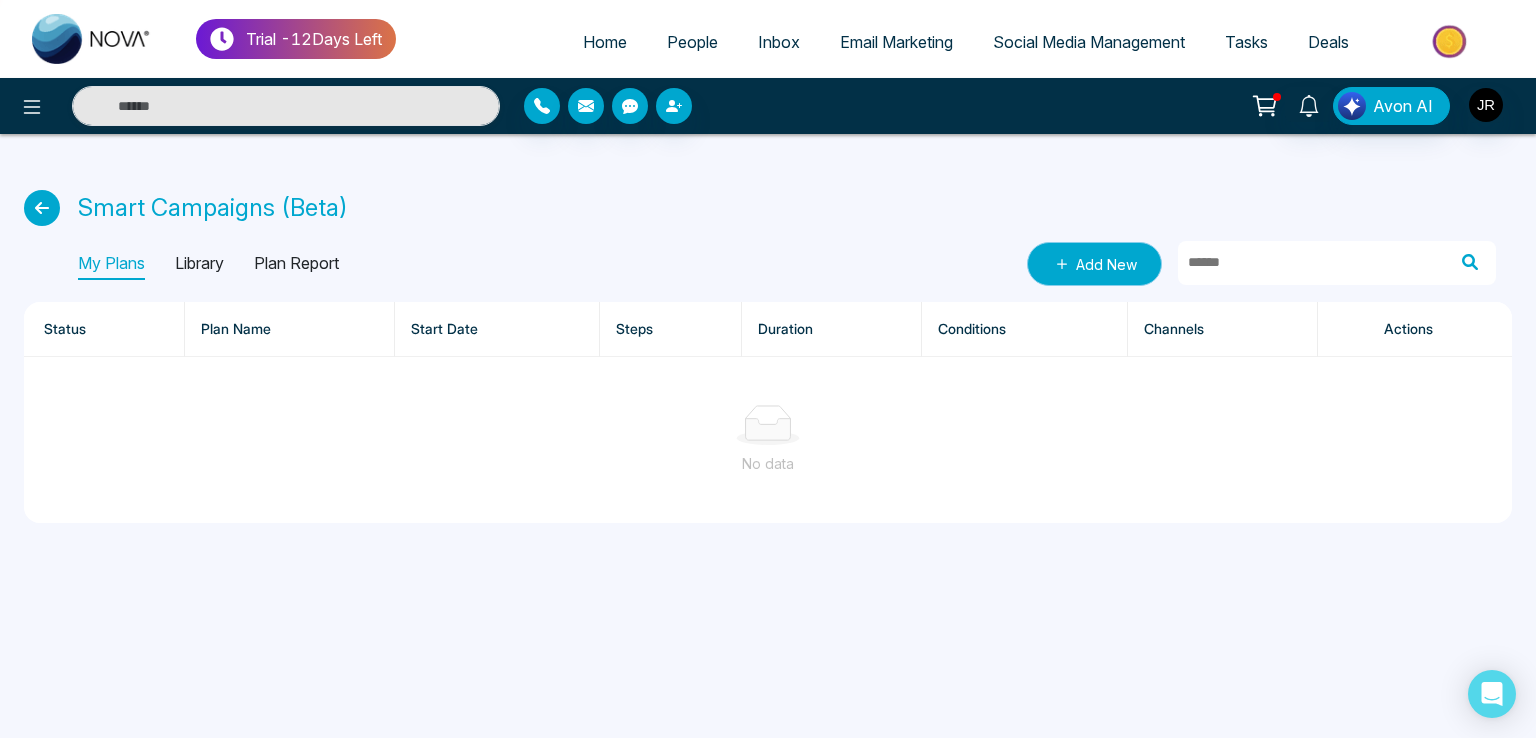 click on "Add New" at bounding box center (1094, 264) 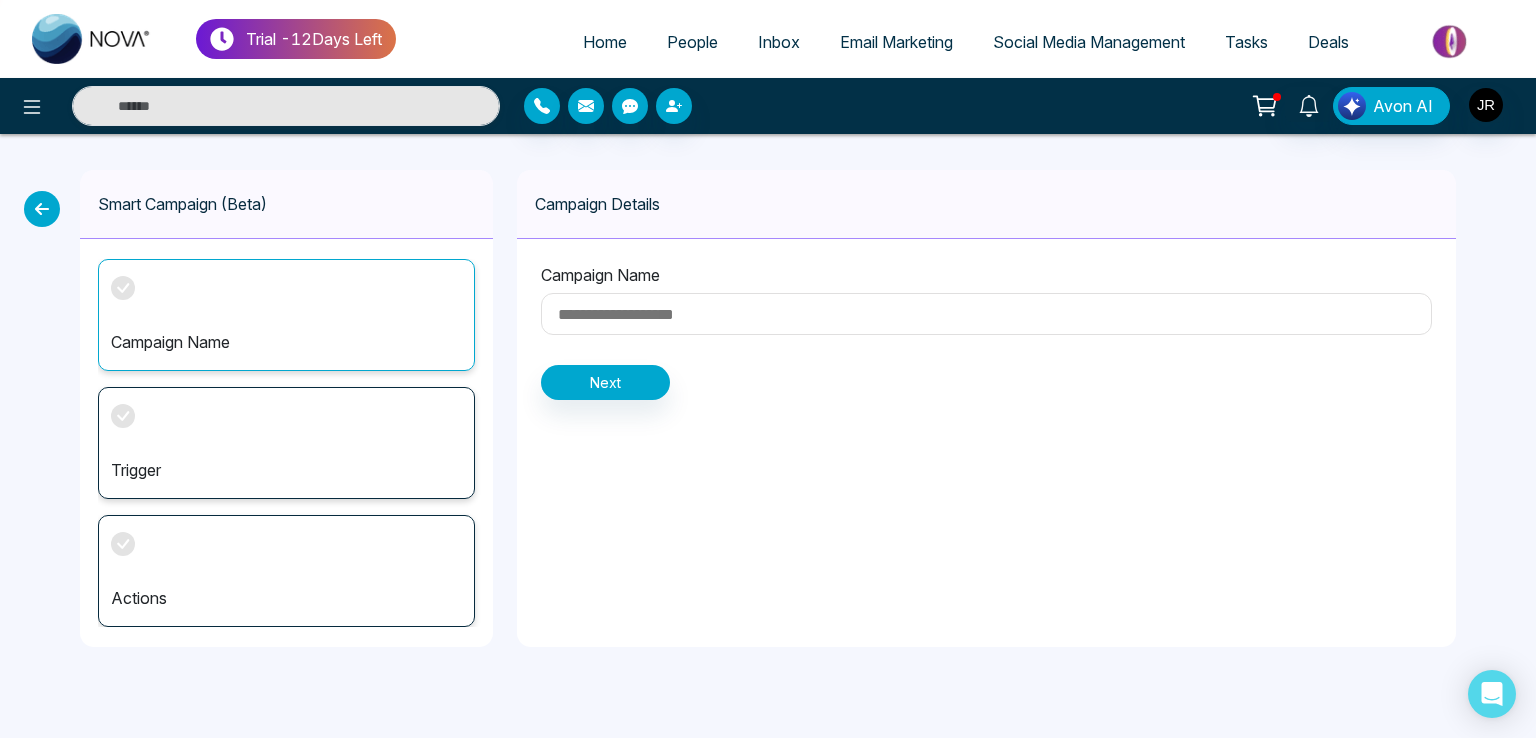 click at bounding box center (986, 314) 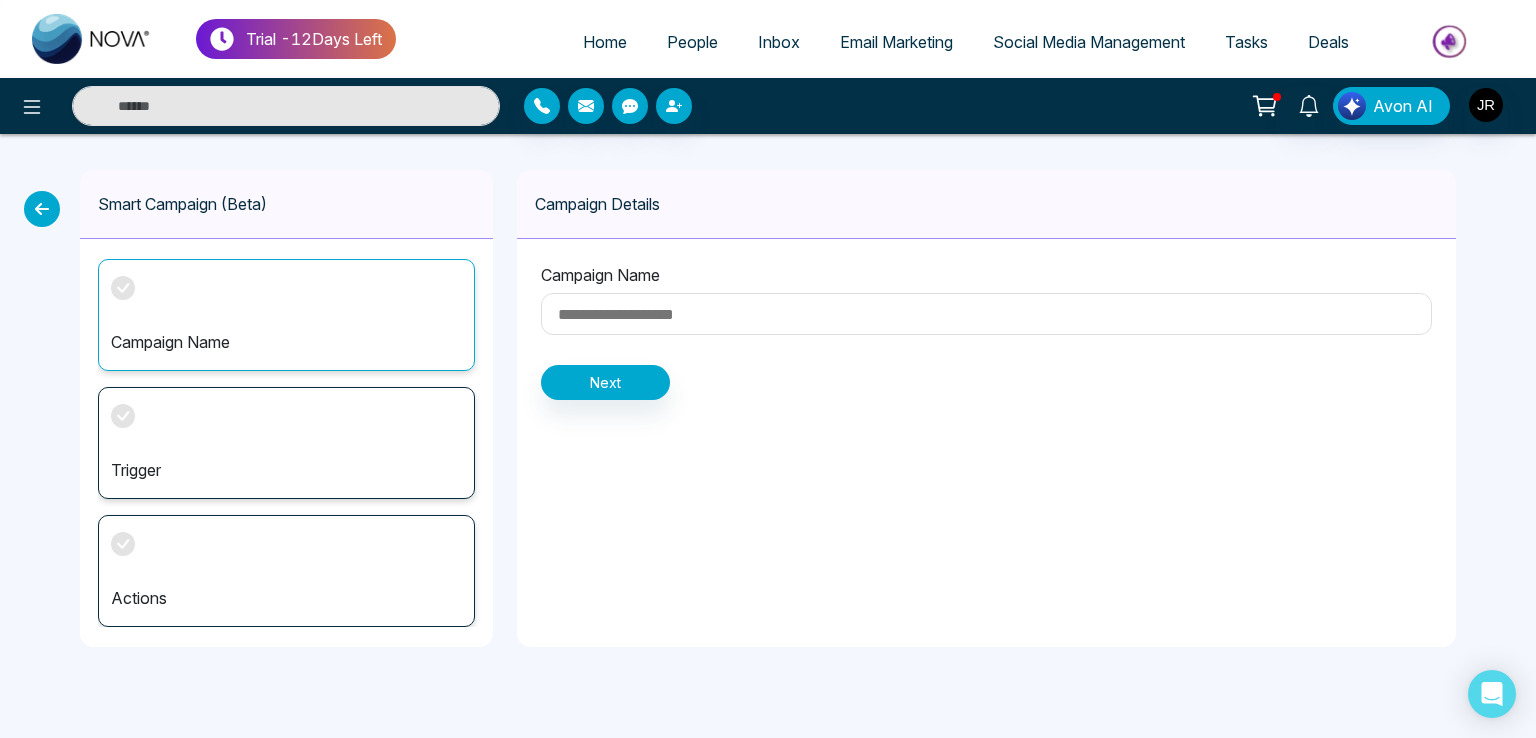 click at bounding box center (986, 314) 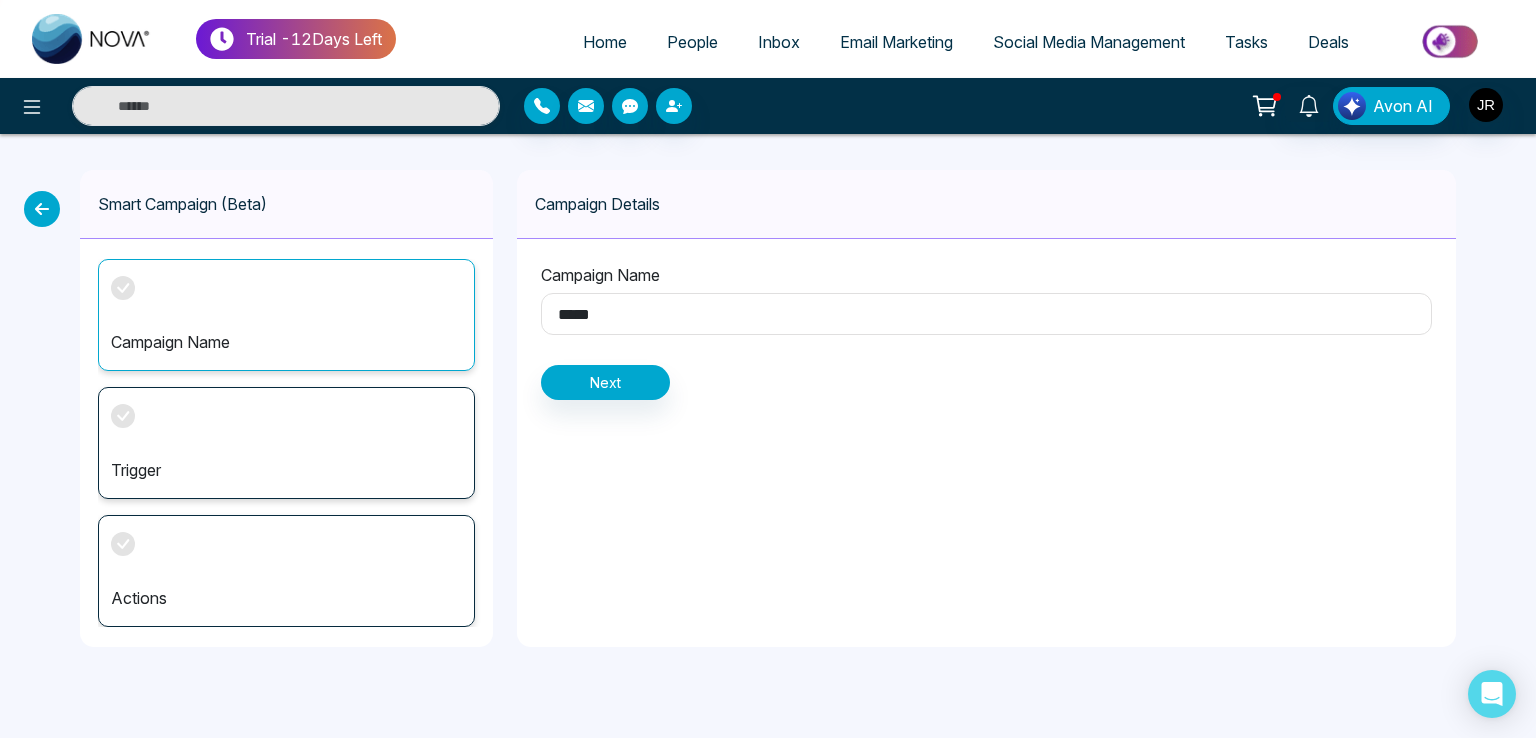 type on "*****" 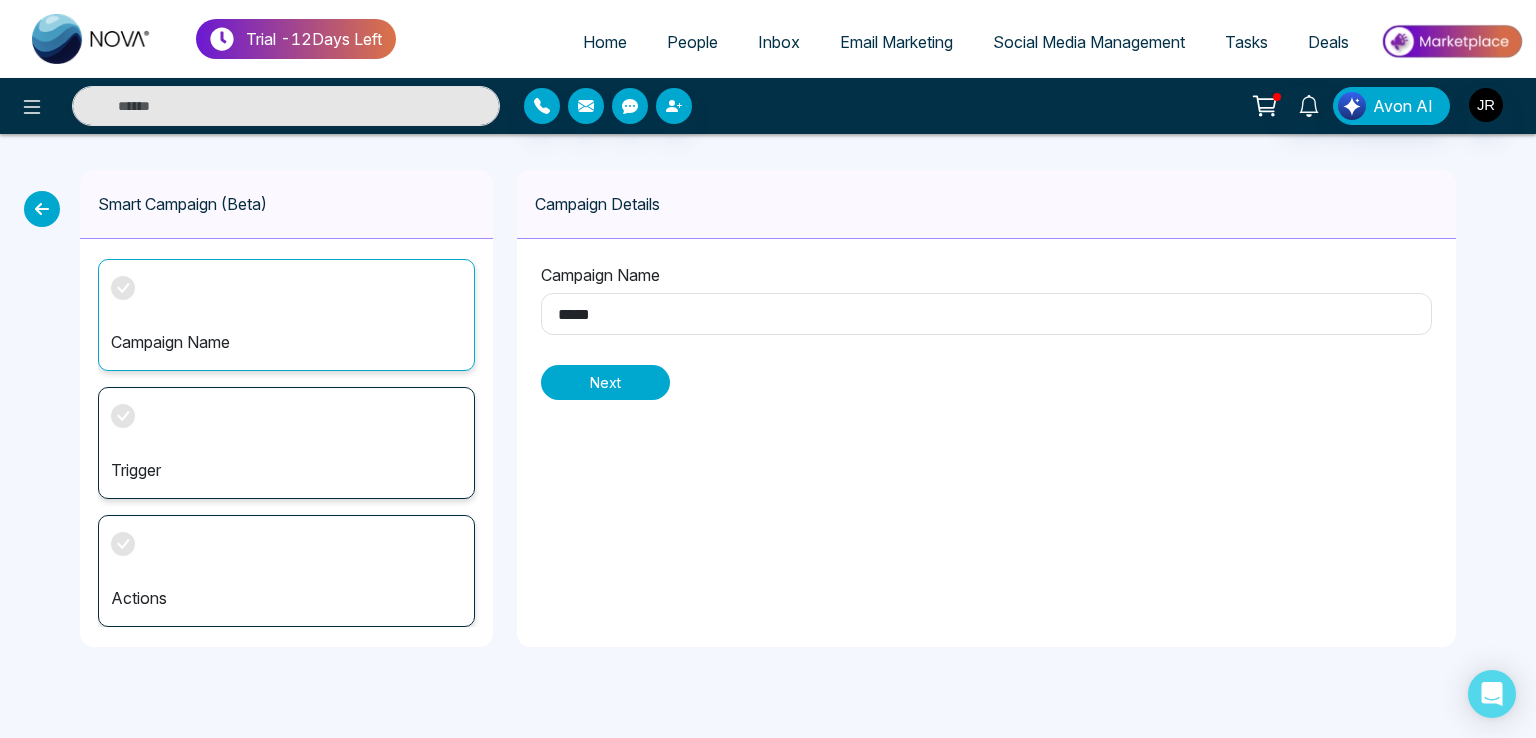 click on "Next" at bounding box center (605, 382) 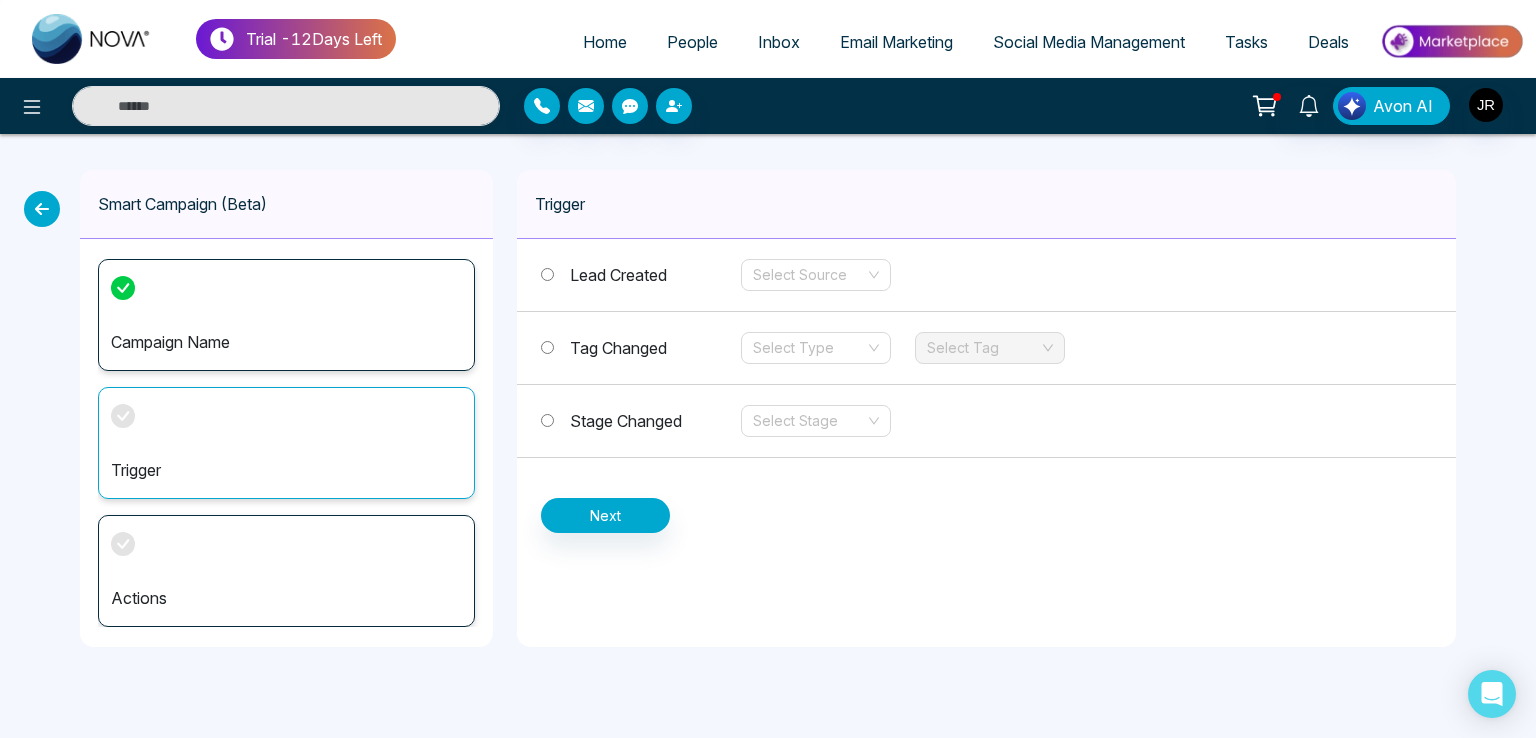 click on "Stage Changed" at bounding box center (626, 421) 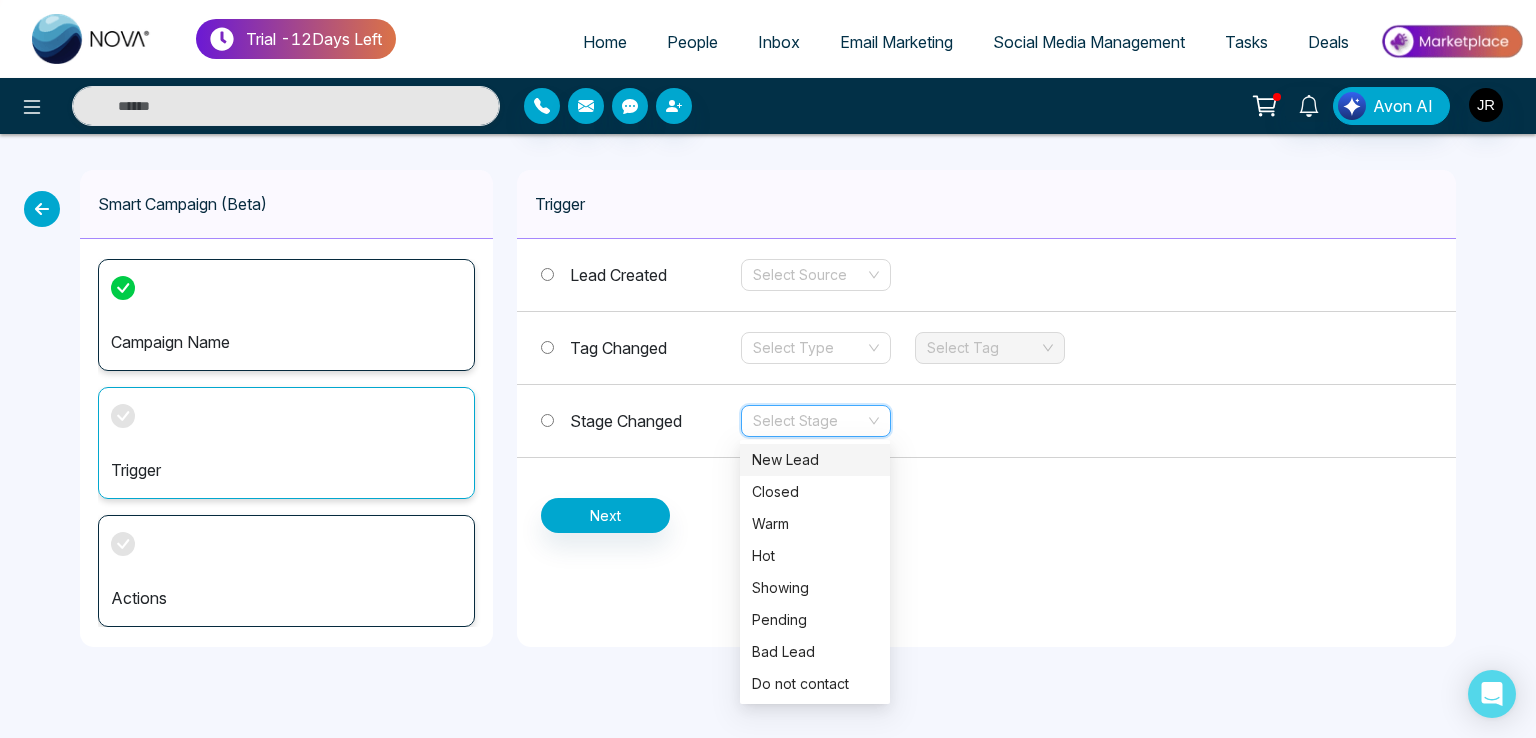 click at bounding box center (809, 421) 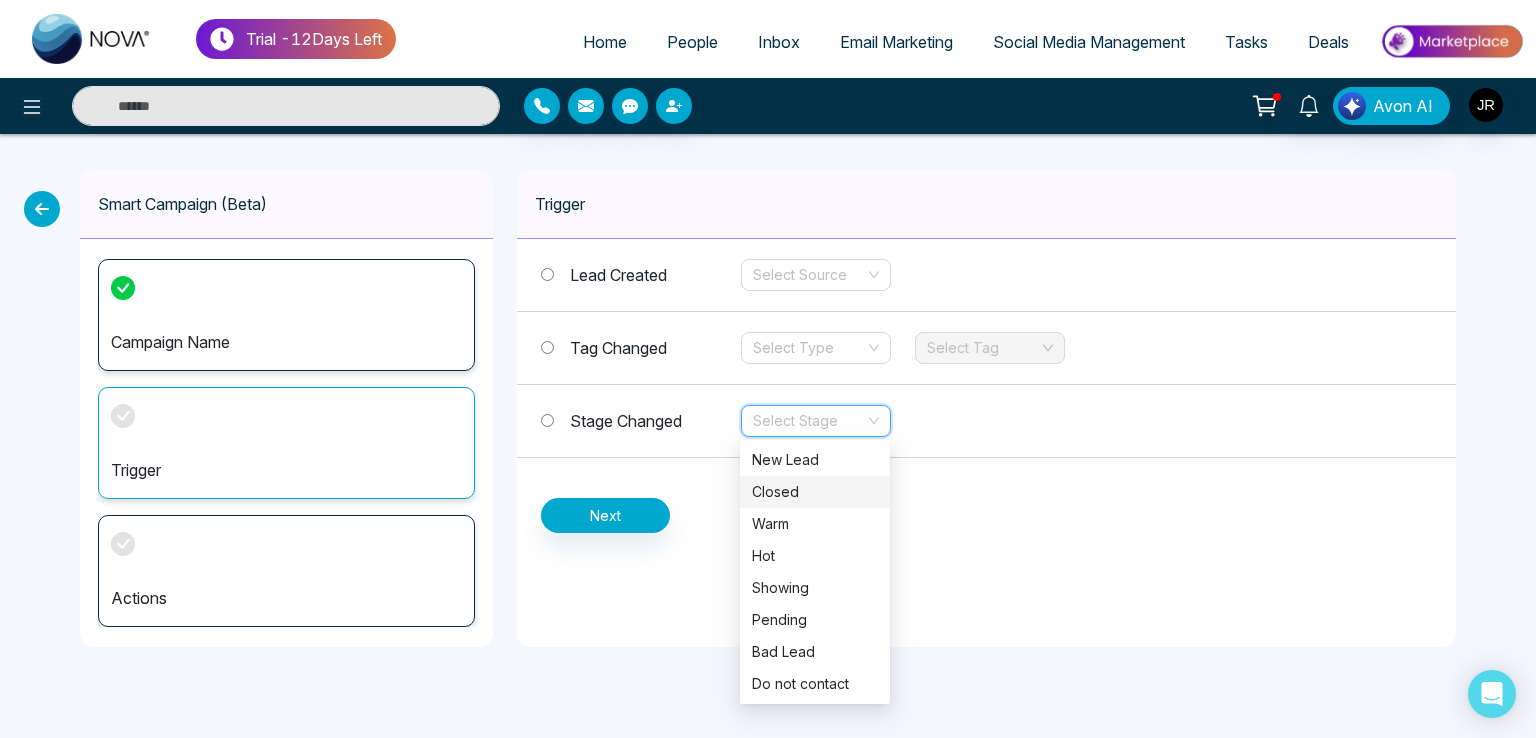click on "Closed" at bounding box center [815, 492] 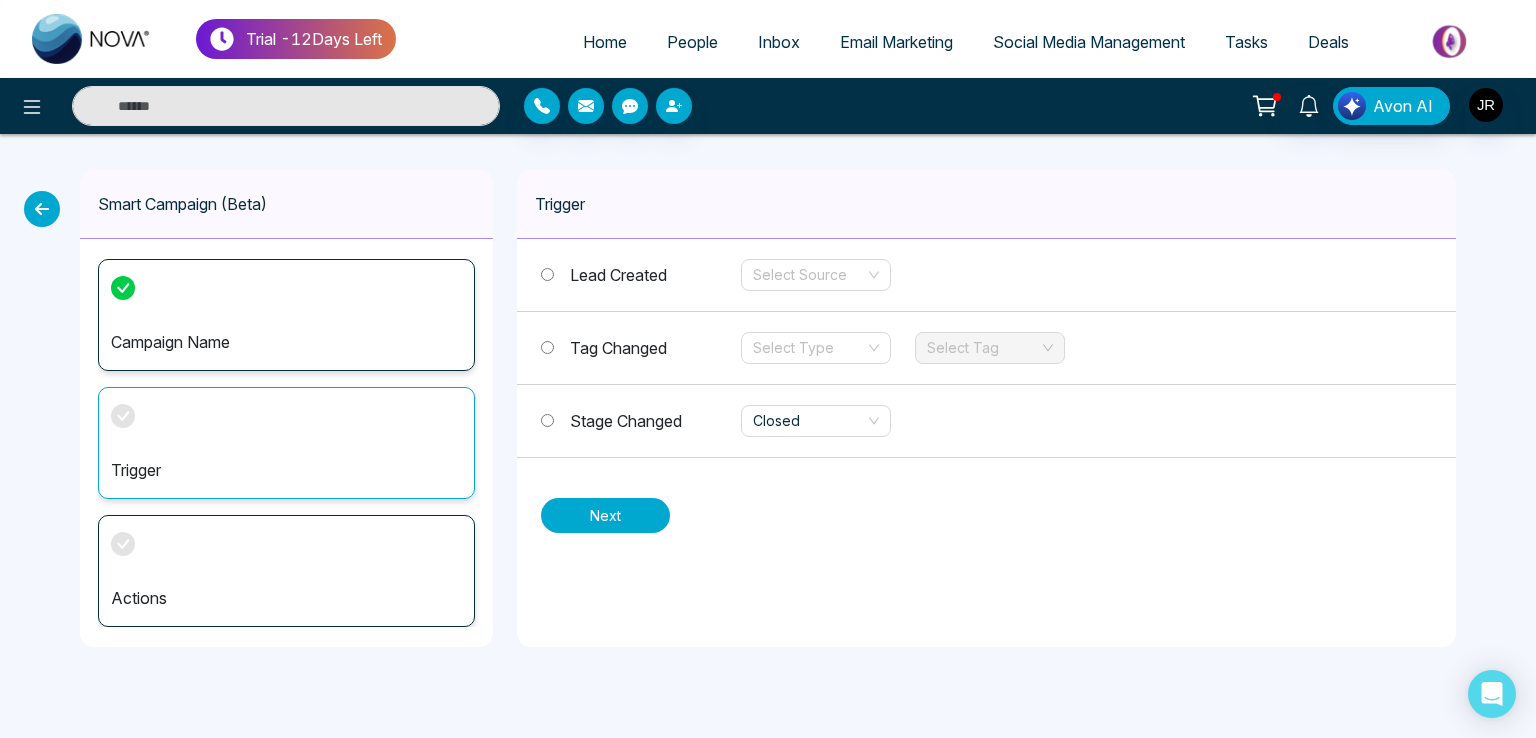 click on "Next" at bounding box center [605, 515] 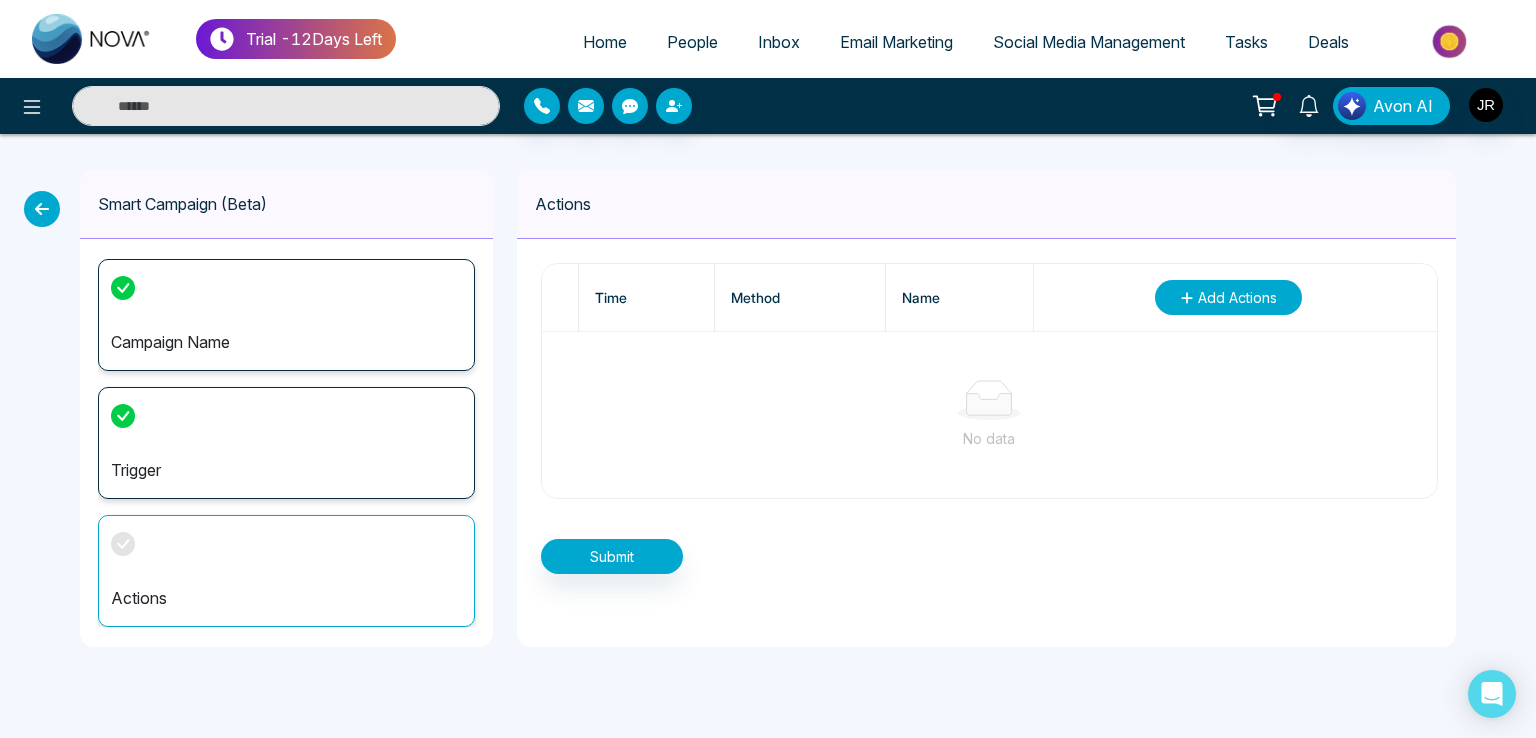 click on "Add Actions" at bounding box center (1228, 297) 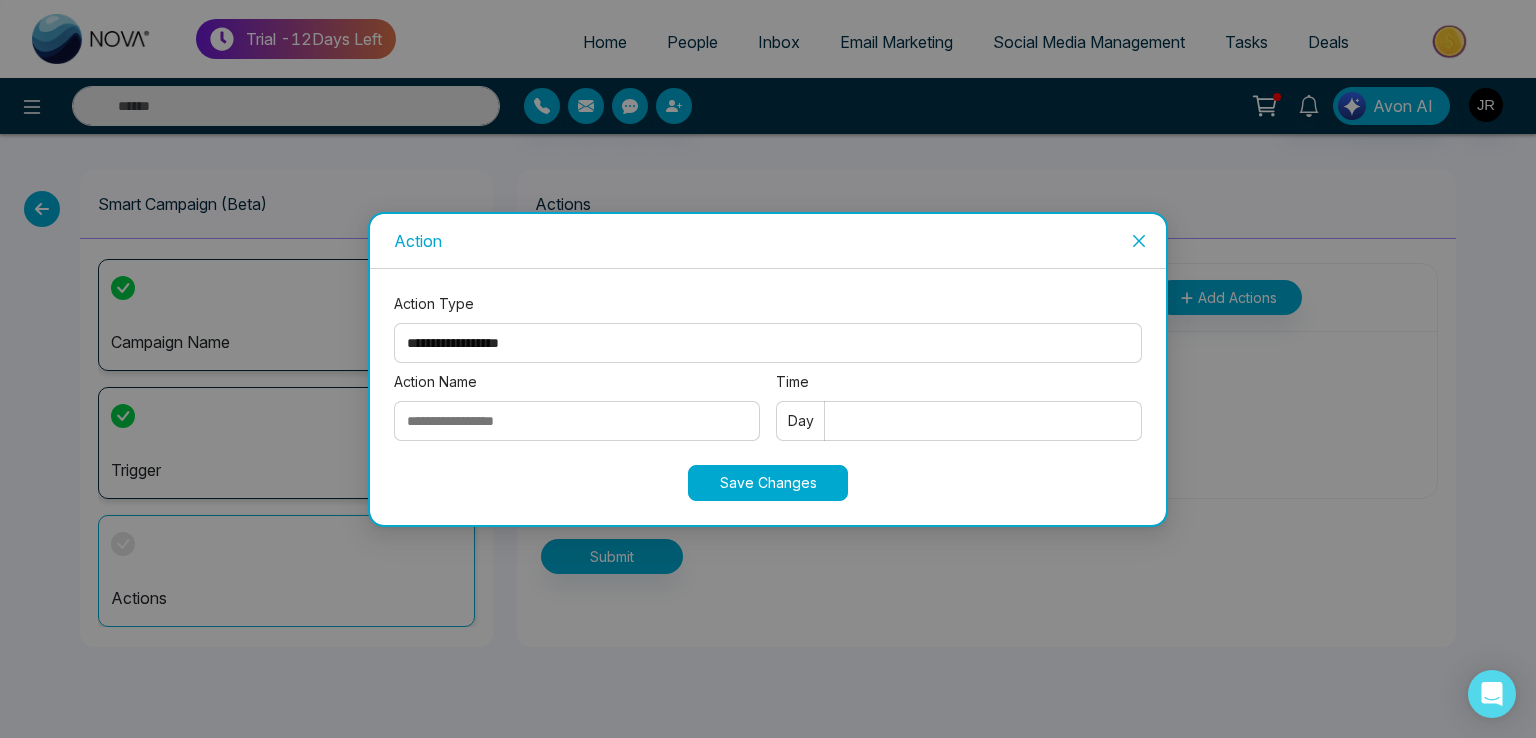click on "Action Name" at bounding box center (577, 421) 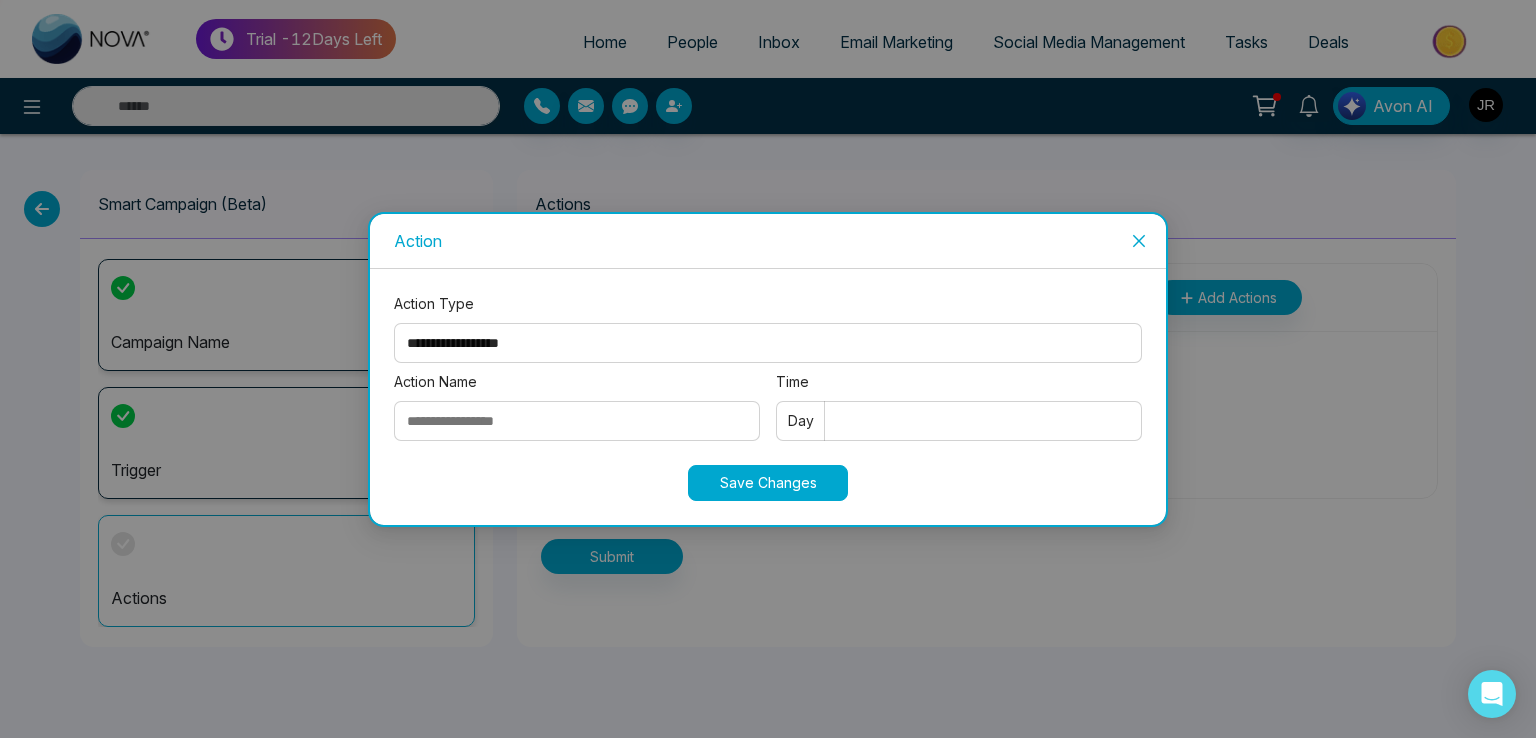 type on "******" 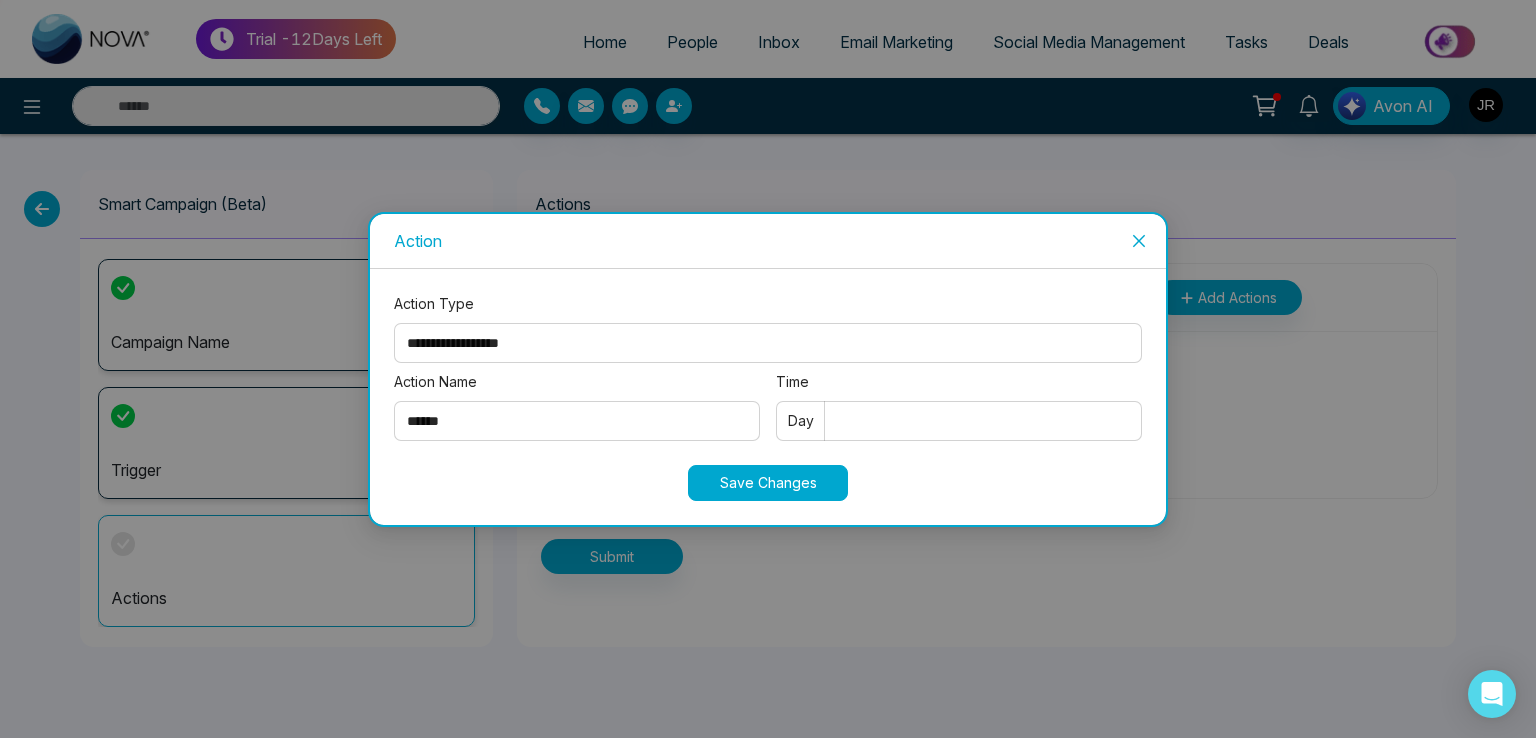 click on "**********" at bounding box center [768, 343] 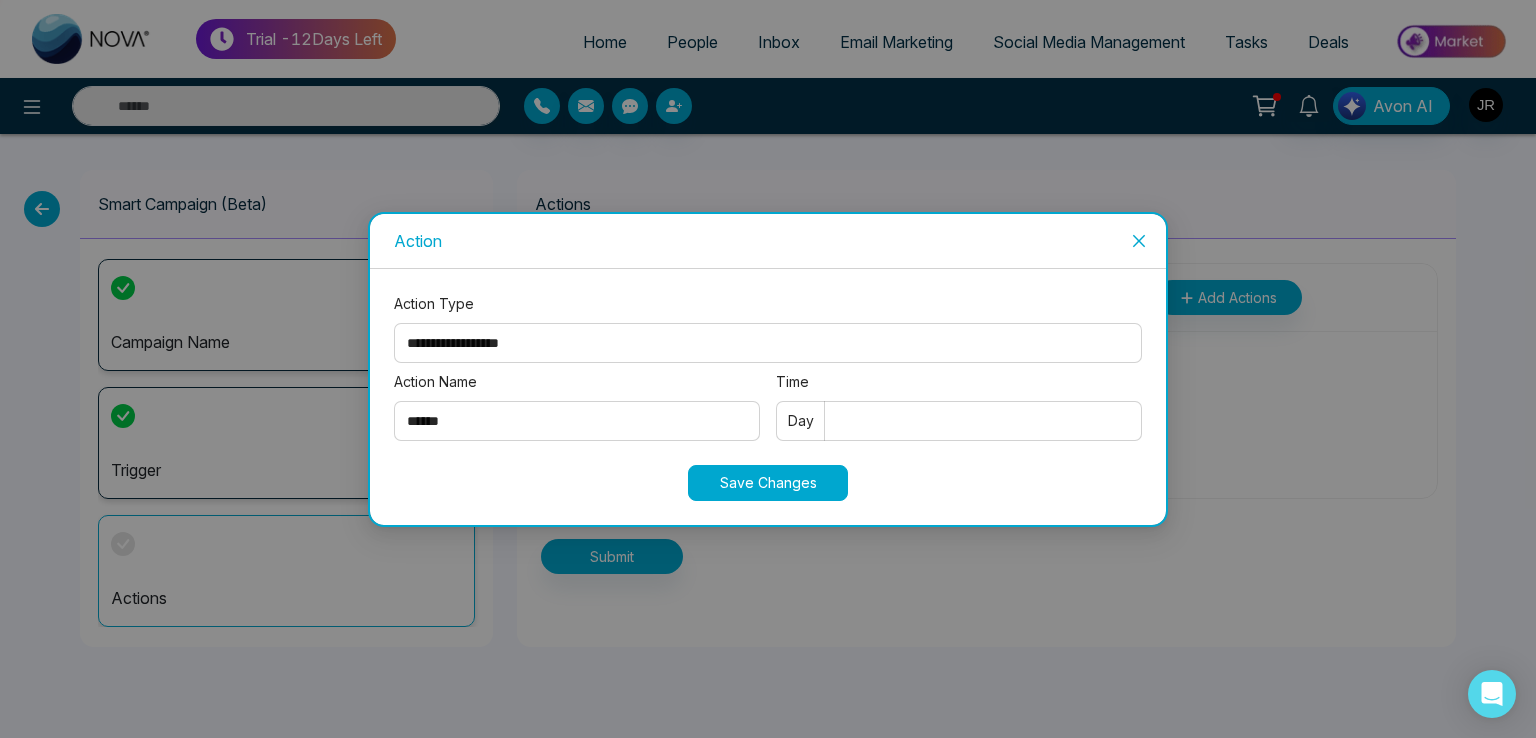 select on "*****" 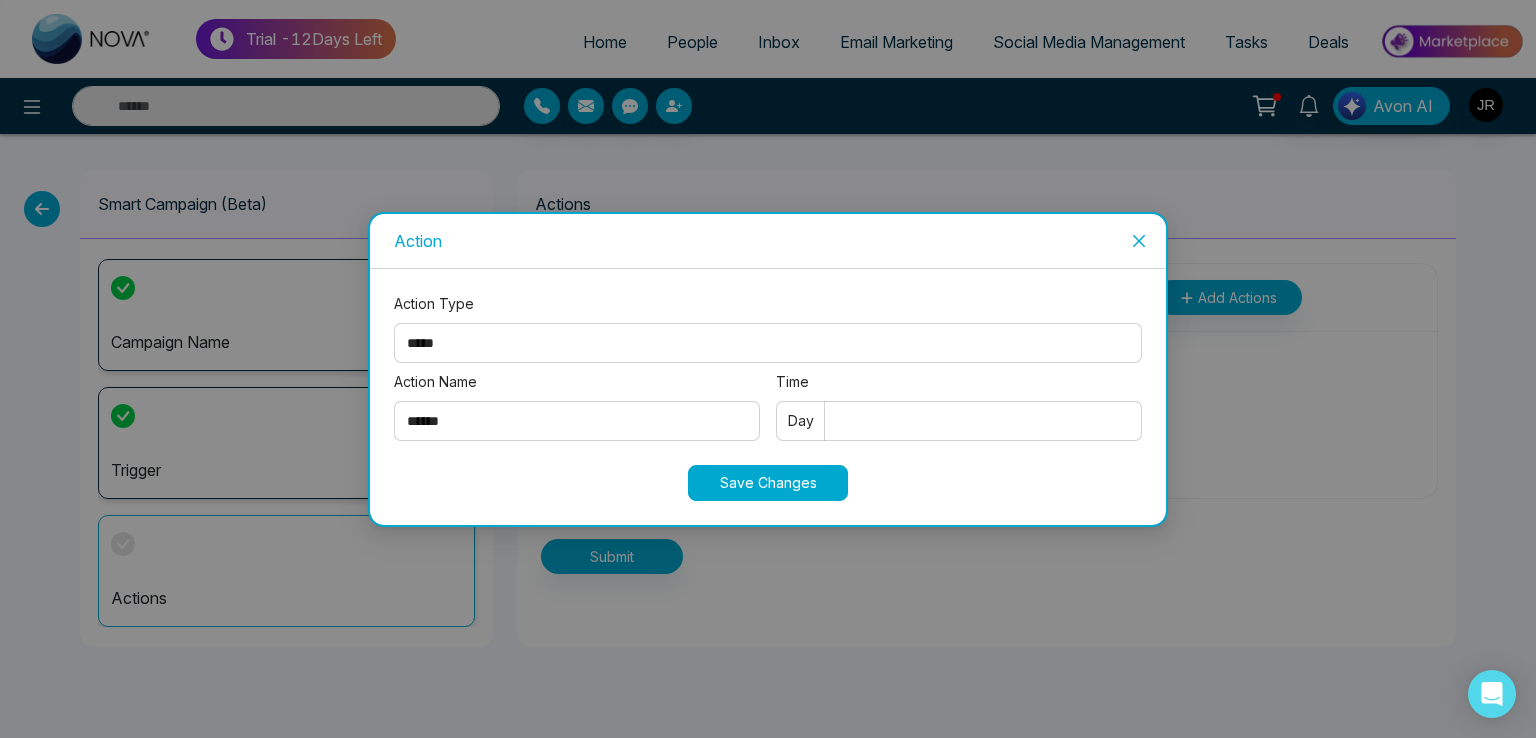 click on "**********" at bounding box center (768, 343) 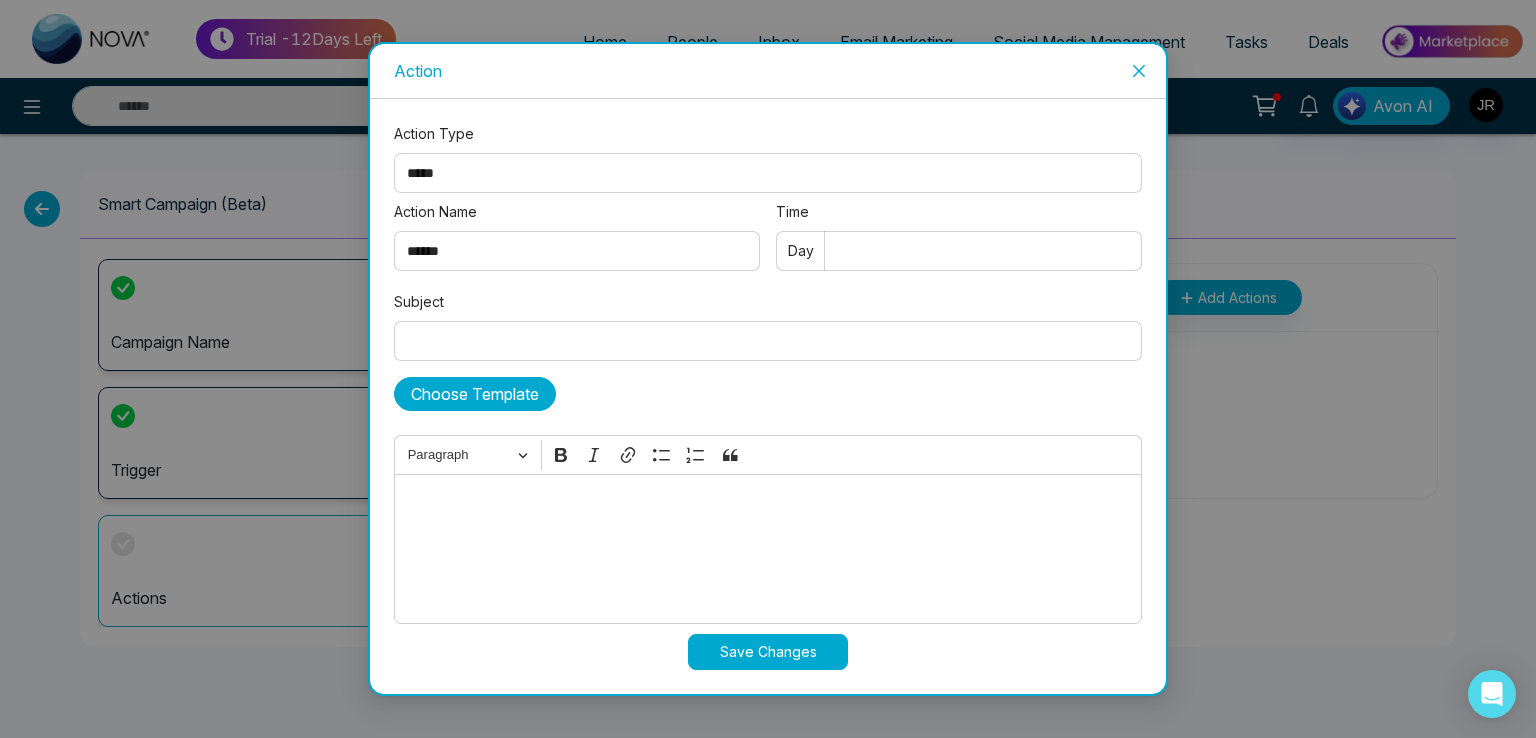 click on "Choose Template" at bounding box center (475, 394) 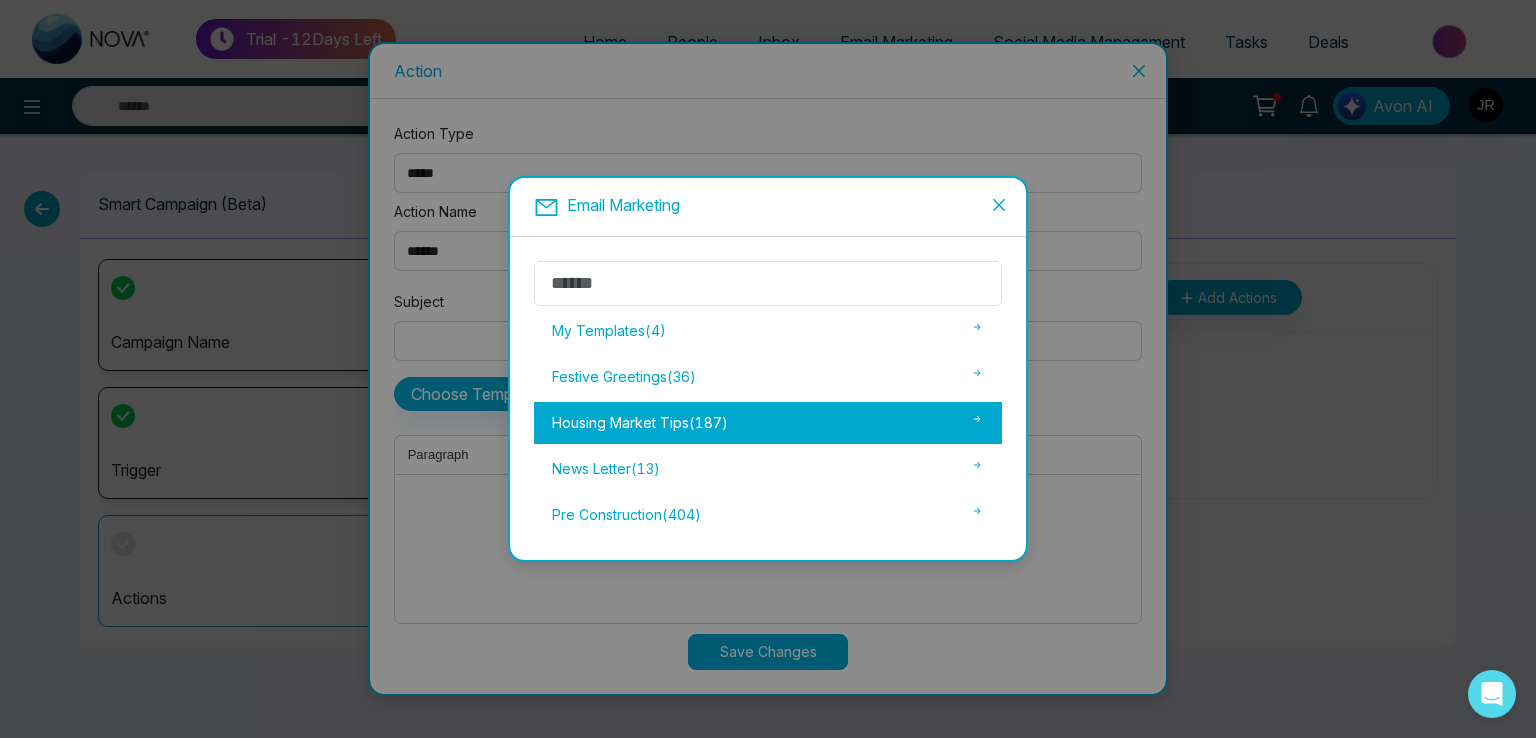click on "Housing Market Tips  ( 187 )" at bounding box center (768, 423) 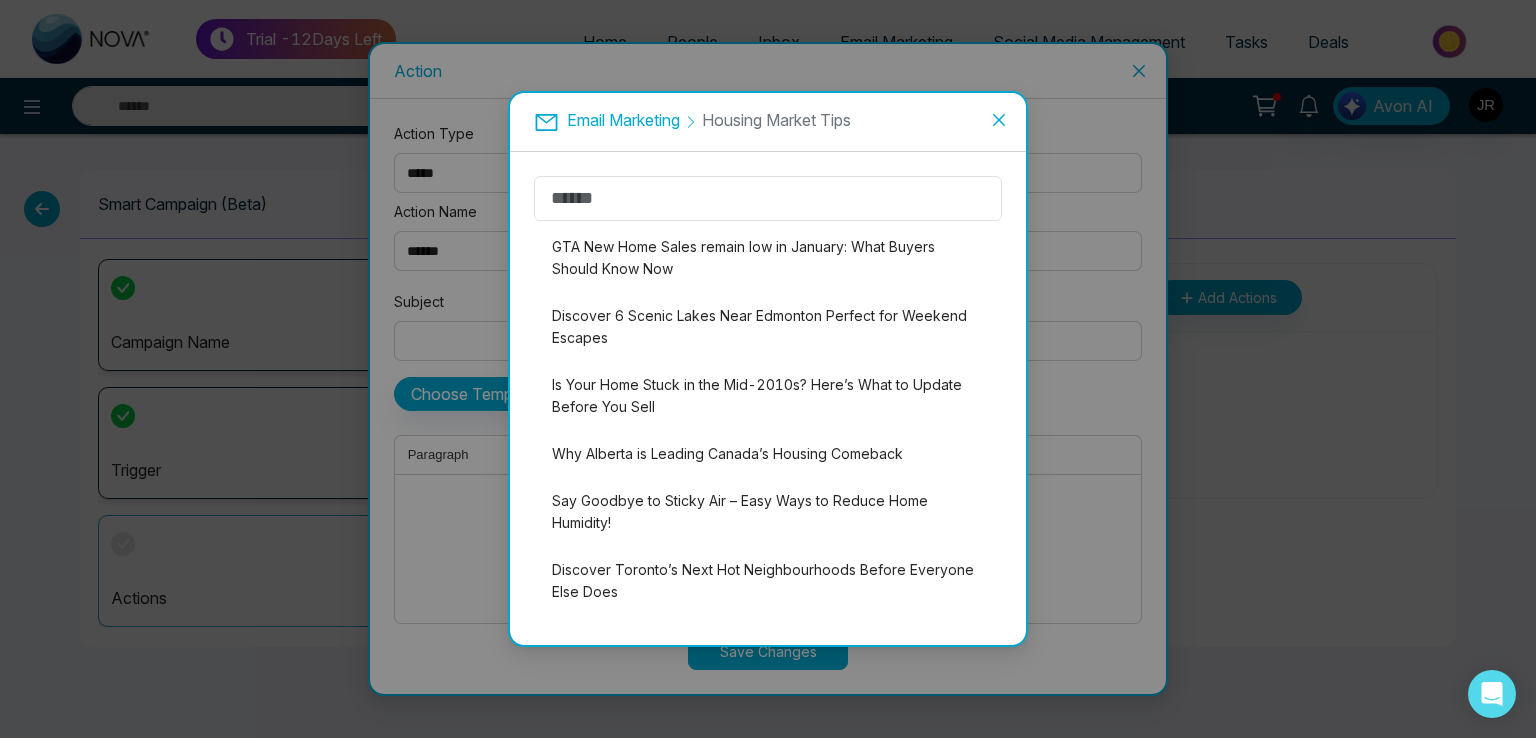 click on "Is Your Home Stuck in the Mid-2010s? Here’s What to Update Before You Sell" at bounding box center [768, 396] 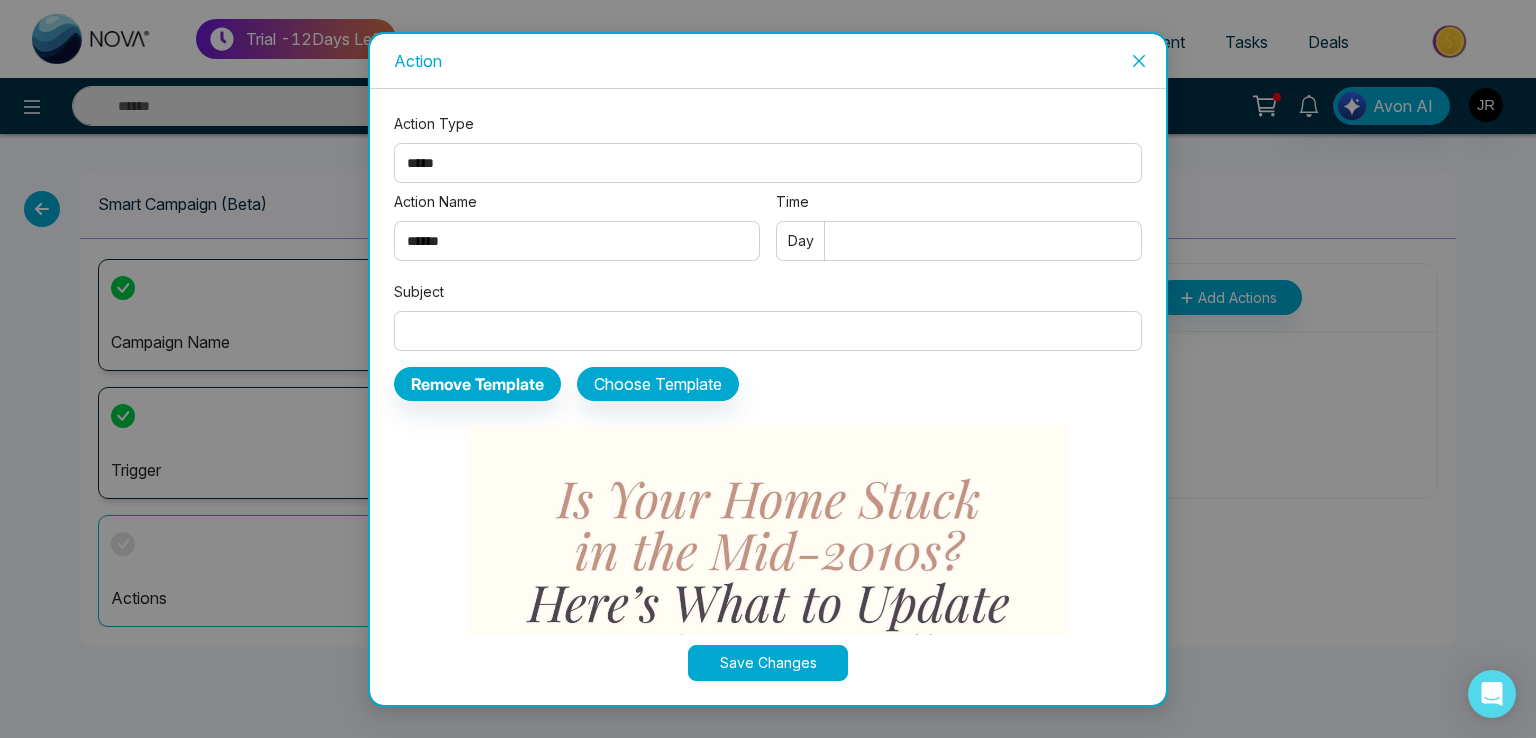 click on "Subject" at bounding box center [768, 331] 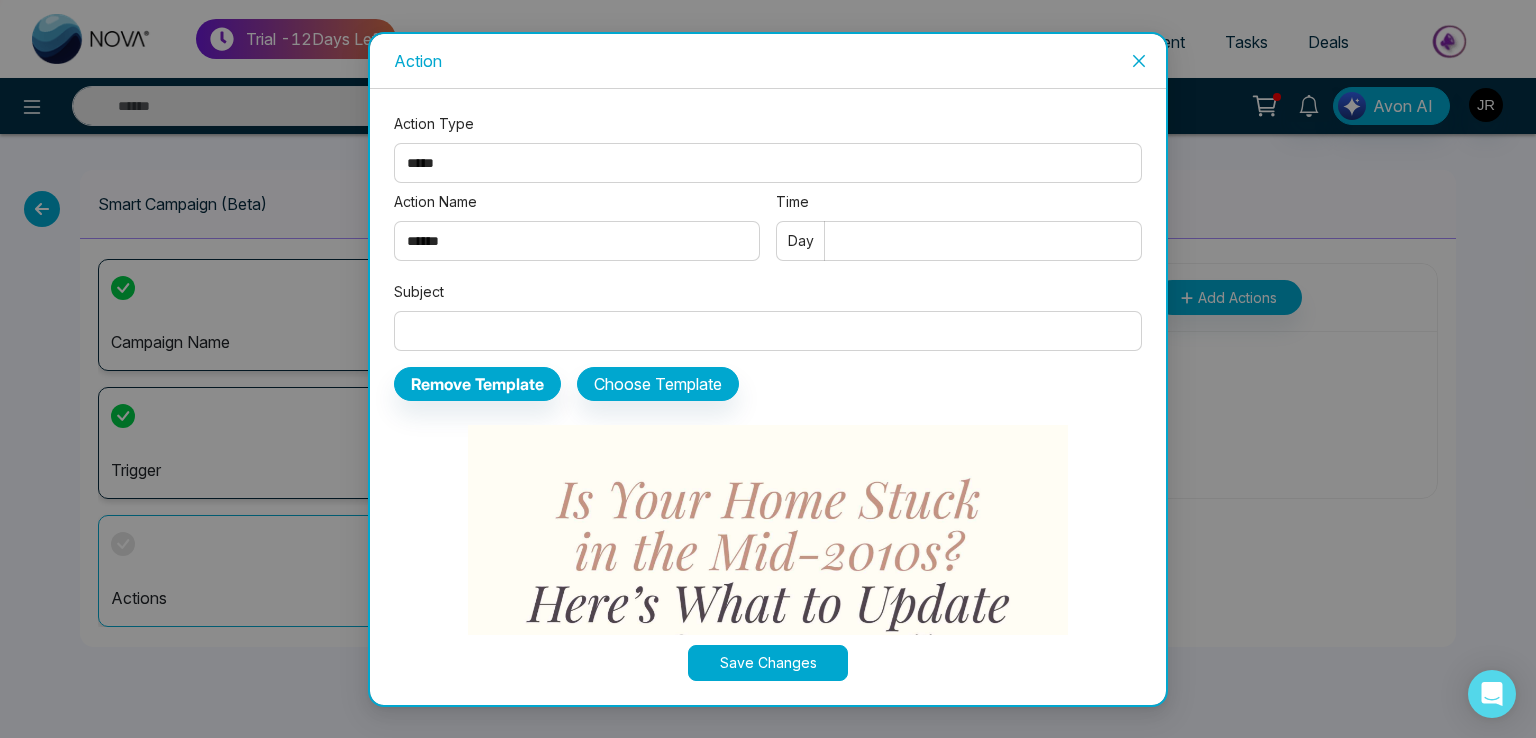 type on "**********" 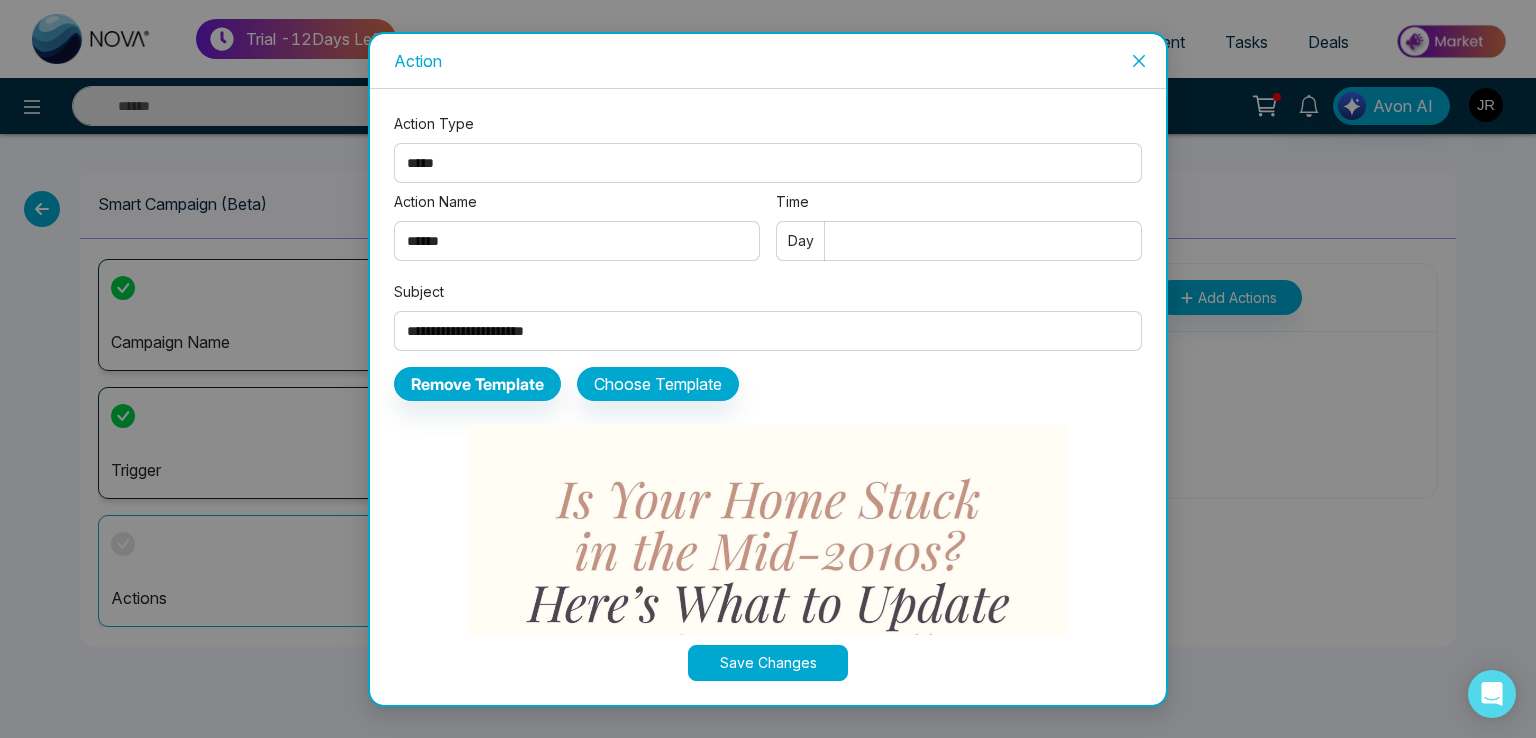 click on "Time" at bounding box center (959, 241) 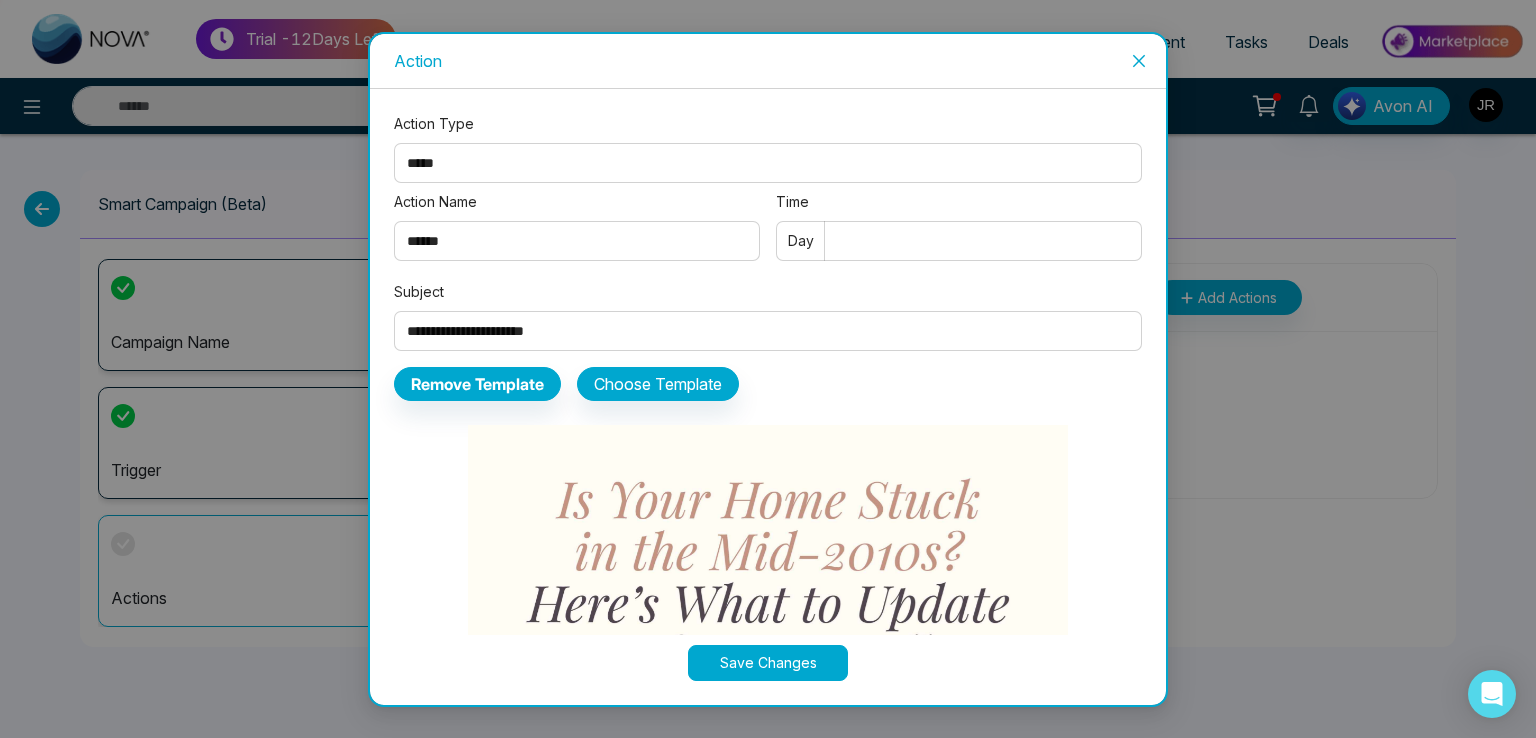 type on "*" 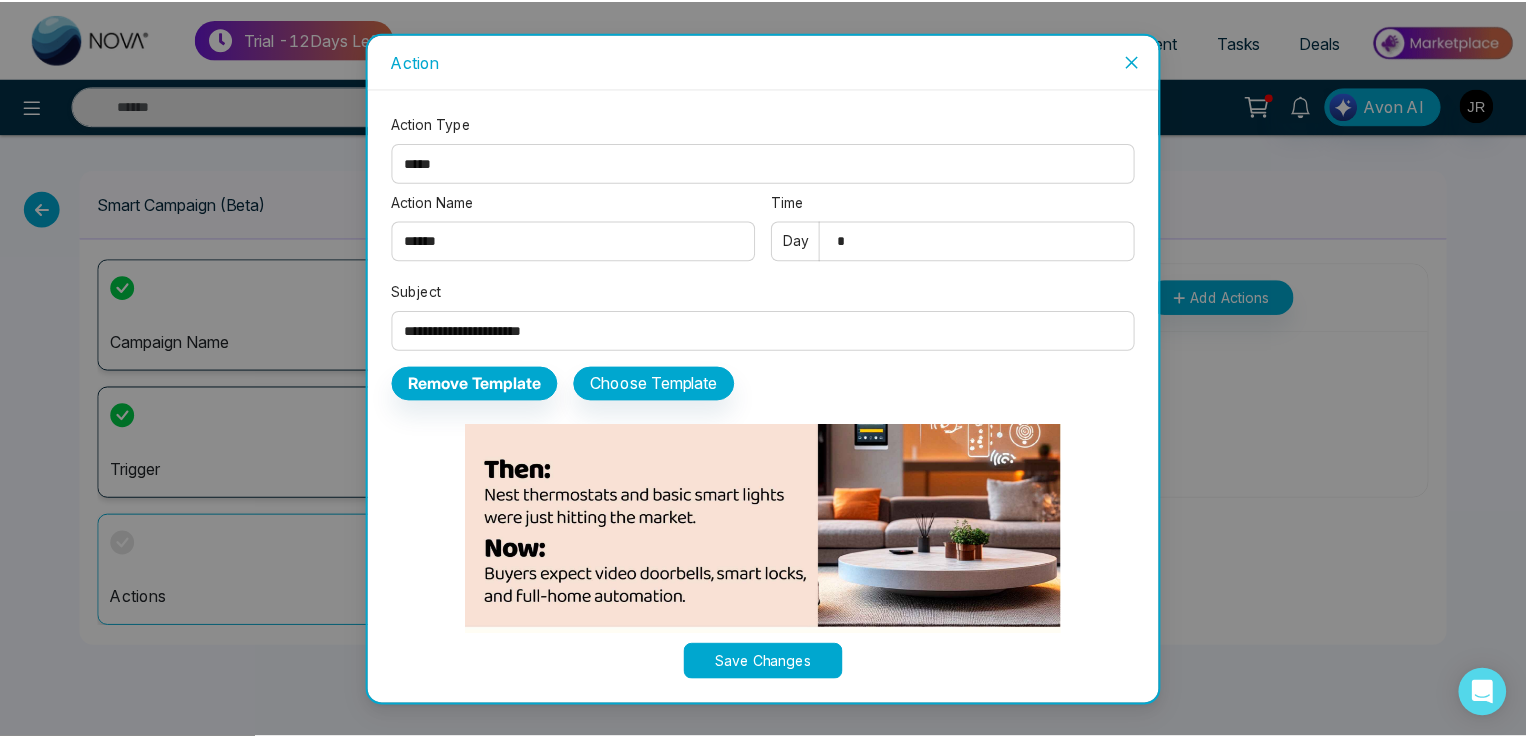 scroll, scrollTop: 2435, scrollLeft: 0, axis: vertical 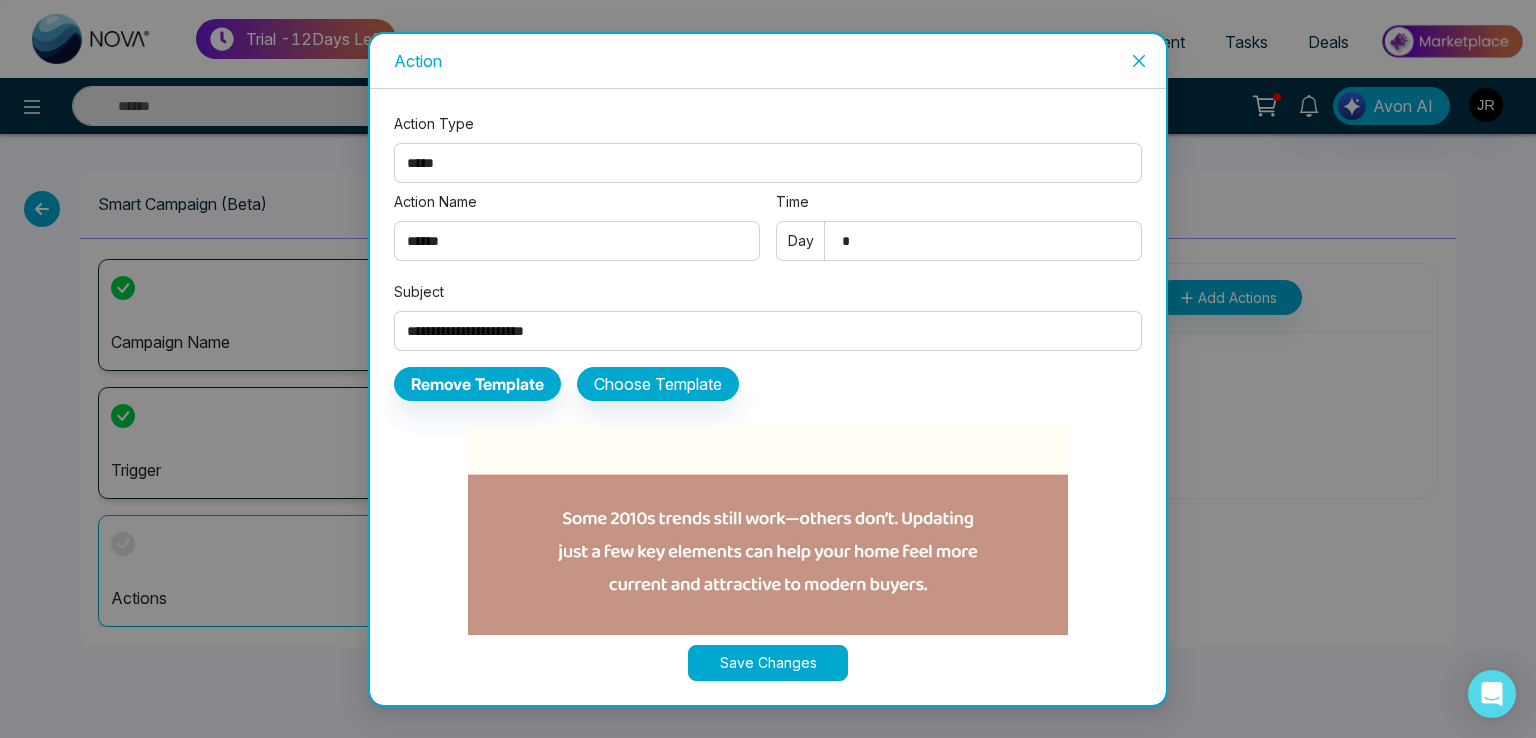 click on "Save Changes" at bounding box center [768, 663] 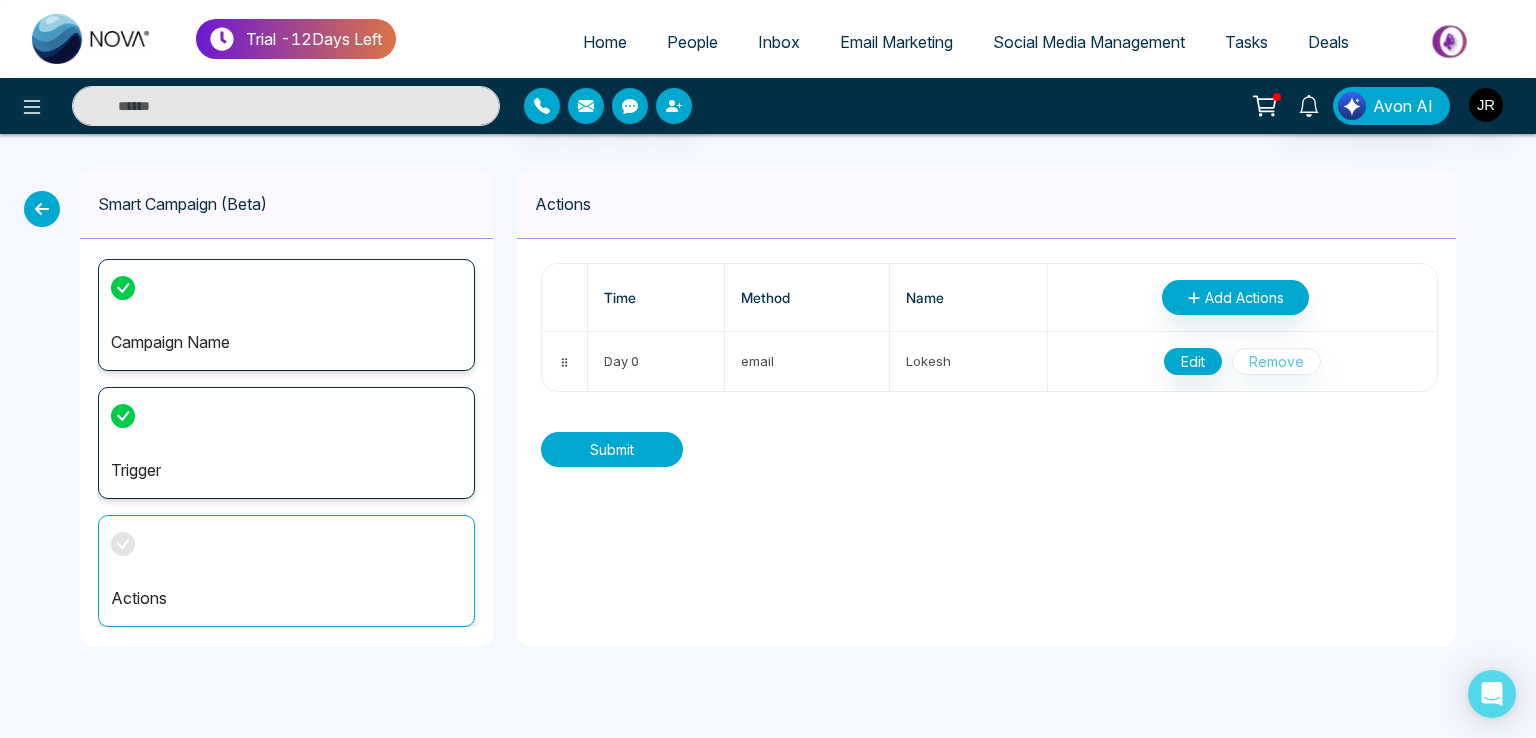 click on "Submit" at bounding box center (612, 449) 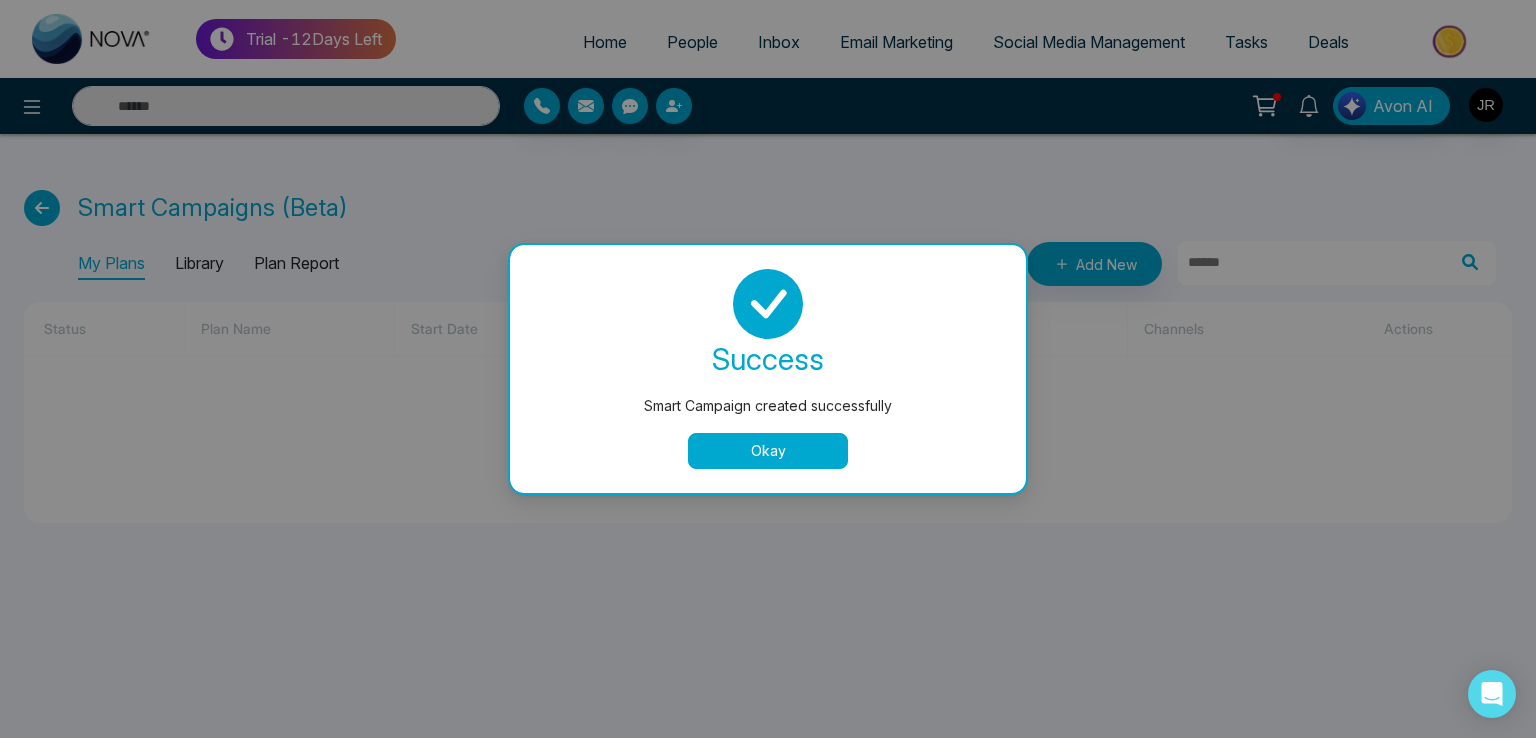 click on "Okay" at bounding box center [768, 451] 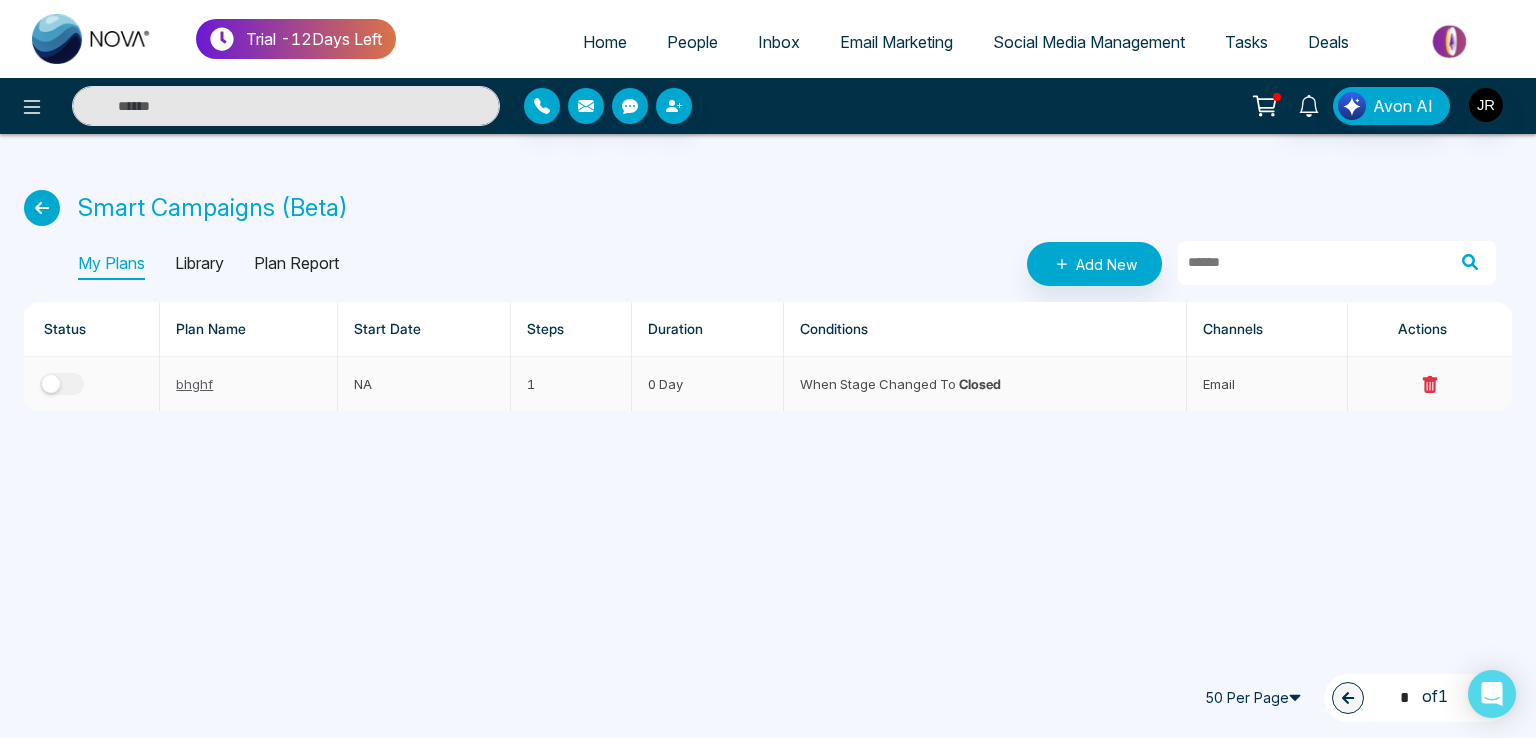 click at bounding box center (62, 384) 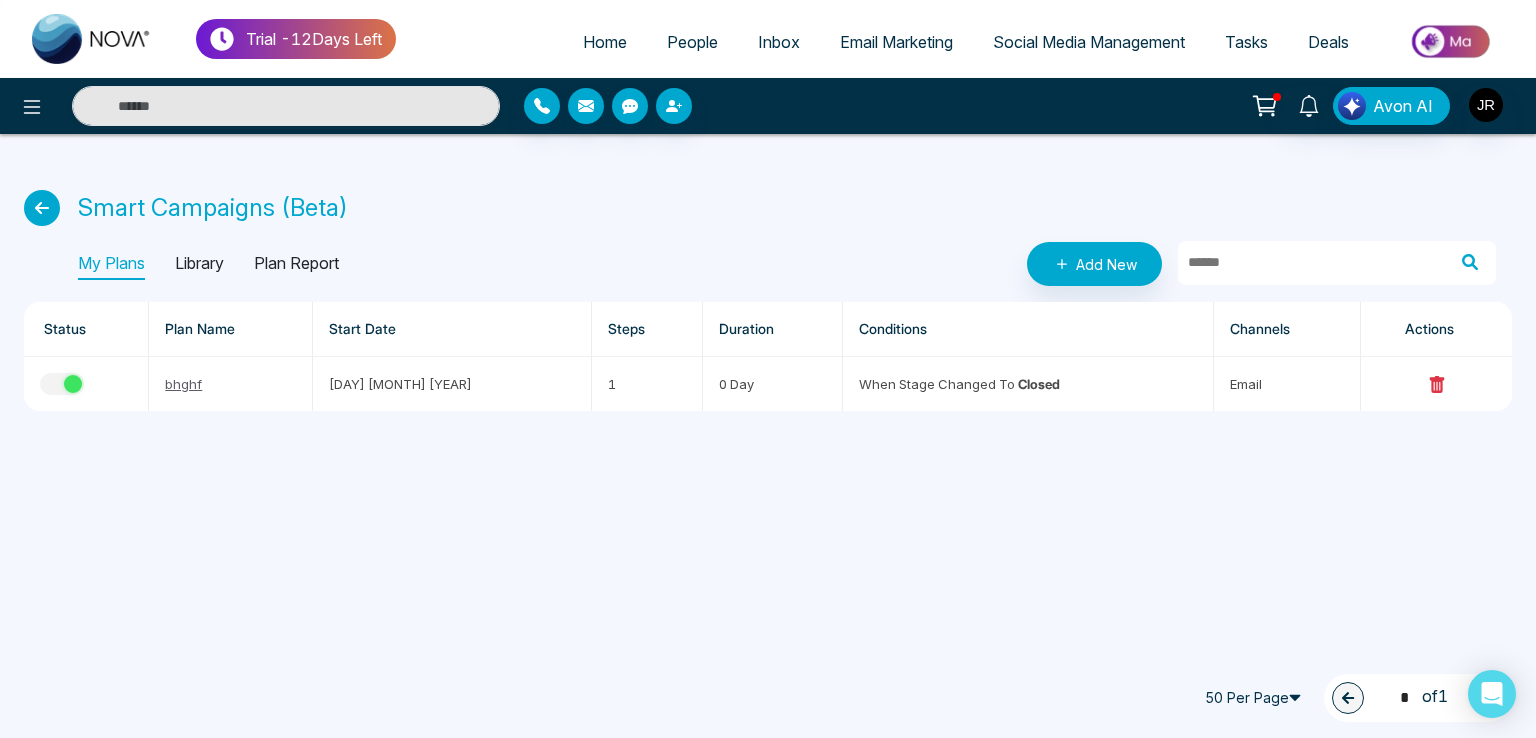 click on "People" at bounding box center (692, 42) 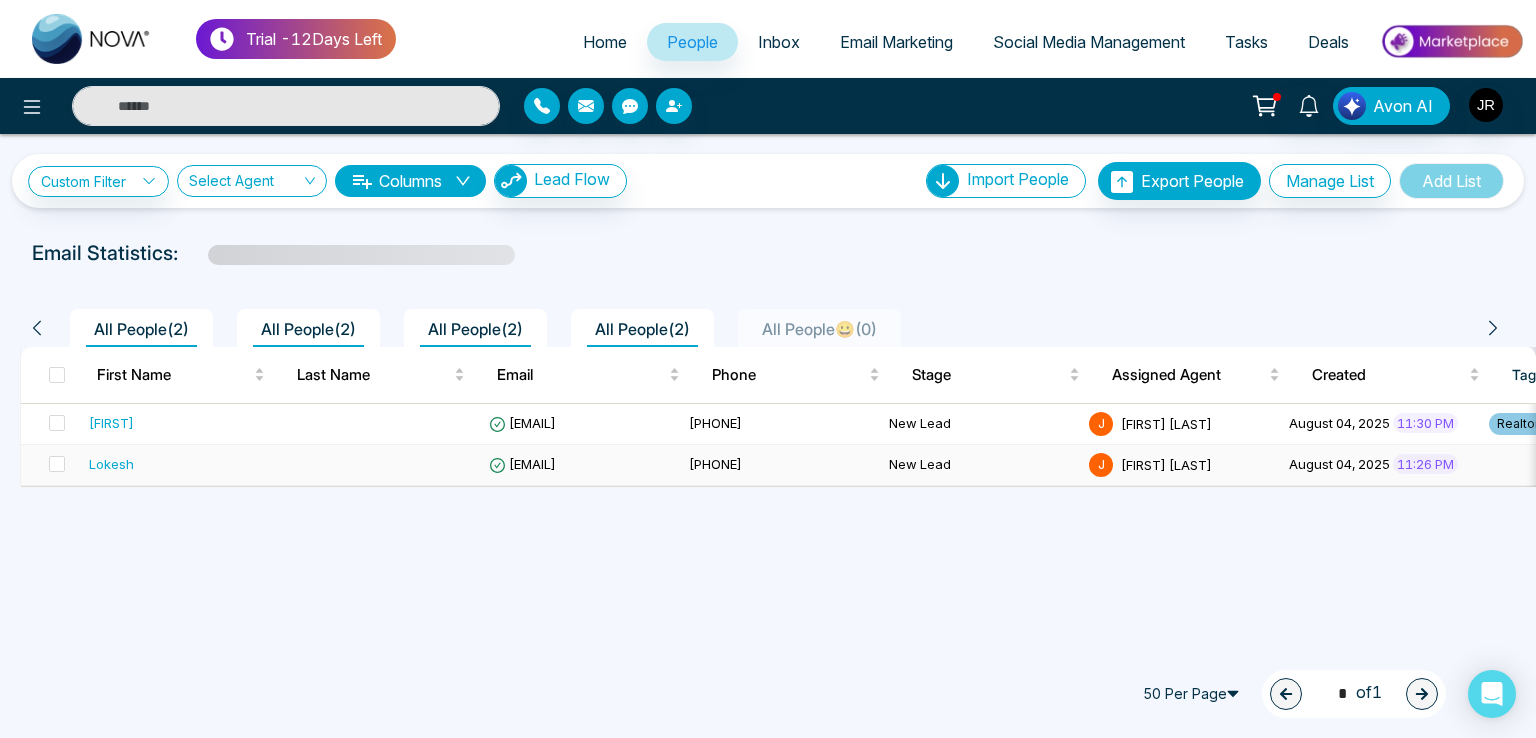 click on "[EMAIL]" at bounding box center [522, 464] 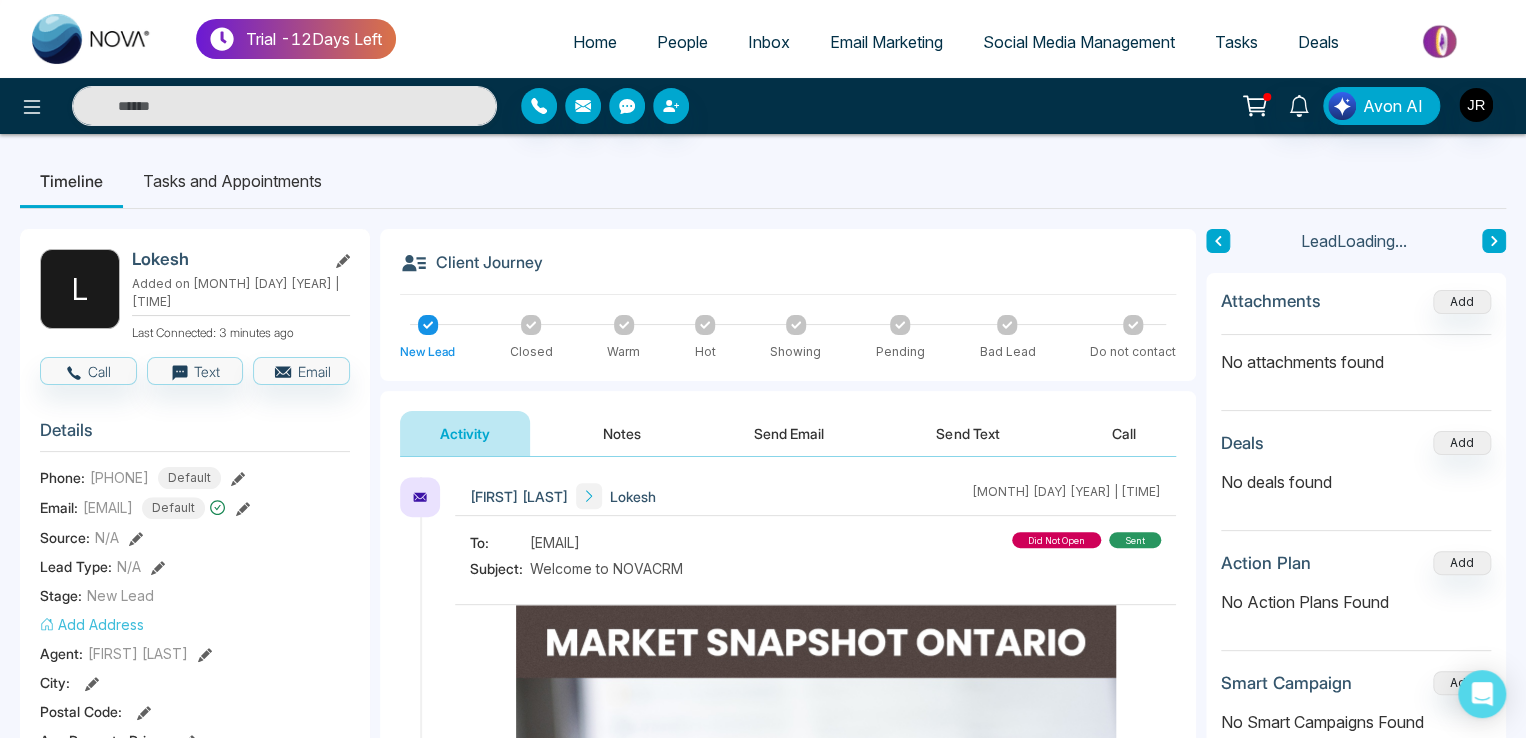 click at bounding box center [531, 325] 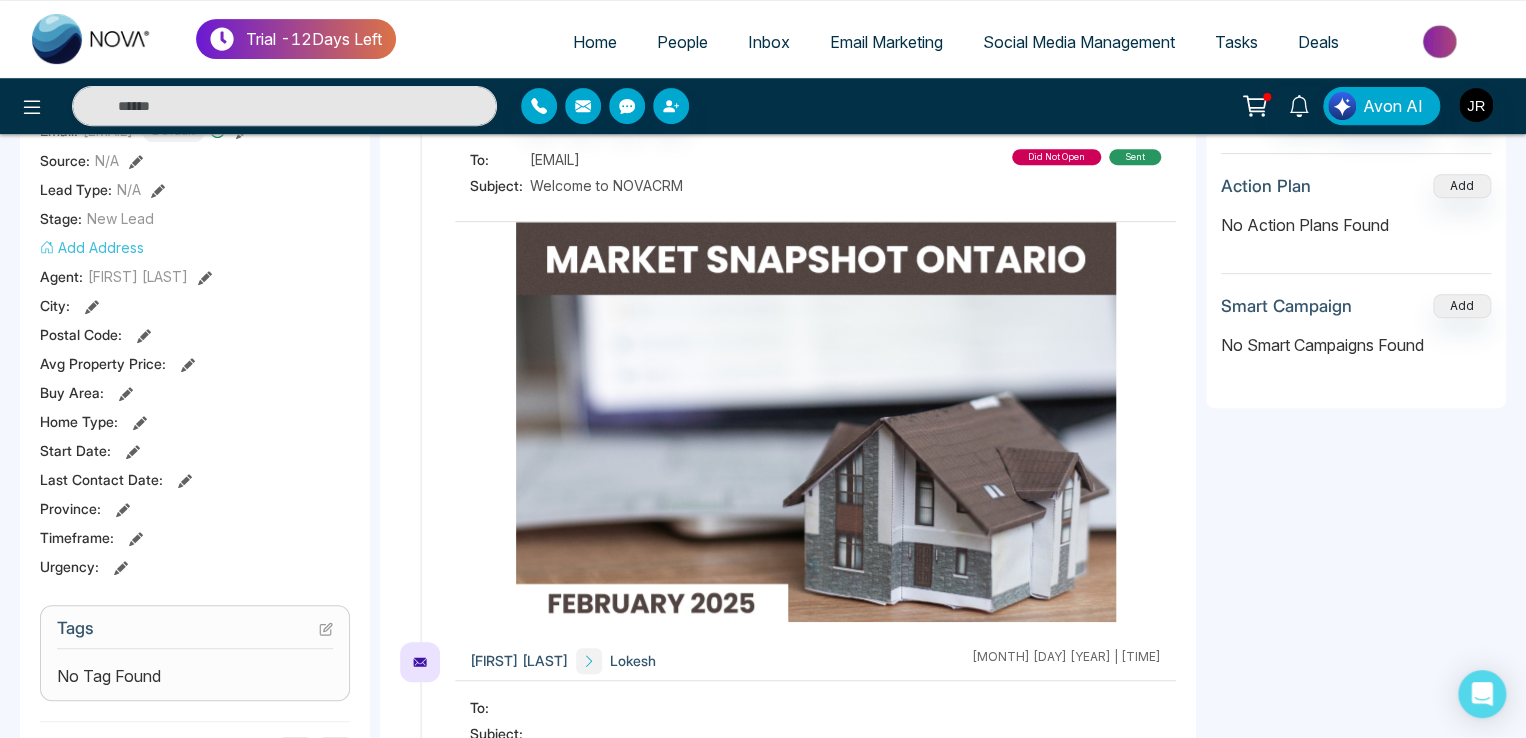 scroll, scrollTop: 400, scrollLeft: 0, axis: vertical 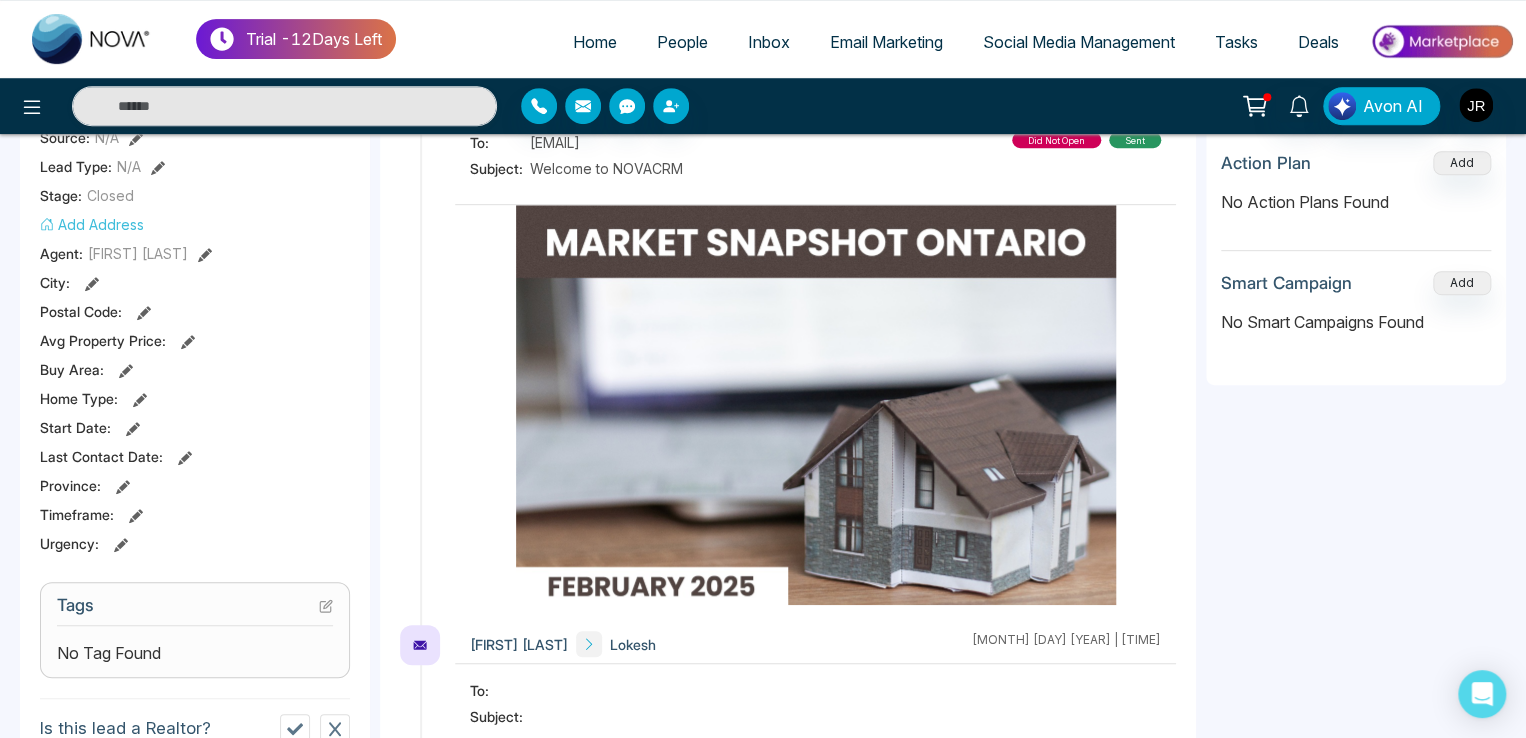 click at bounding box center (816, 405) 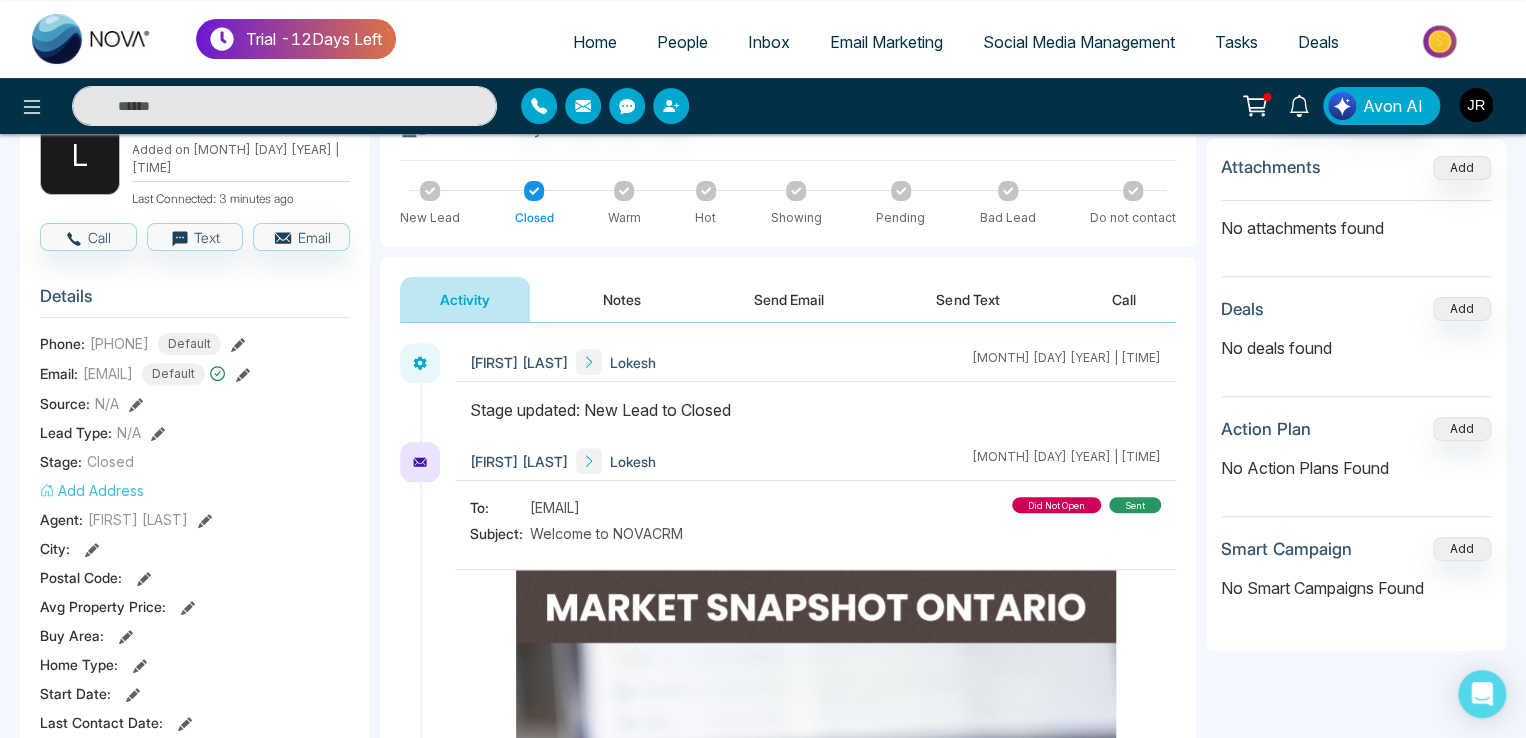 scroll, scrollTop: 100, scrollLeft: 0, axis: vertical 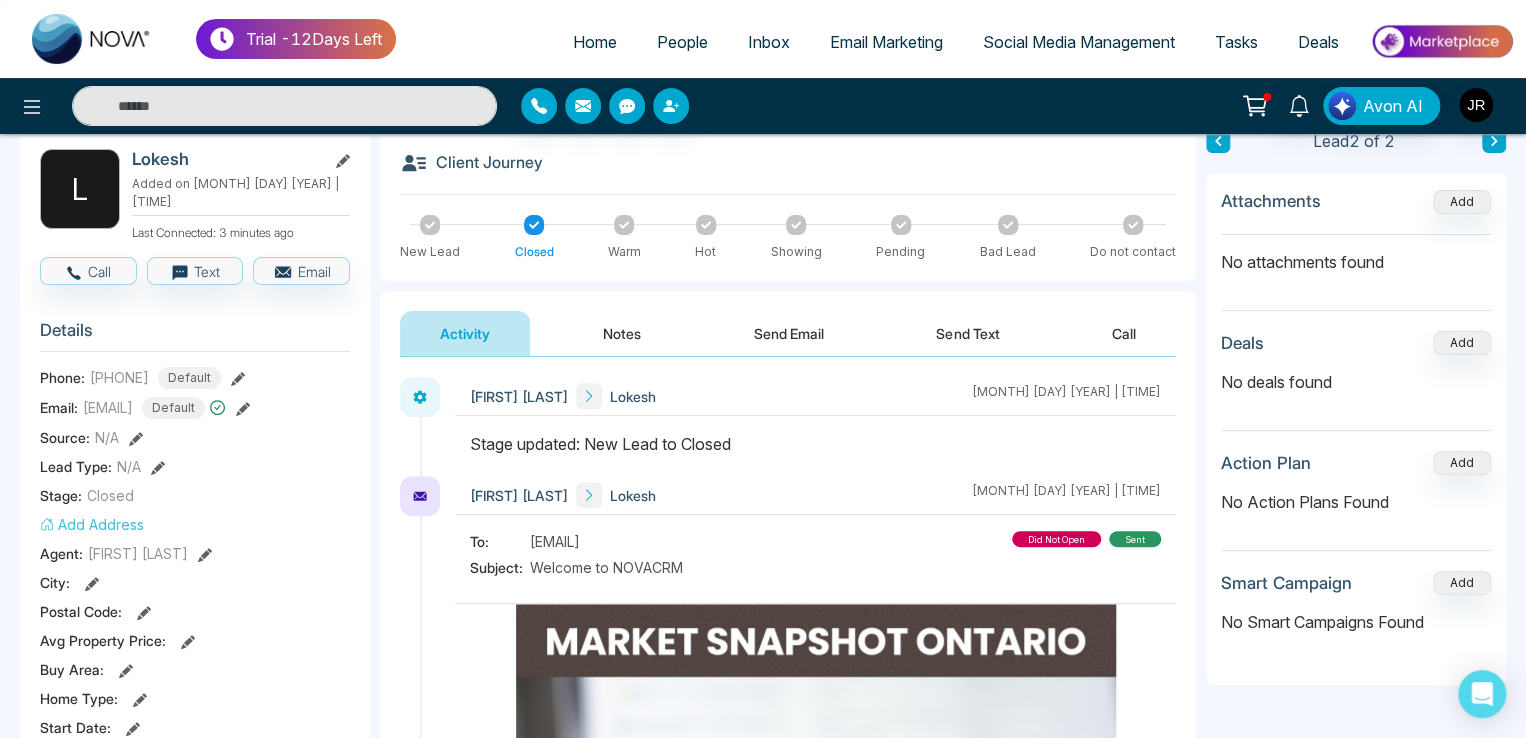 click on "Notes" at bounding box center (622, 333) 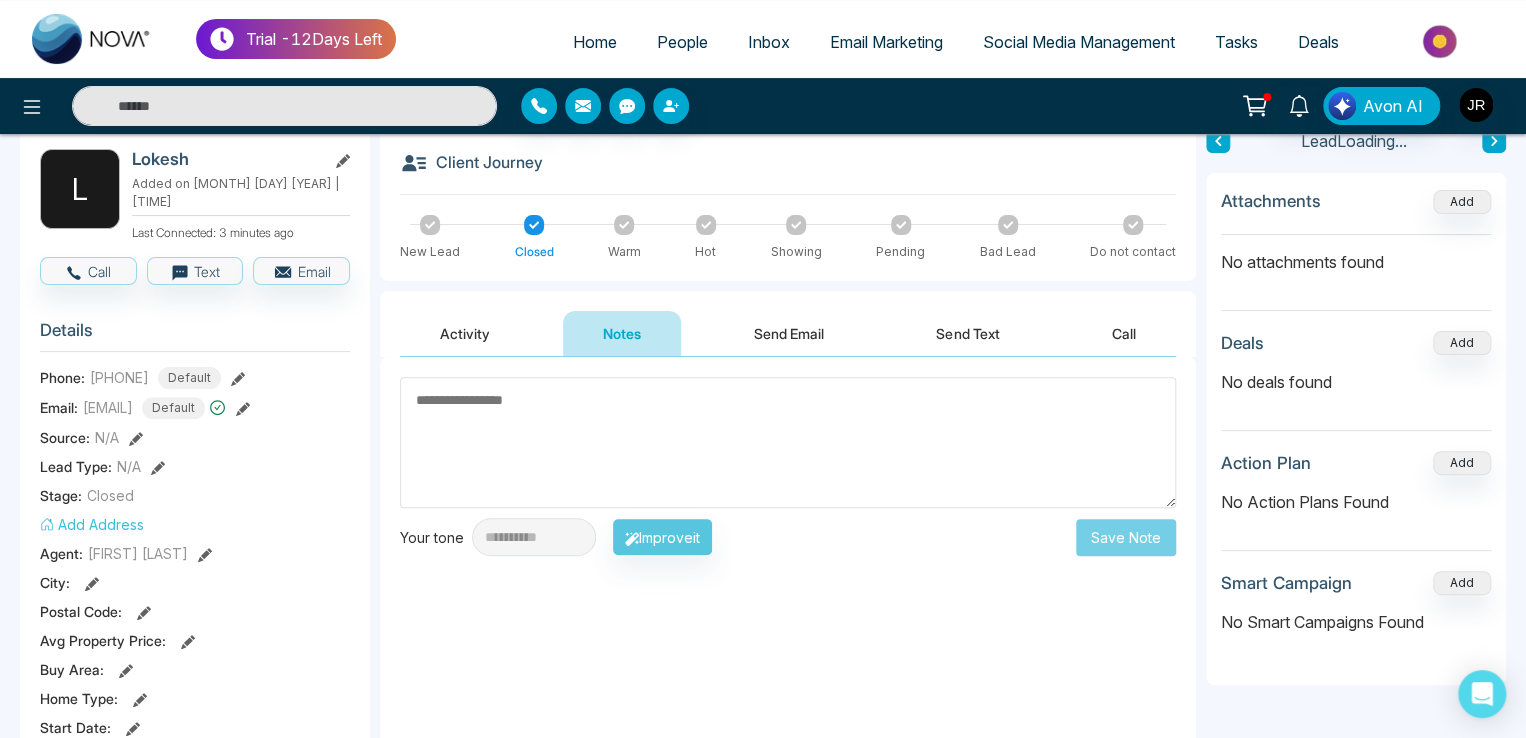 click on "Send Email" at bounding box center [789, 333] 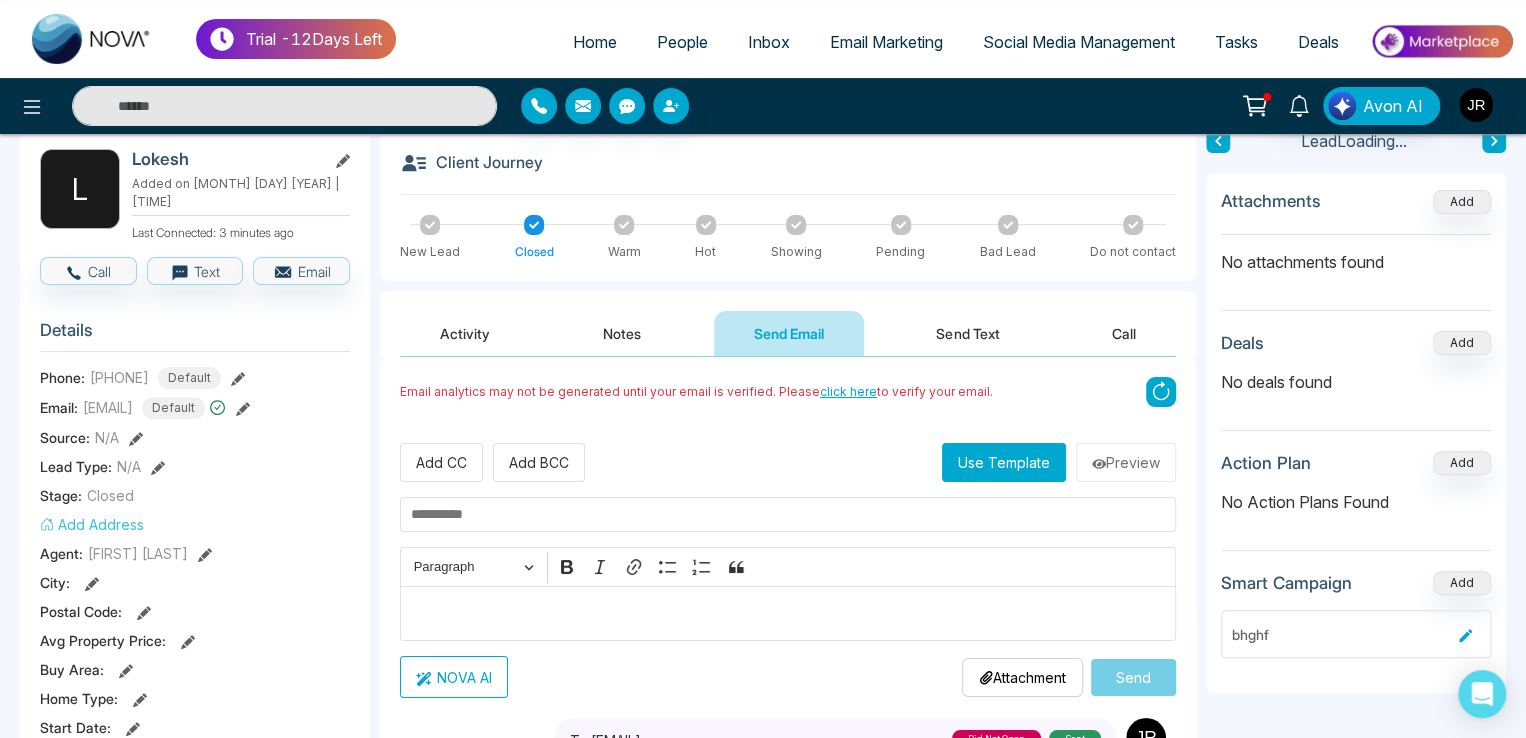 click on "Activity" at bounding box center (465, 333) 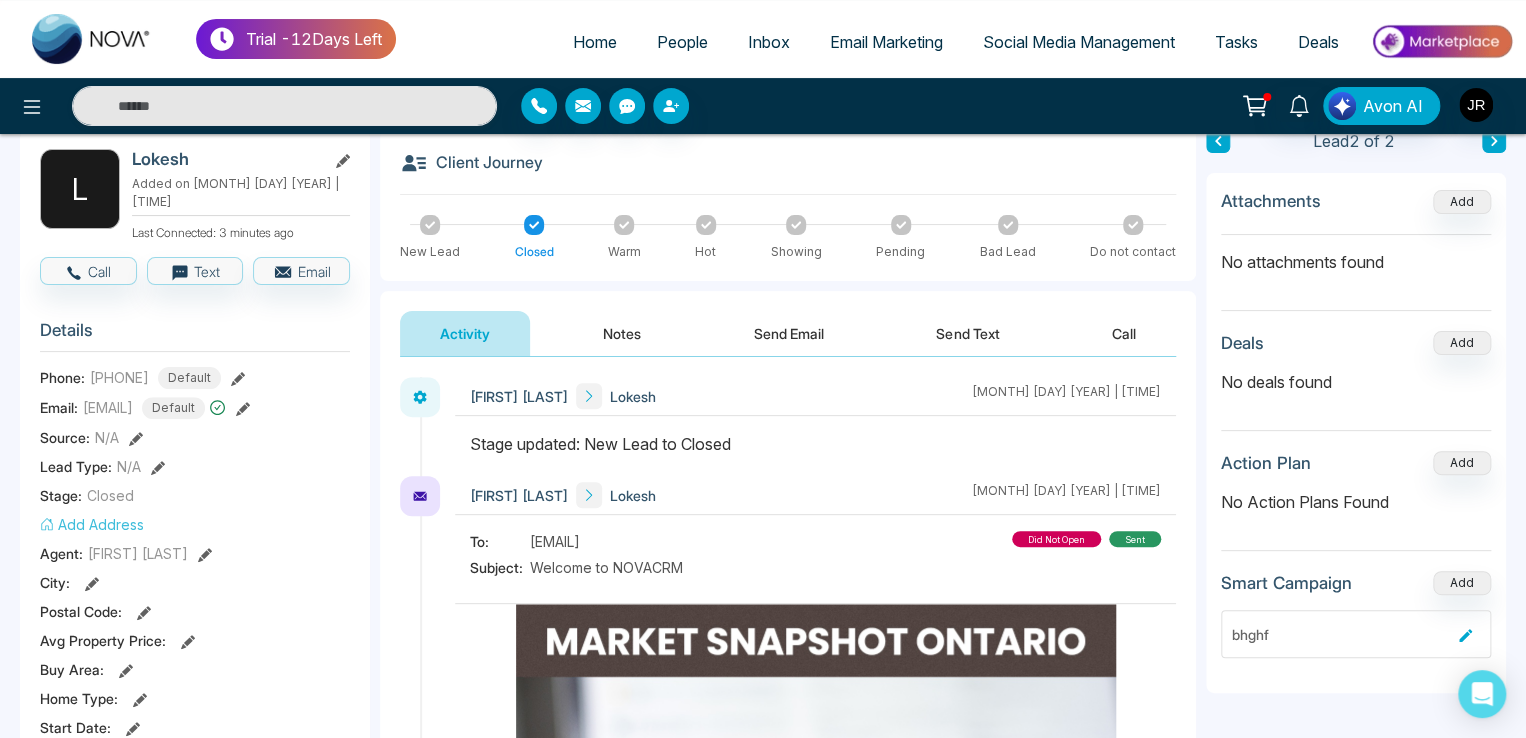 click on "Send Email" at bounding box center (789, 333) 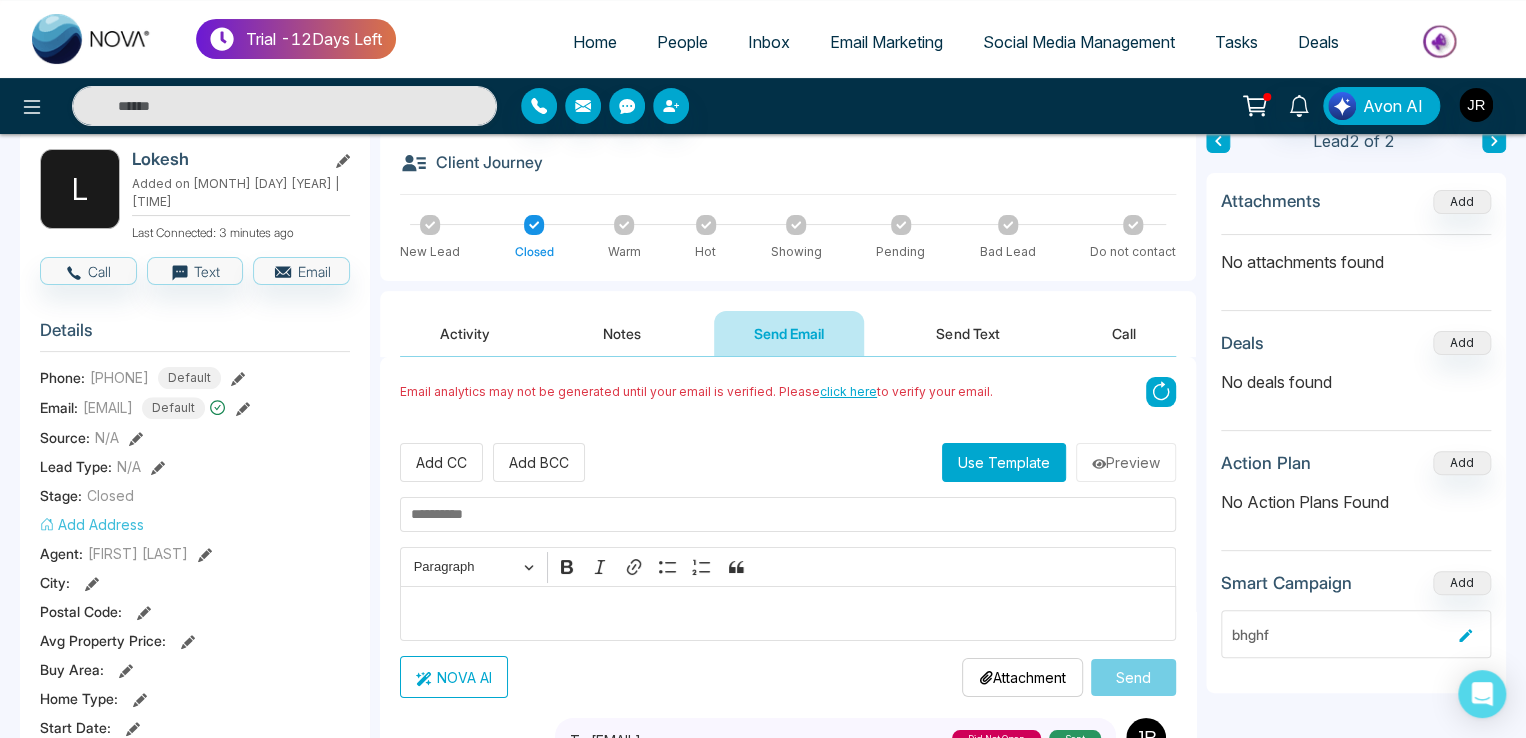 click on "Activity" at bounding box center (465, 333) 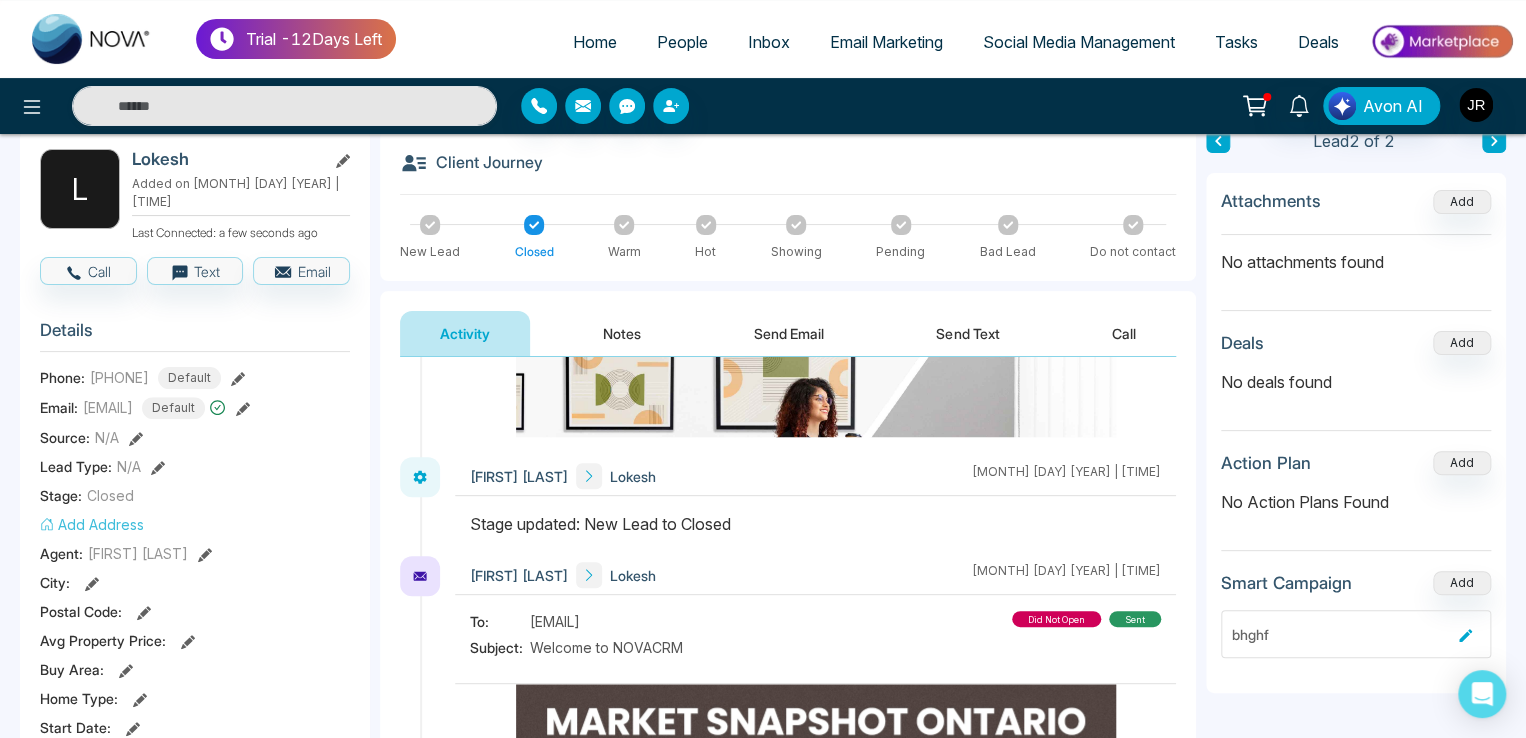 scroll, scrollTop: 700, scrollLeft: 0, axis: vertical 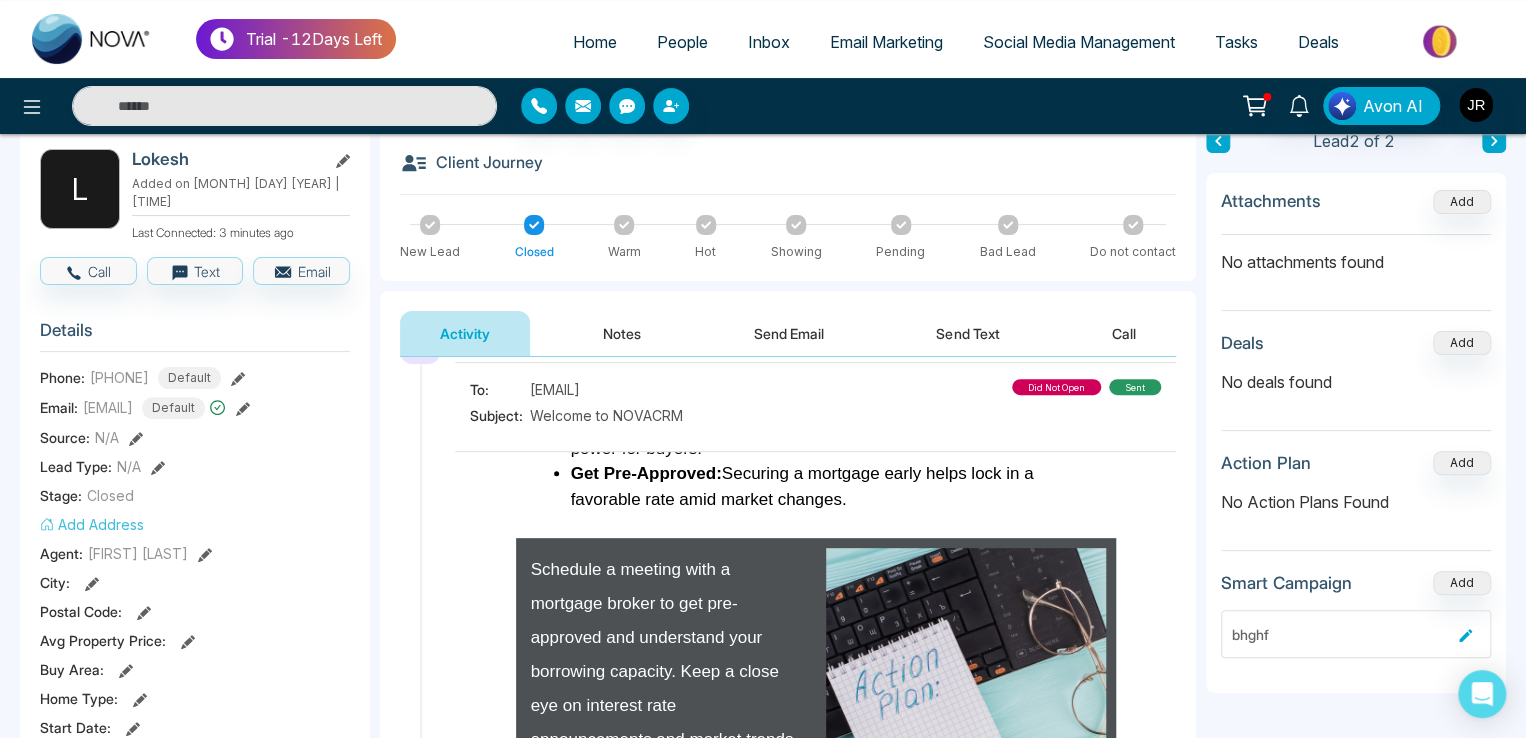 click on "Email Marketing" at bounding box center [886, 42] 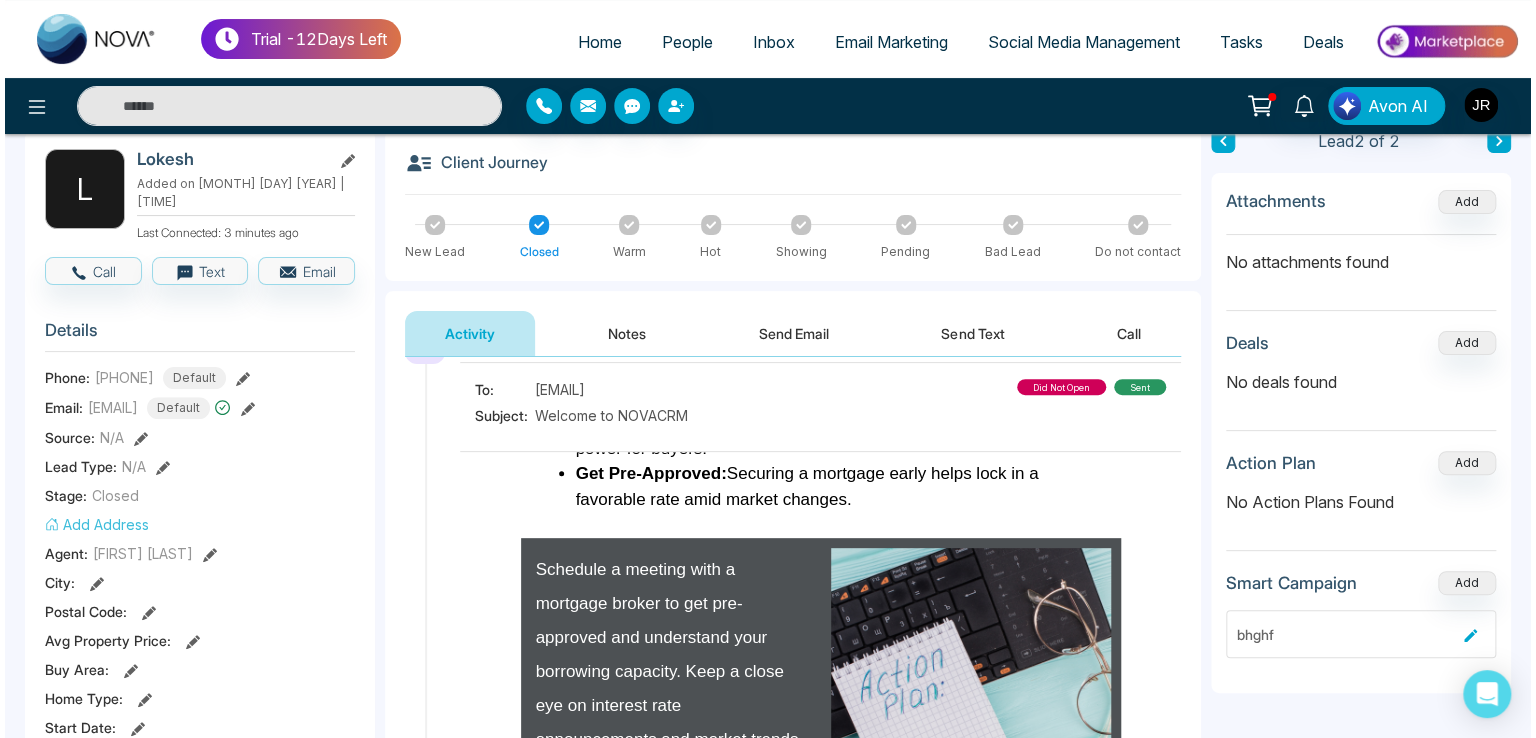 scroll, scrollTop: 0, scrollLeft: 0, axis: both 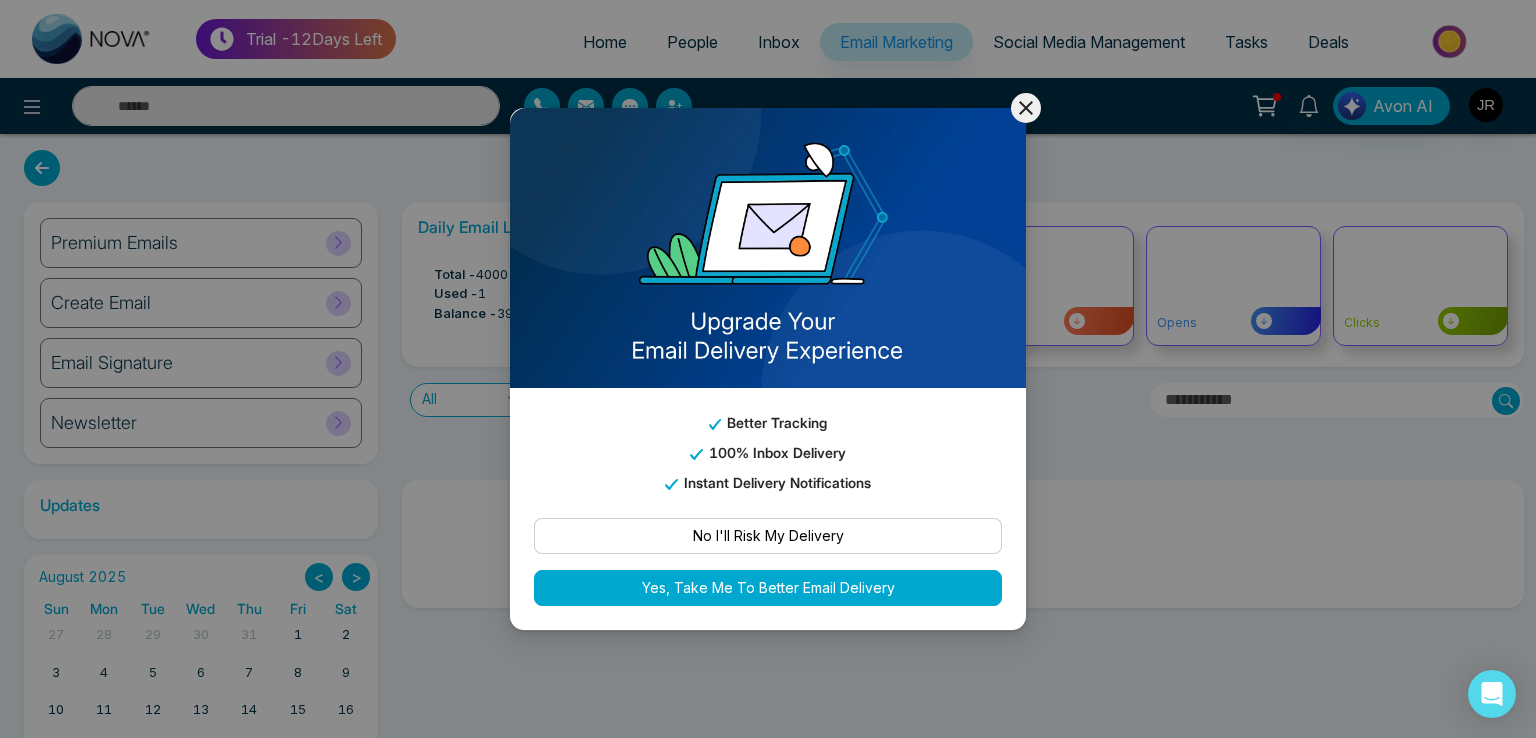 click on "No I'll Risk My Delivery" at bounding box center [768, 536] 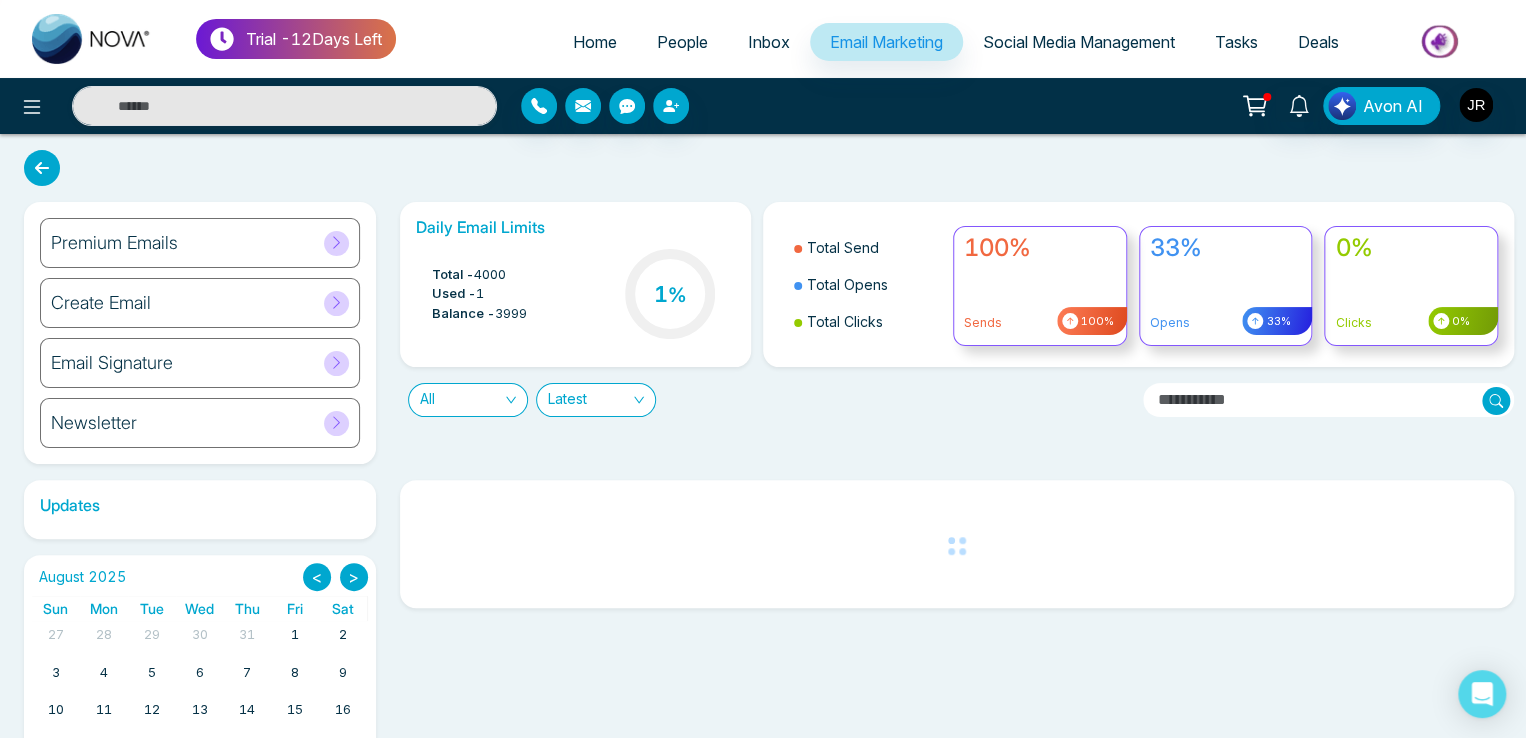 click on "Email Signature" at bounding box center (200, 363) 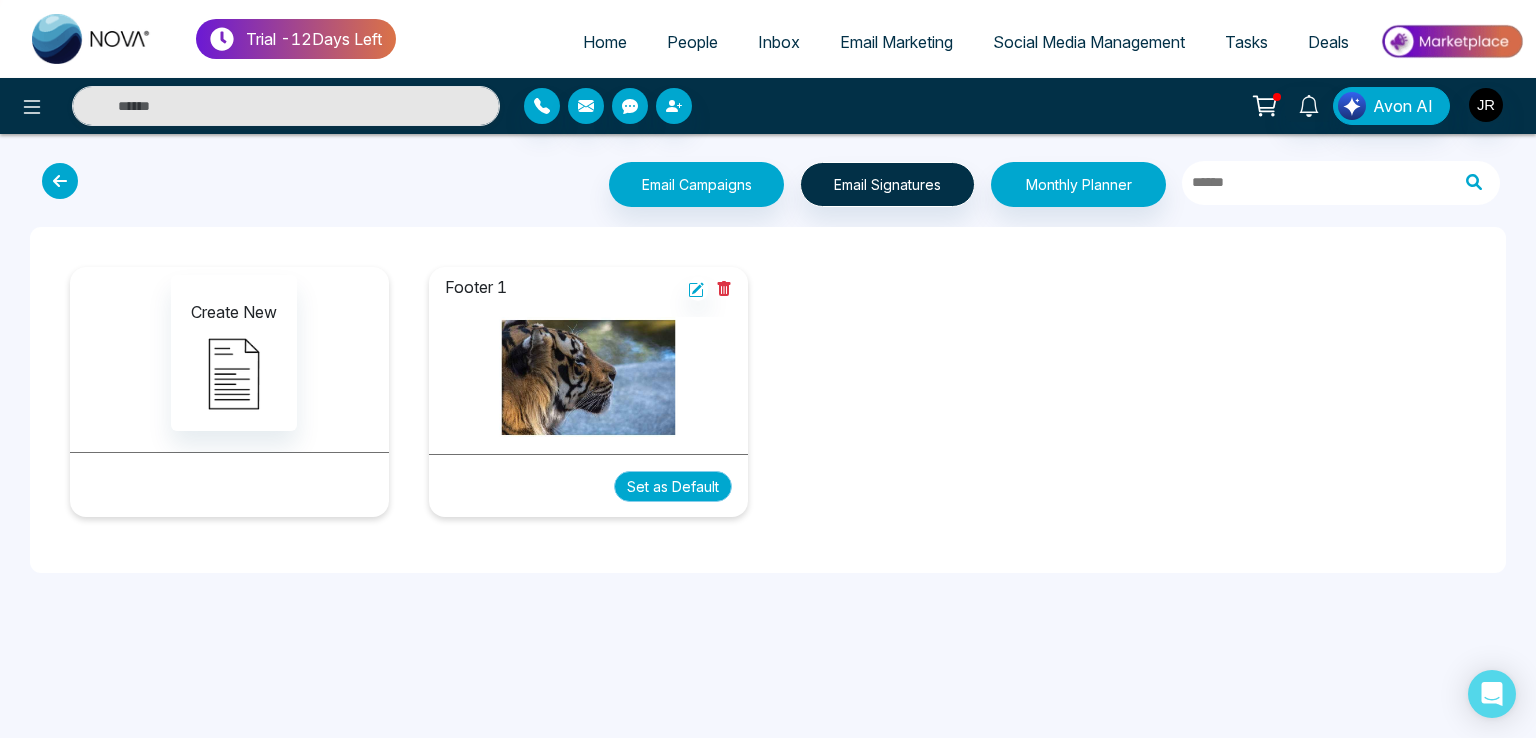 click on "Set as Default" at bounding box center [673, 486] 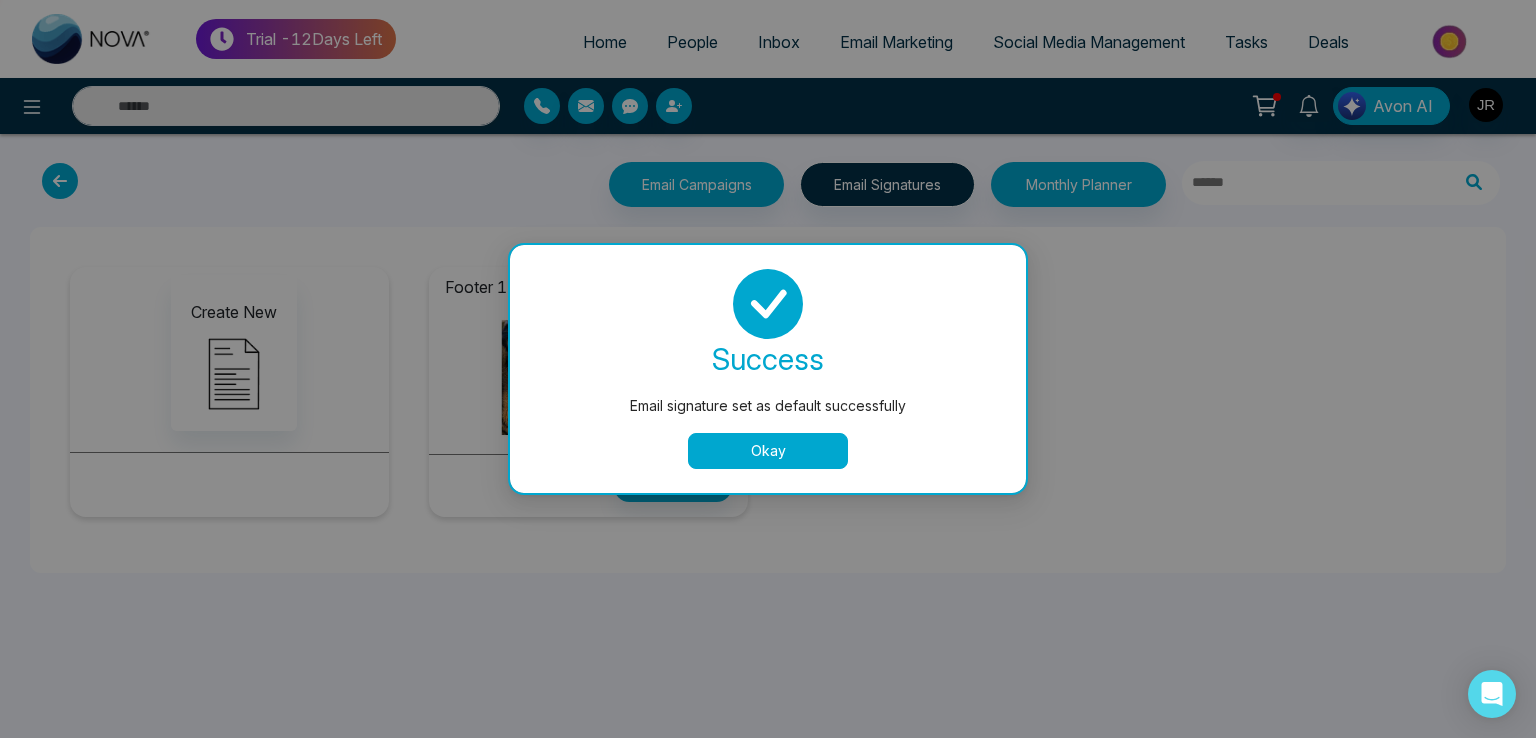 click on "Okay" at bounding box center (768, 451) 